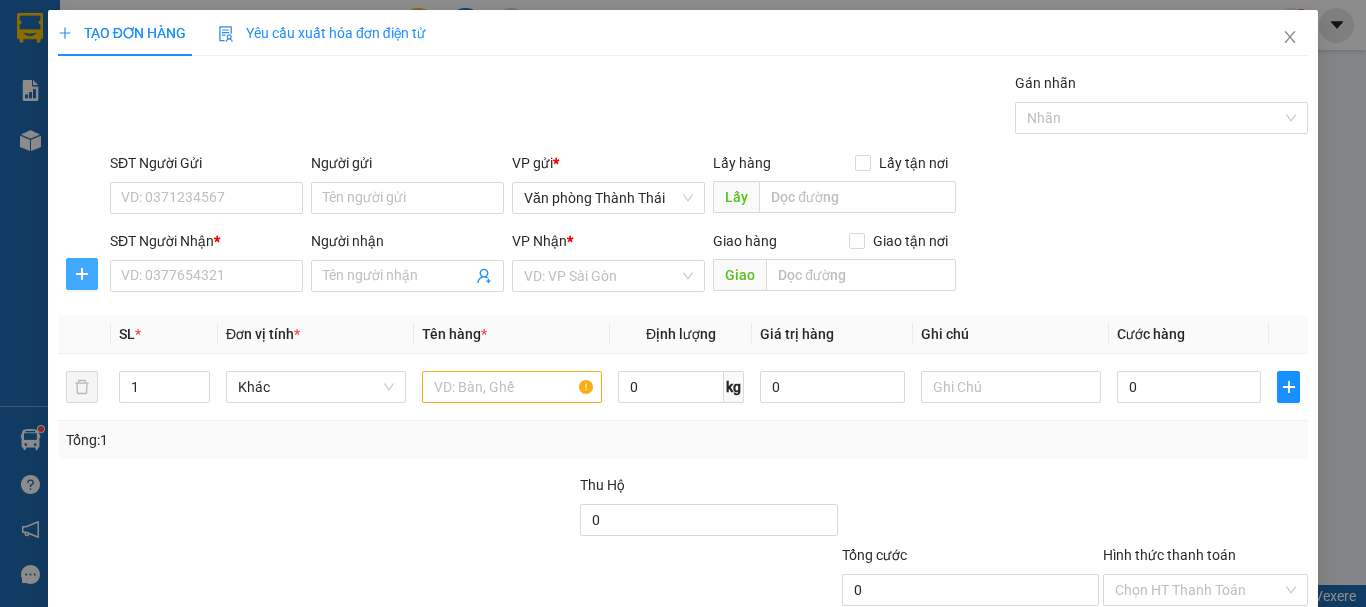 scroll, scrollTop: 0, scrollLeft: 0, axis: both 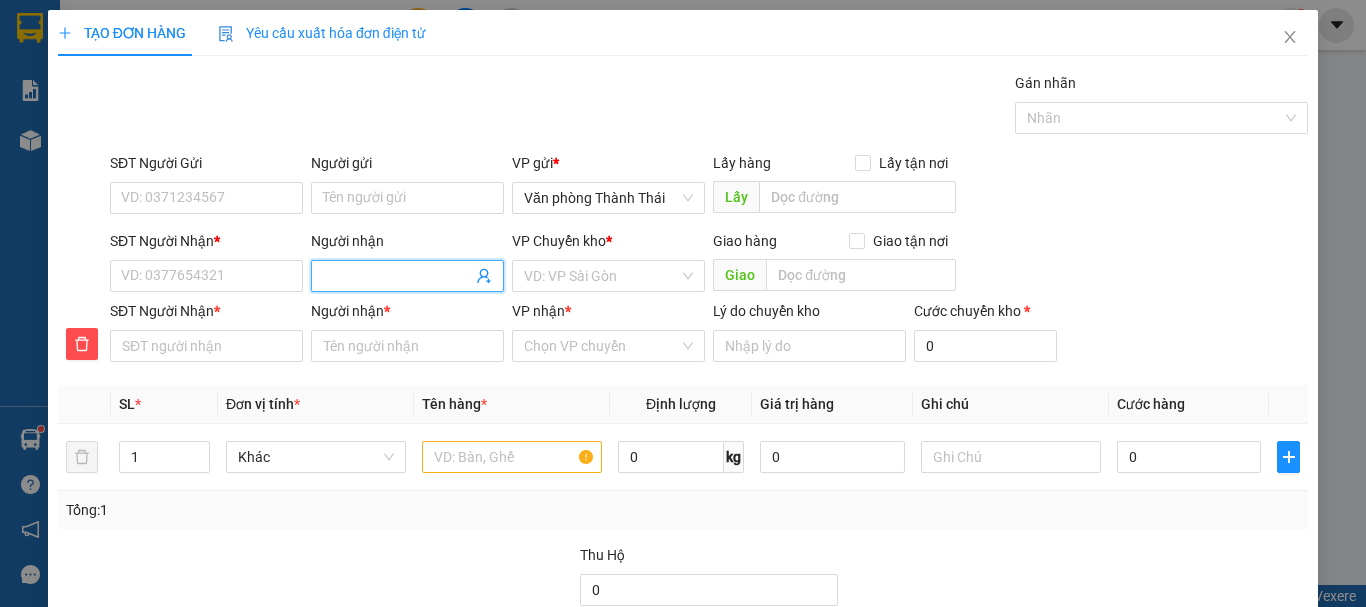 click on "Người nhận" at bounding box center [397, 276] 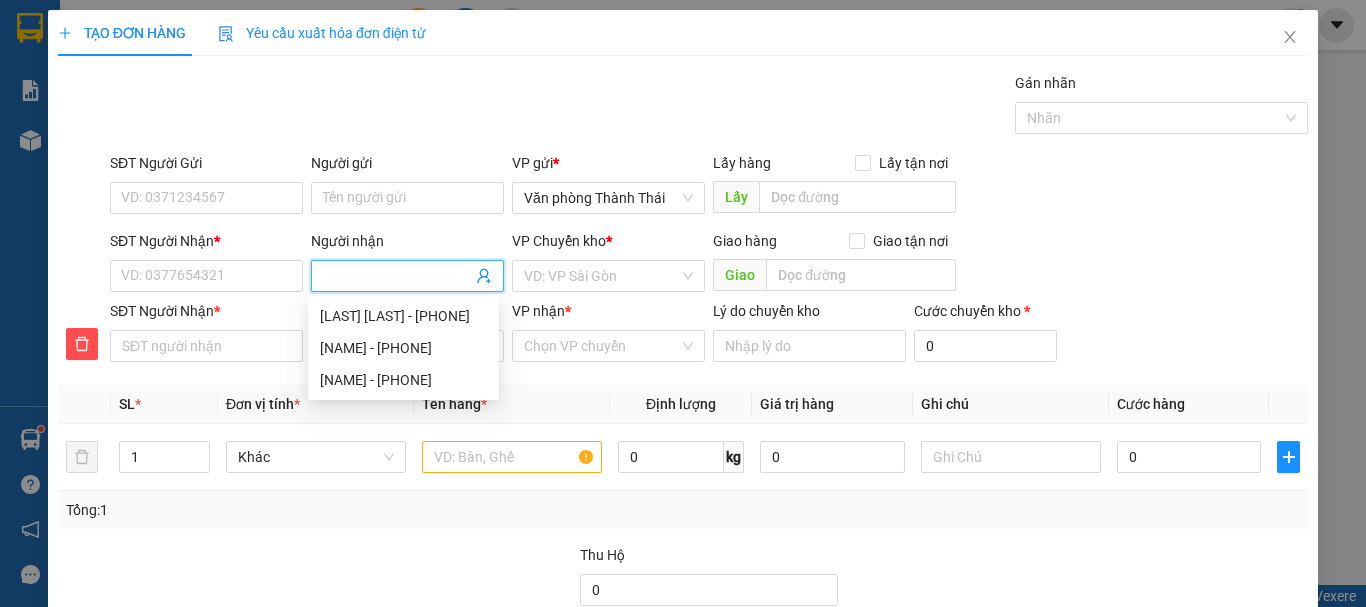 type on "T" 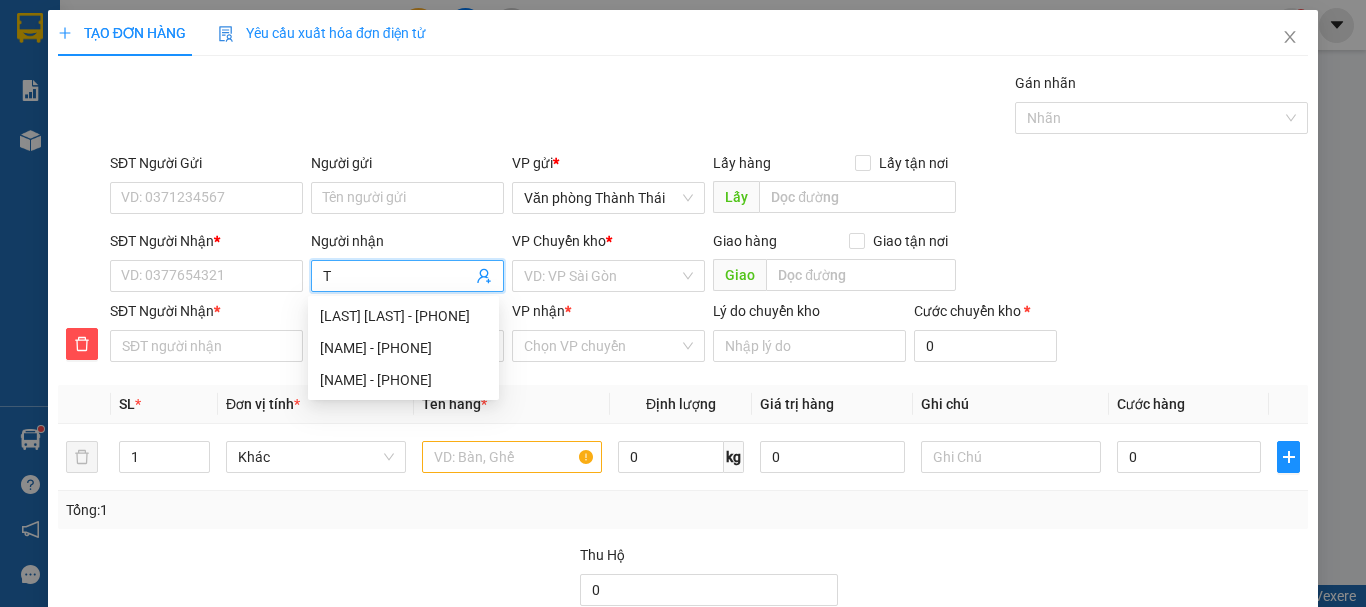 type on "TO" 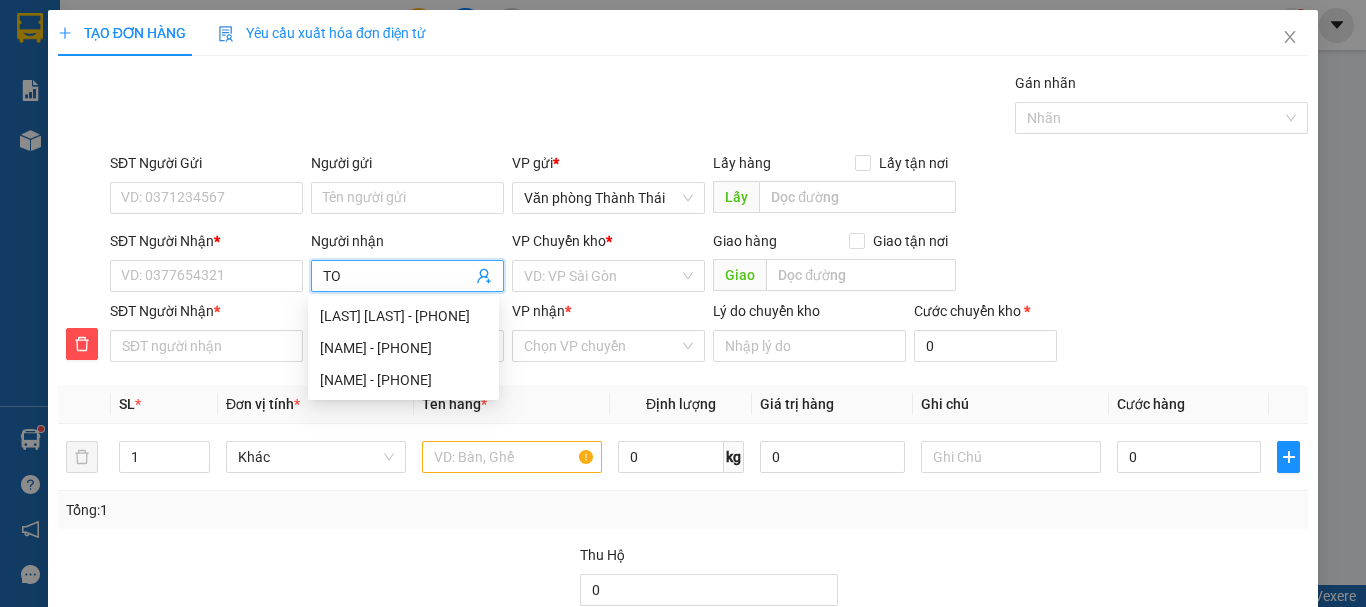 type on "TOA" 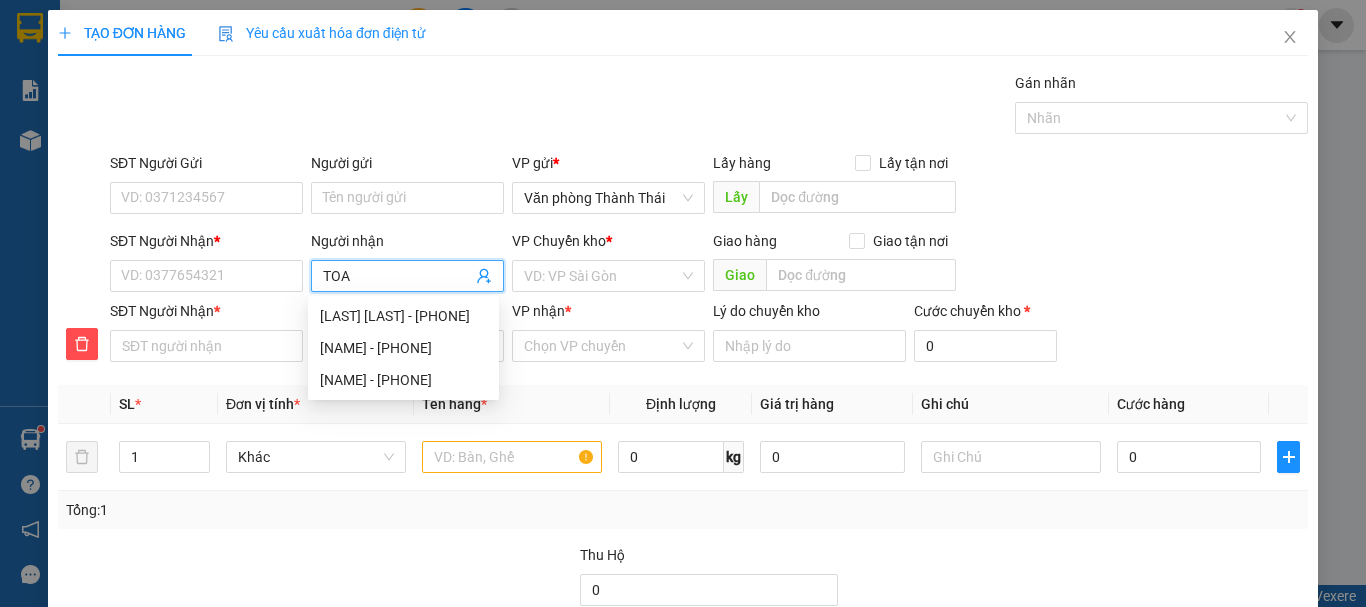 type on "TOAN" 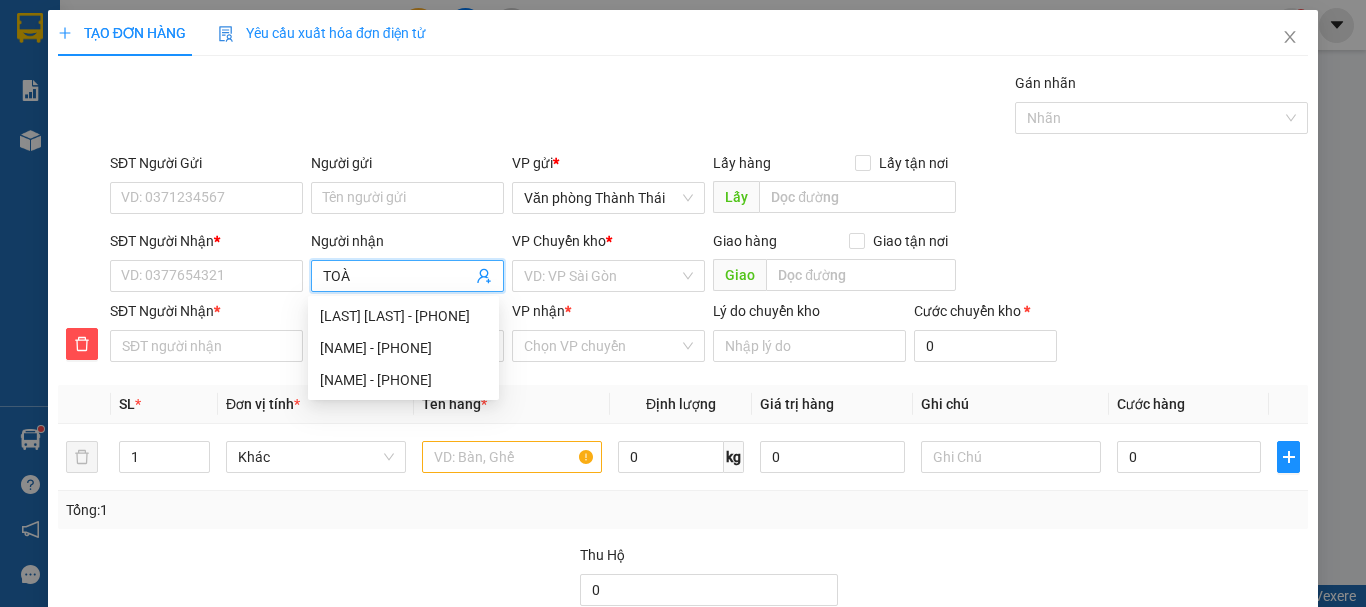 type on "TOÀN" 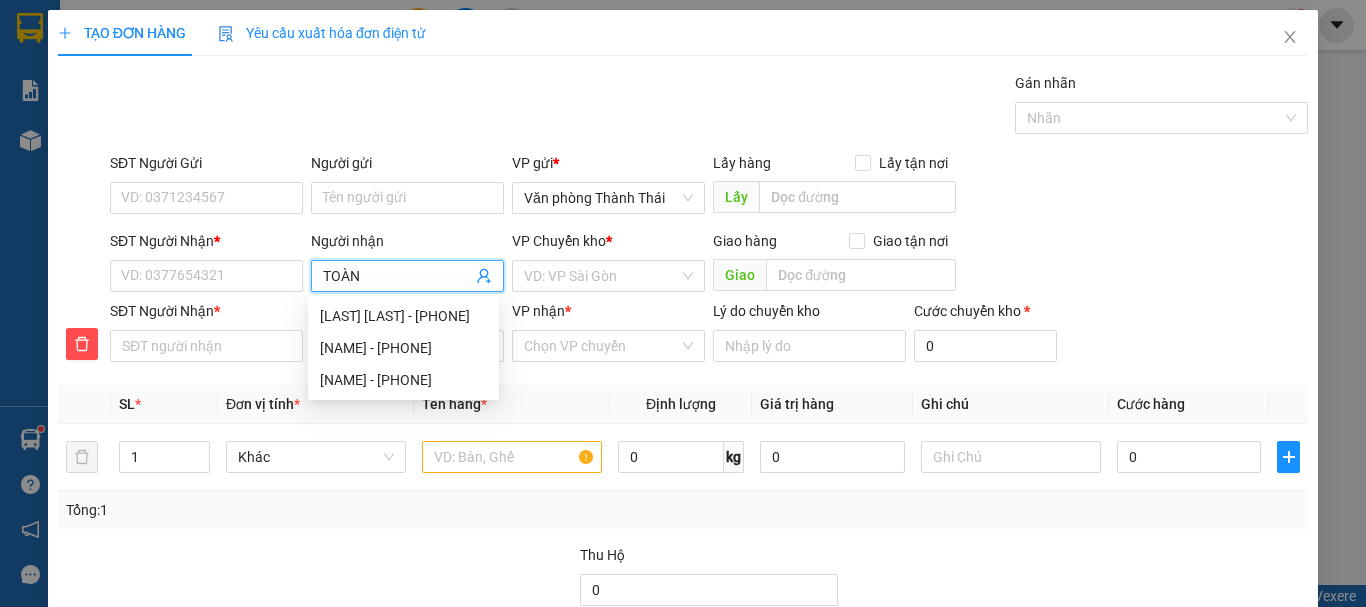 type on "TOÀN" 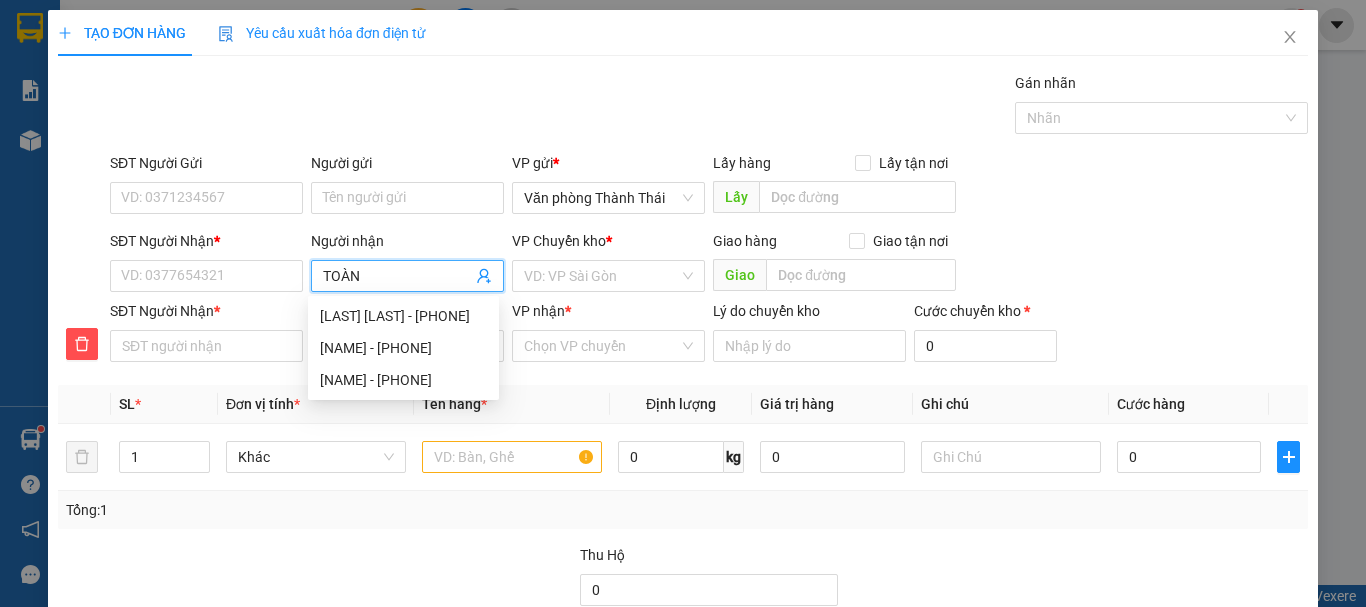 type on "TOÀN" 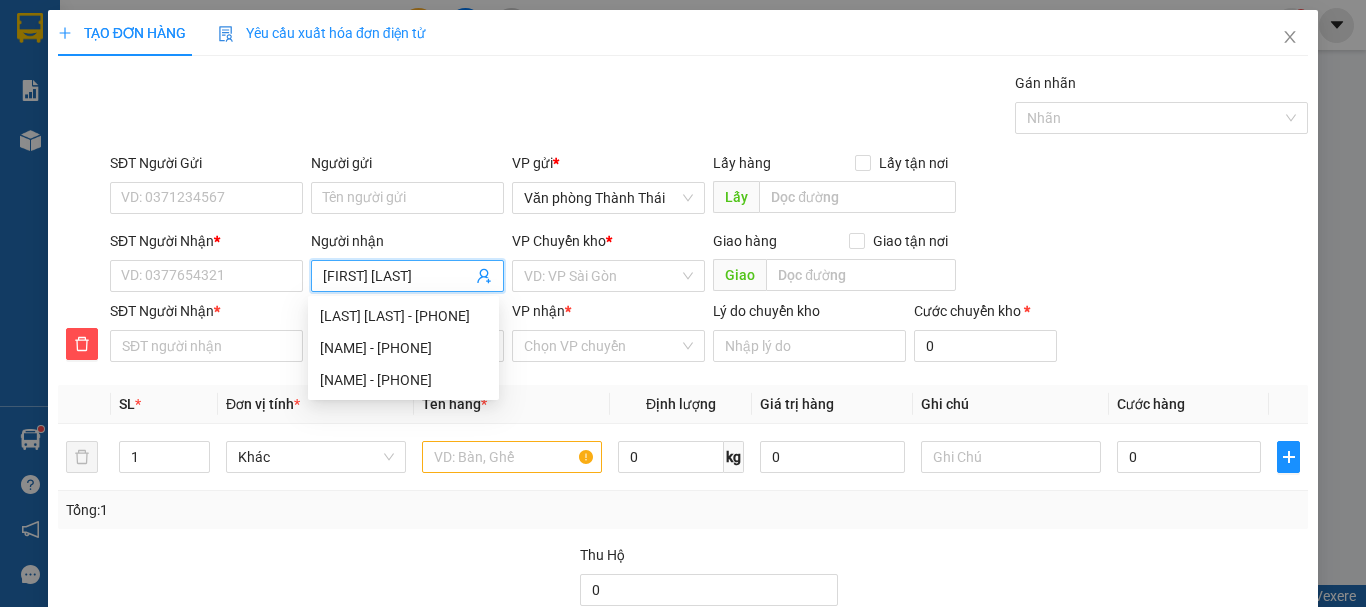type on "[FIRST] [LAST]" 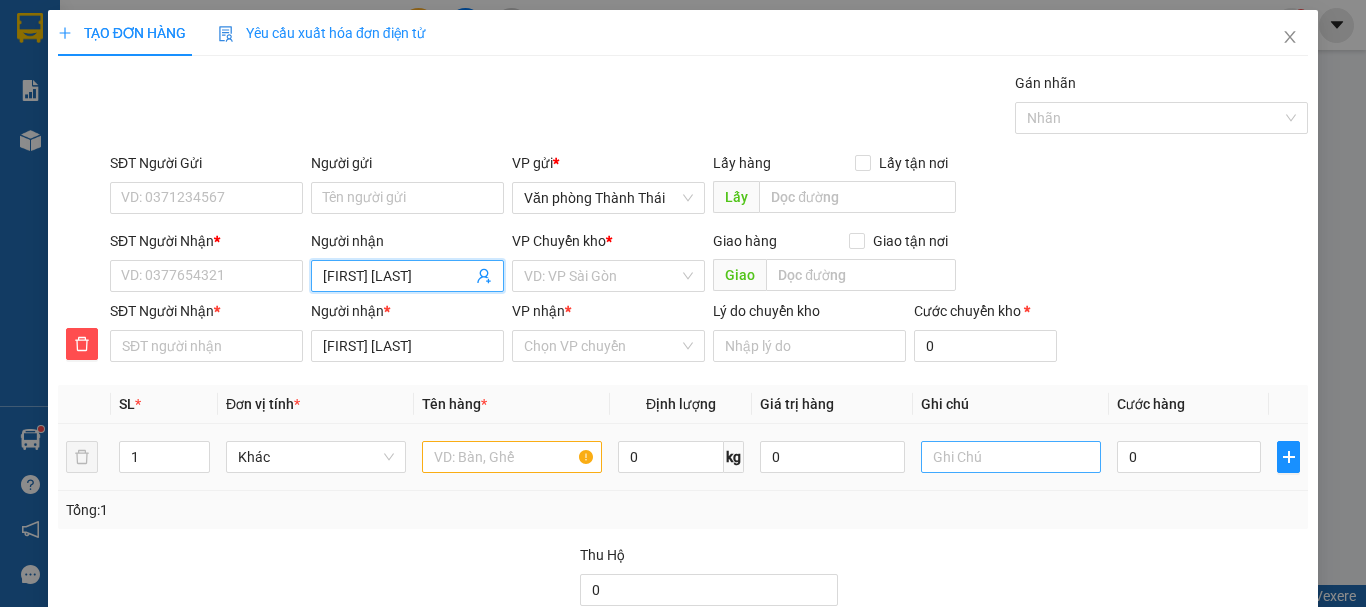type on "[FIRST] [LAST]" 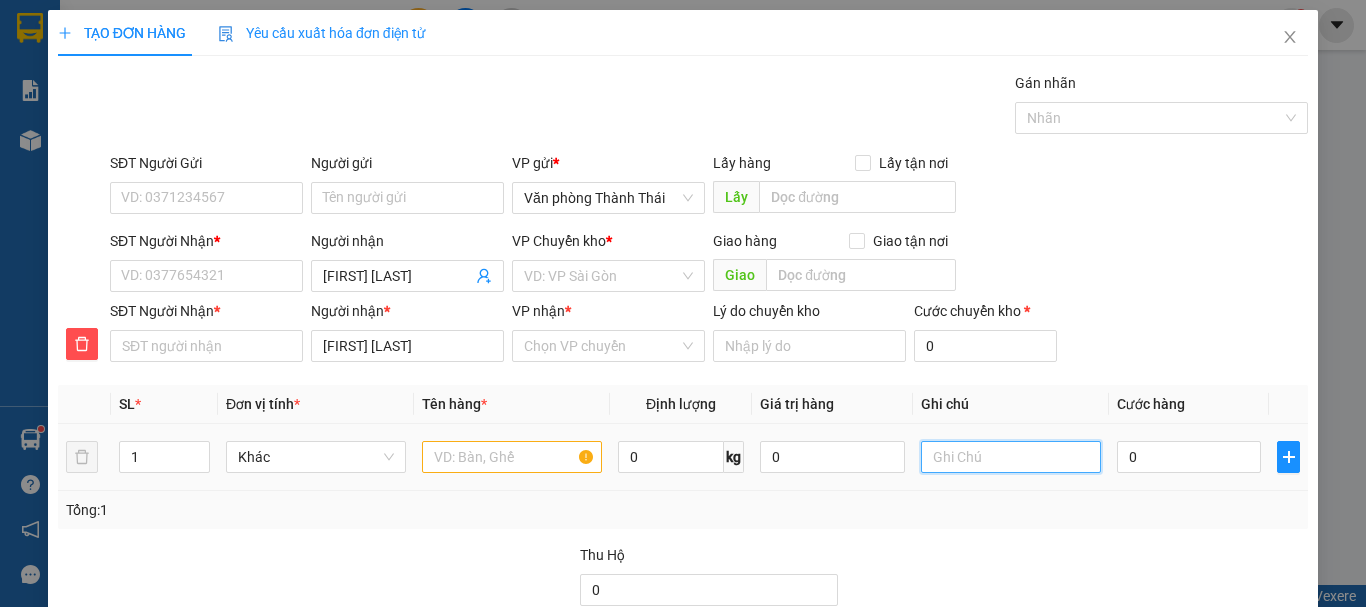 click at bounding box center [1011, 457] 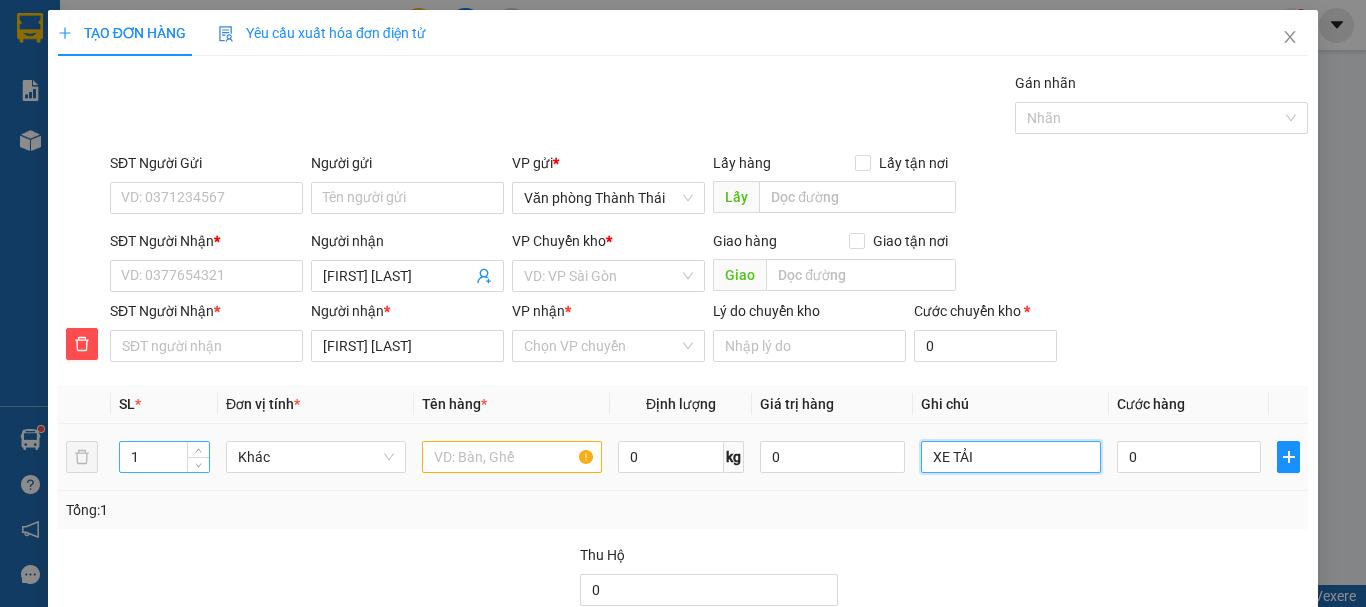type on "XE TẢI" 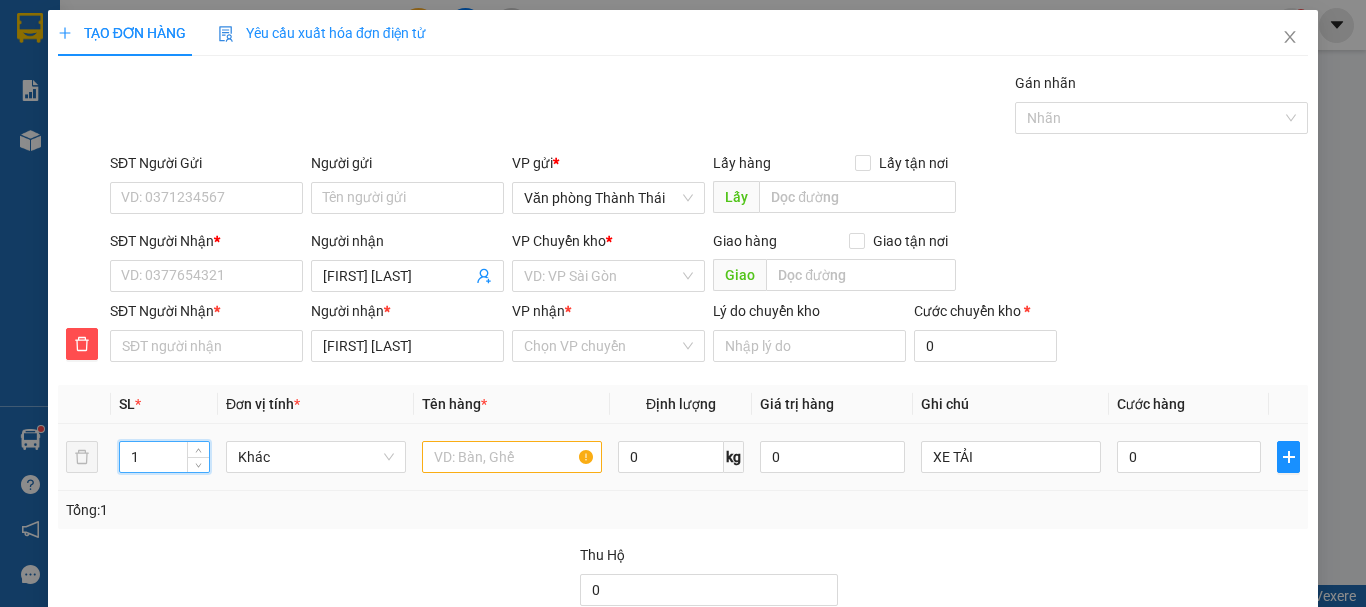 click on "1" at bounding box center [164, 457] 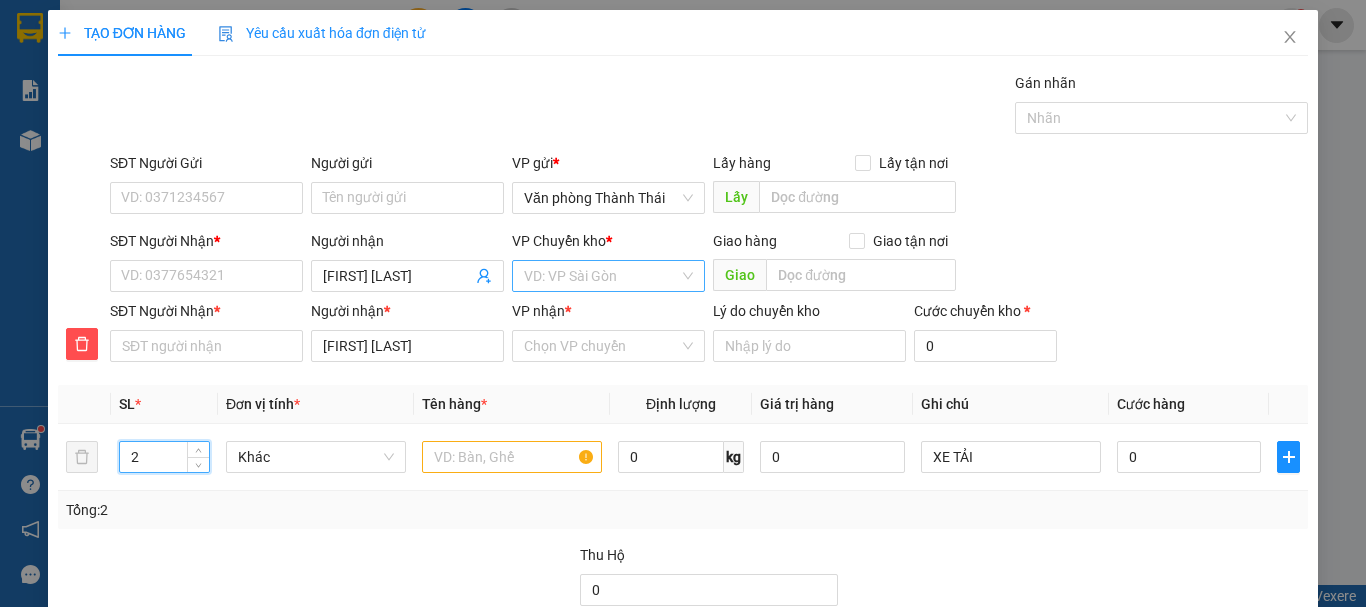 click on "VD: VP Sài Gòn" at bounding box center (608, 276) 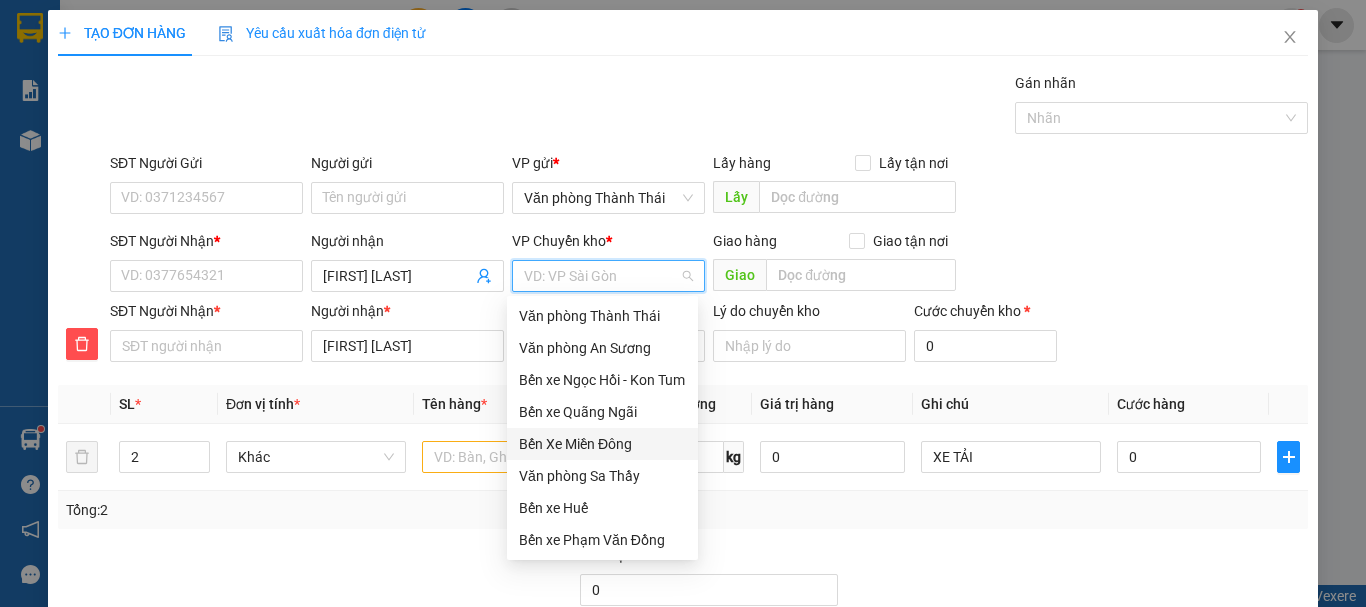 click on "Bến Xe Miền Đông" at bounding box center (602, 444) 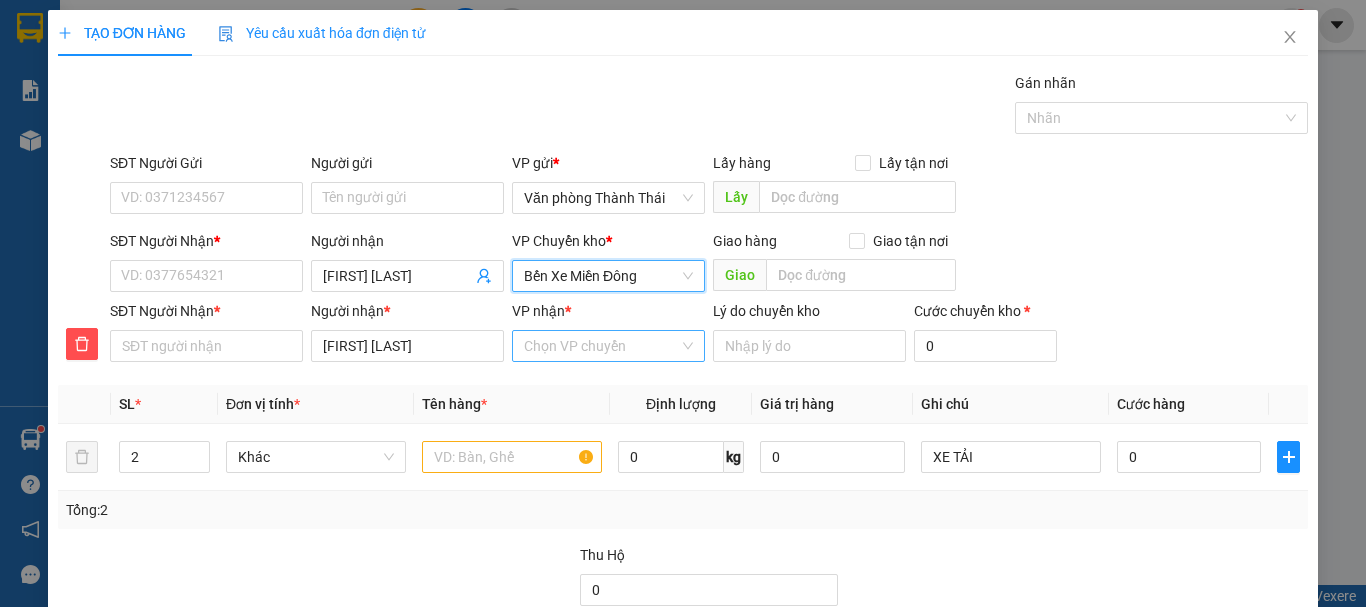 click on "Chọn VP chuyển" at bounding box center (608, 346) 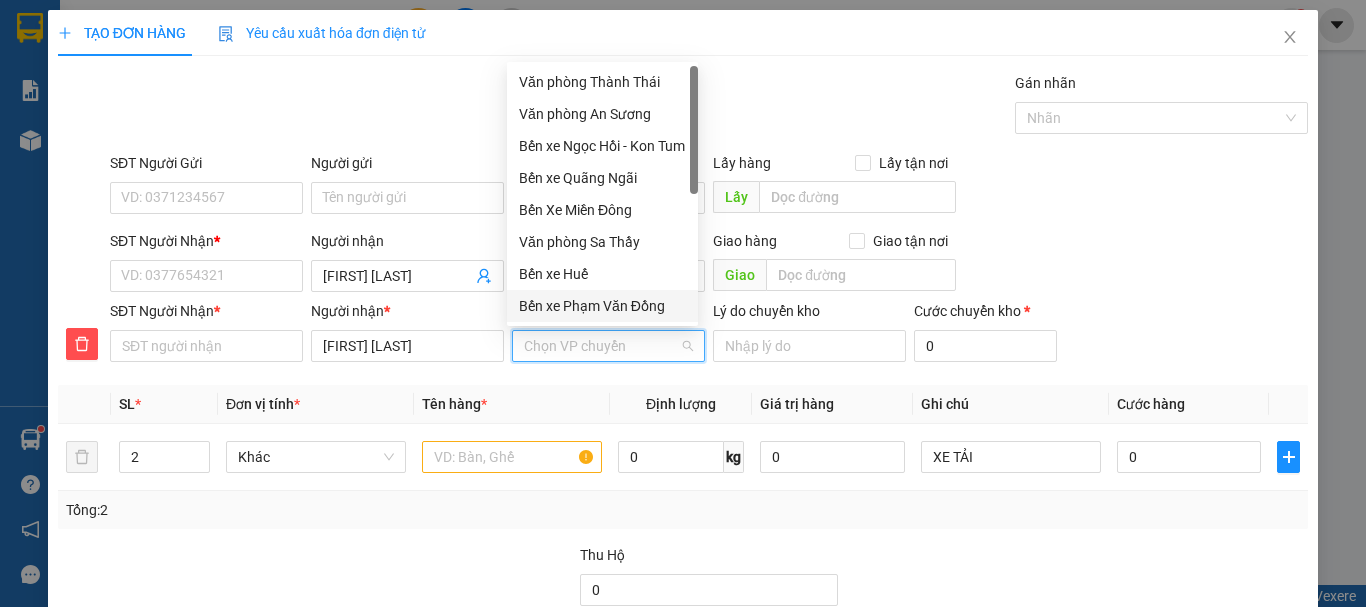 click on "Bến xe Phạm Văn Đồng" at bounding box center [602, 306] 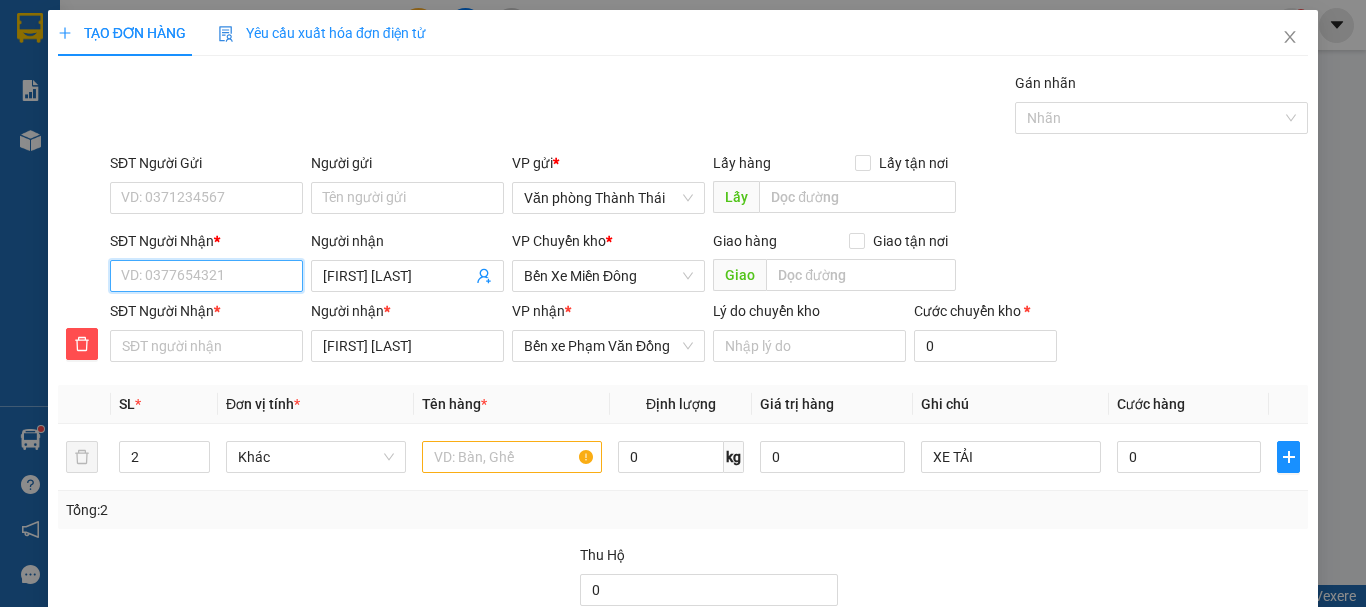 click on "SĐT Người Nhận  *" at bounding box center (206, 276) 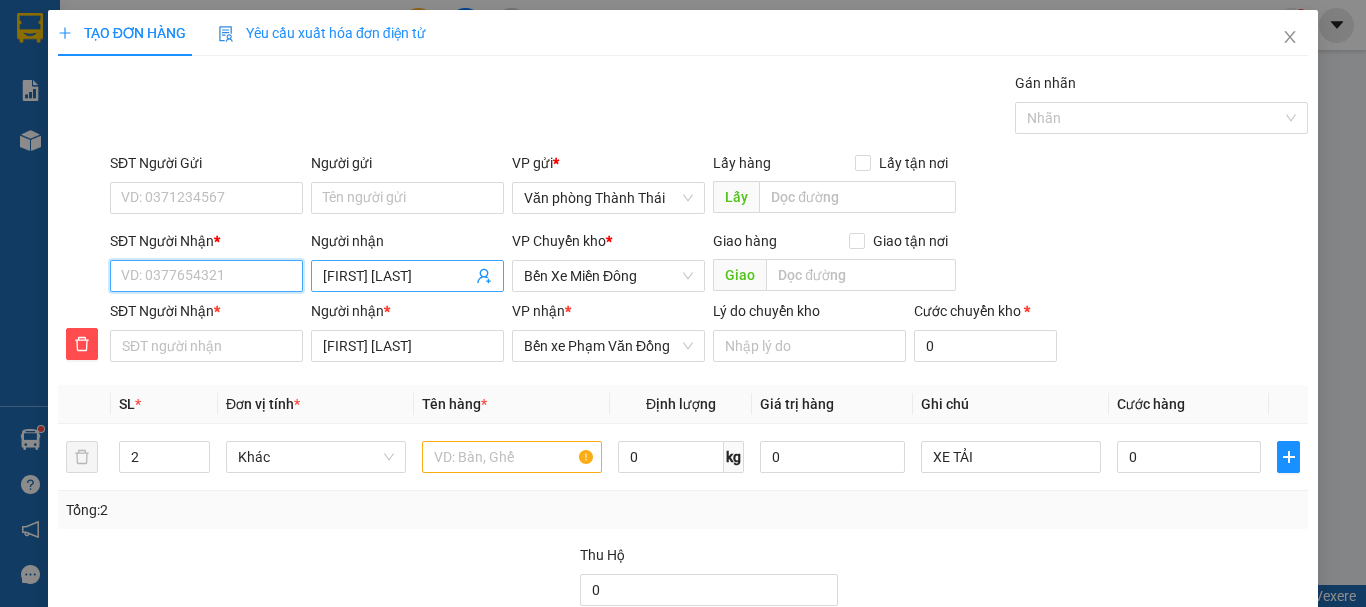 type on "0" 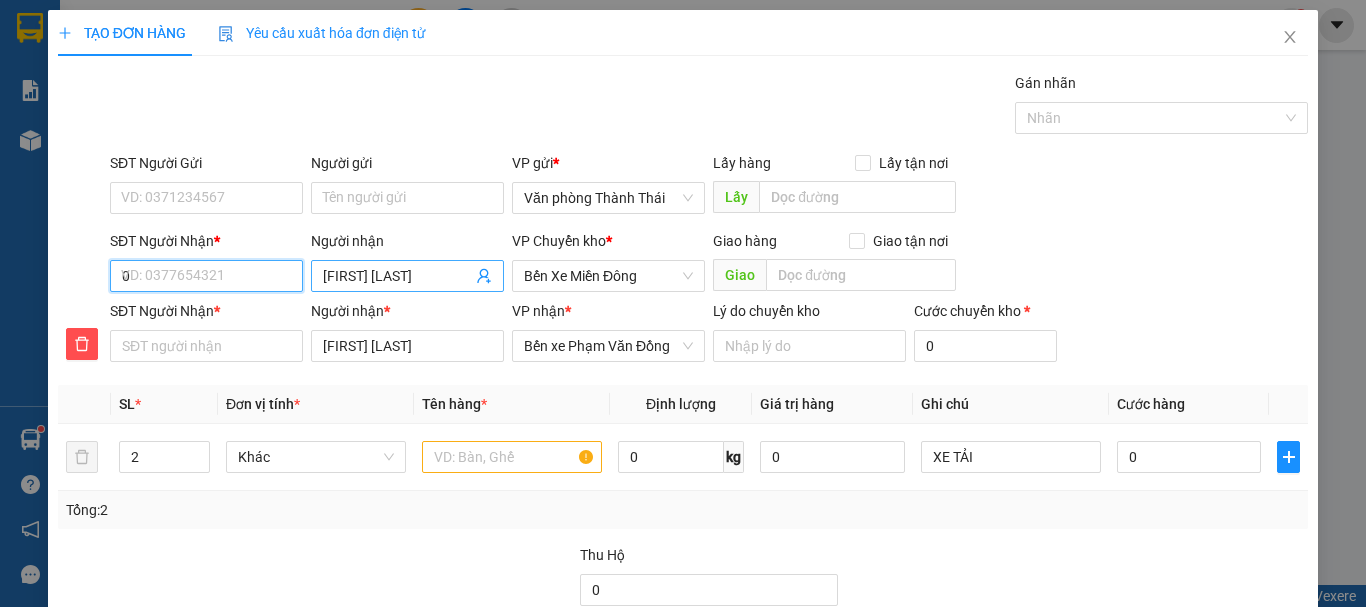 type on "0" 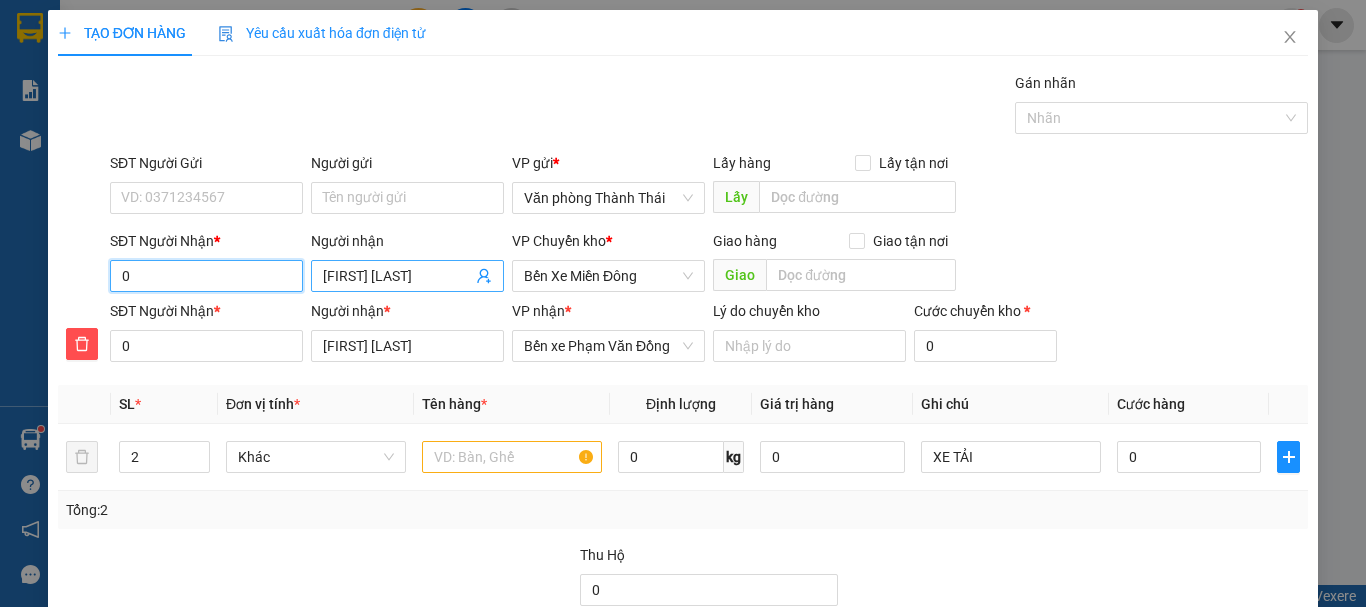 type on "08" 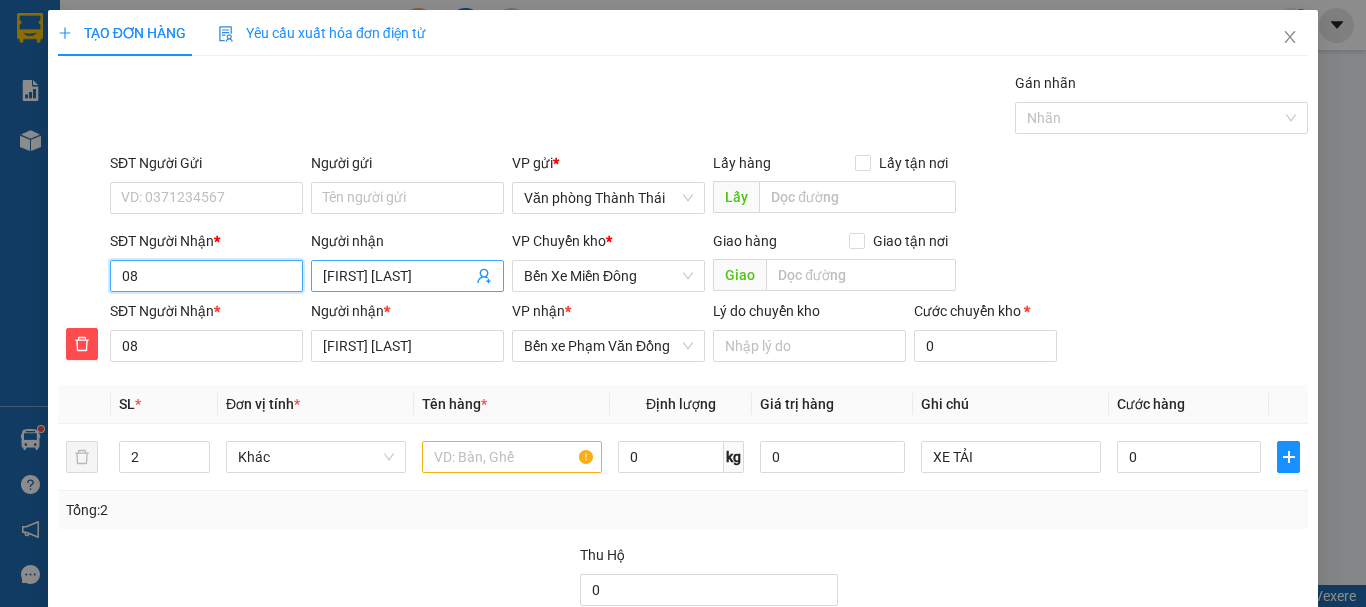 type on "081" 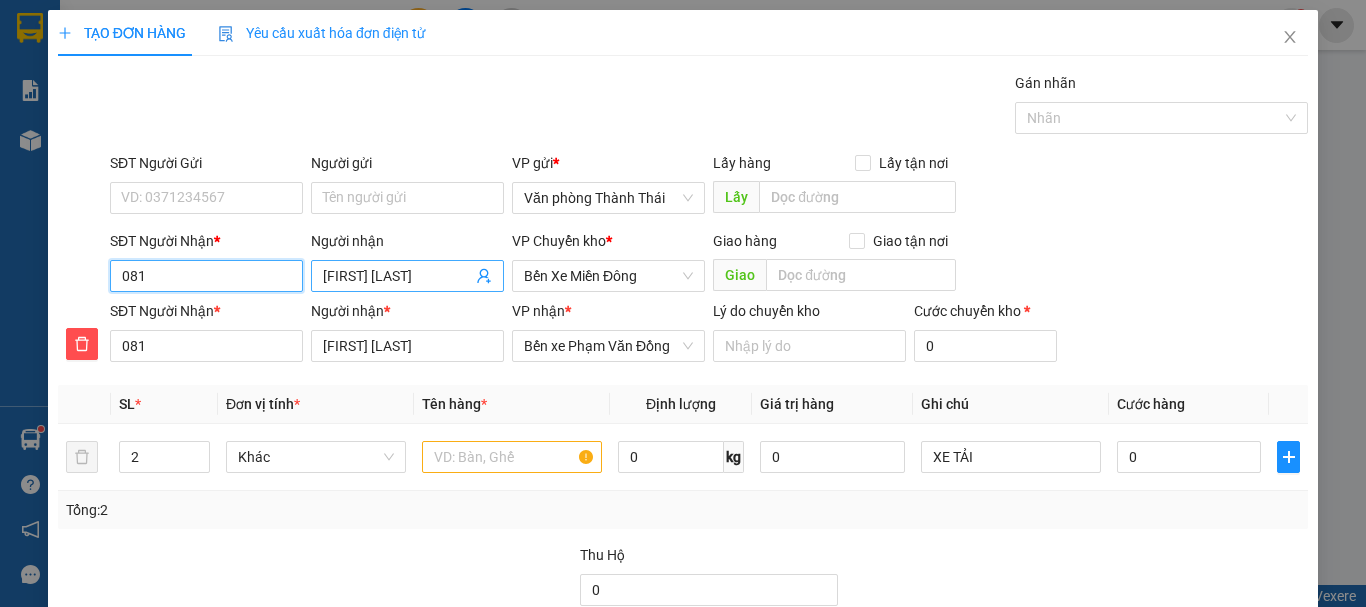 type on "0815" 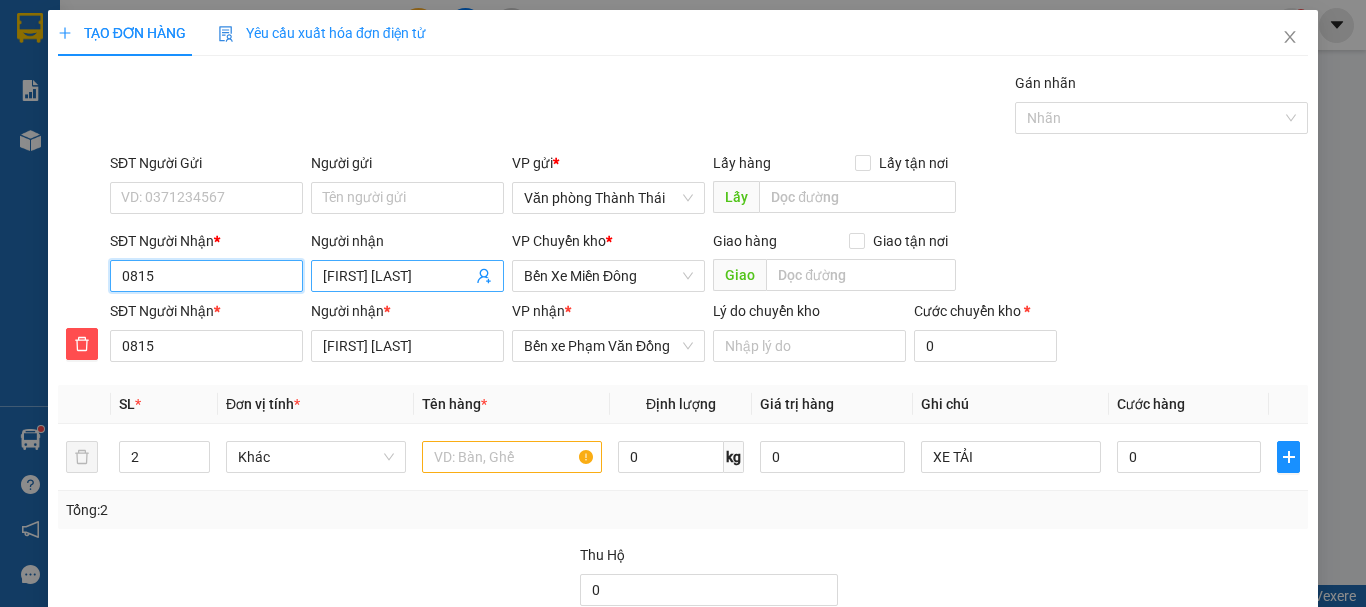 type on "08156" 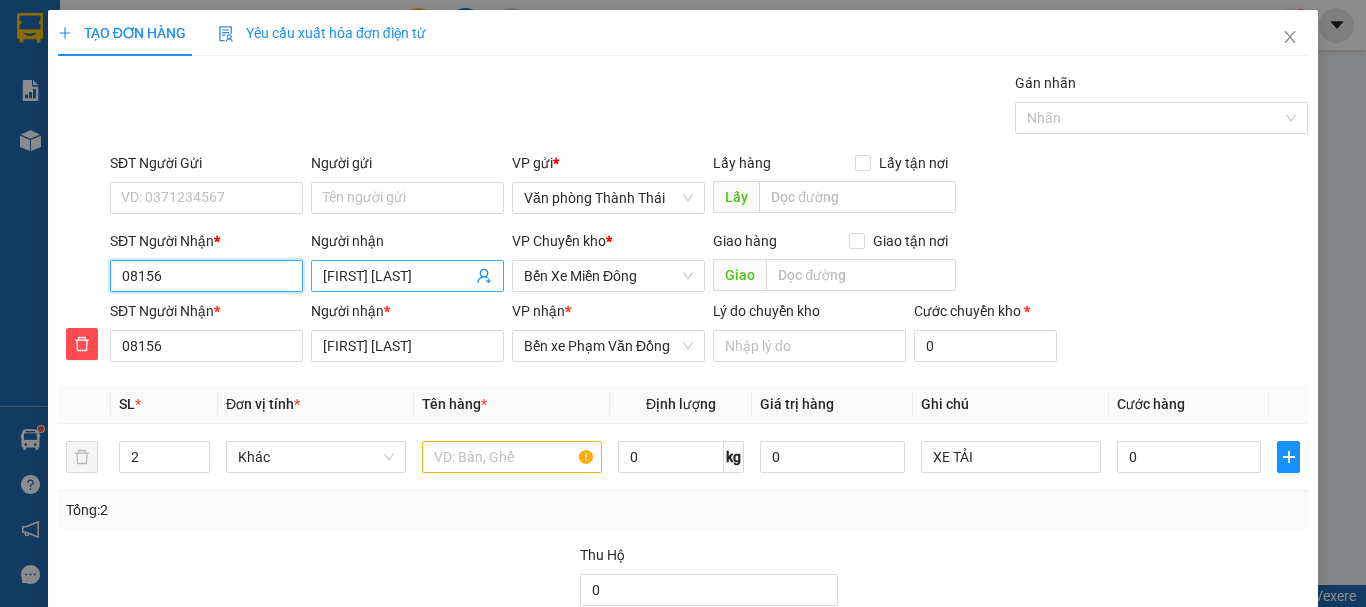 type on "[PHONE]" 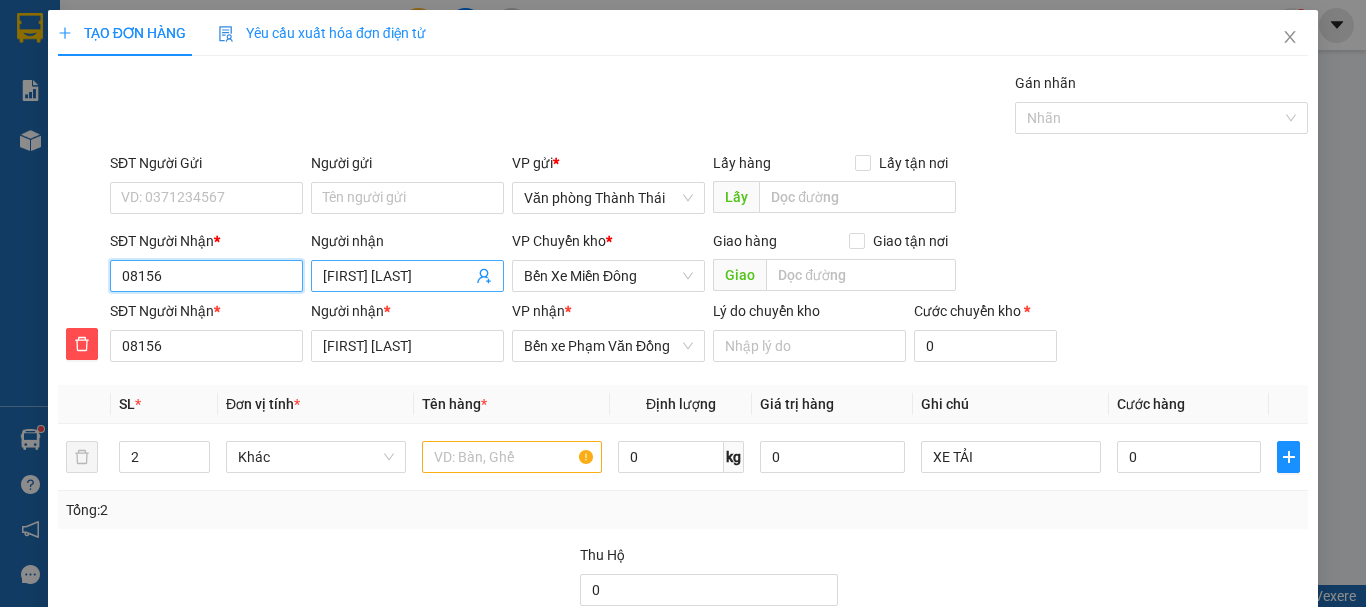 type on "[PHONE]" 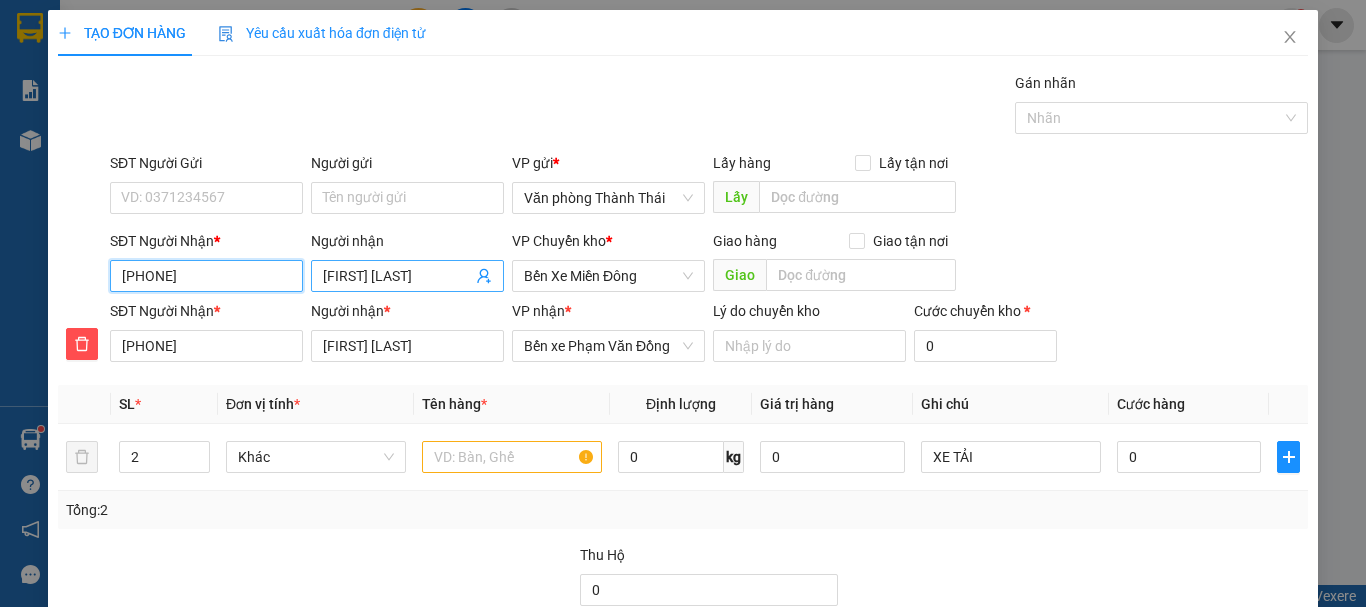type on "[PHONE]" 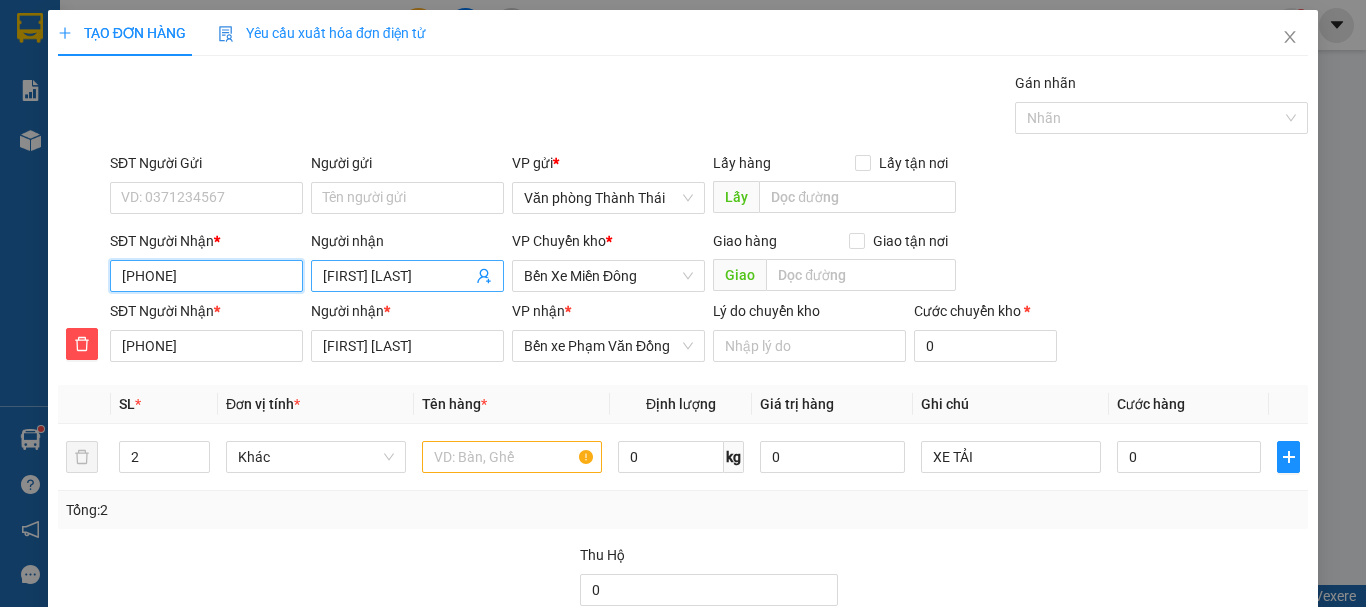 type on "[PHONE]" 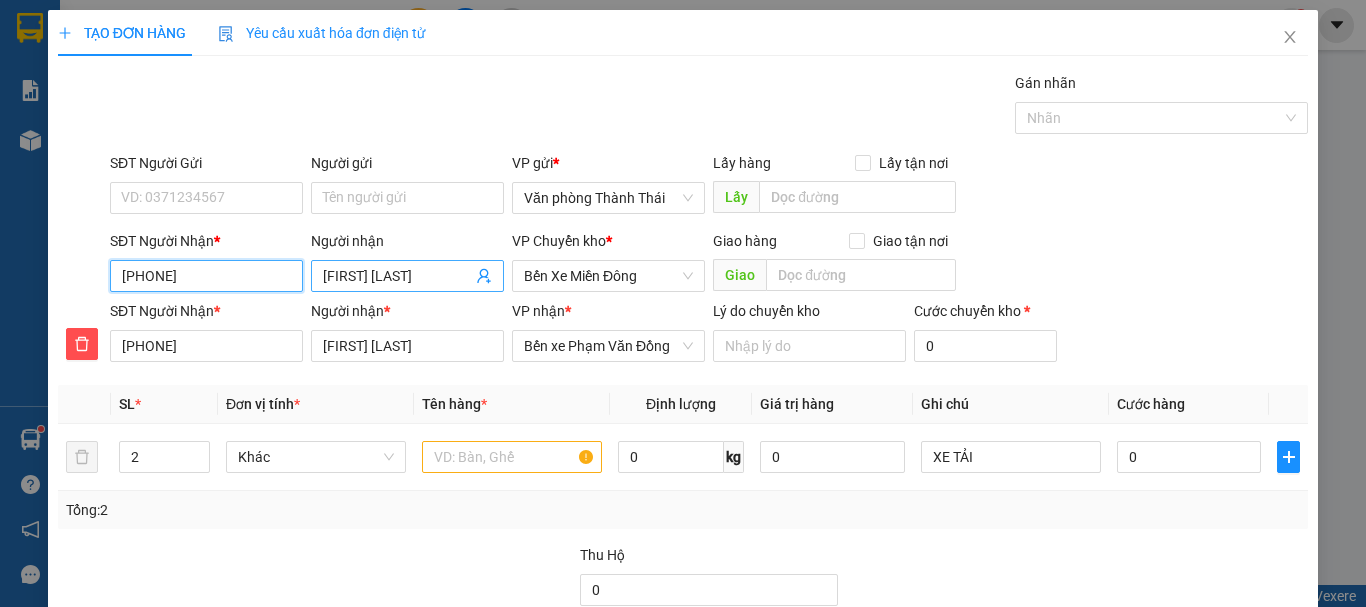 type on "[PHONE]" 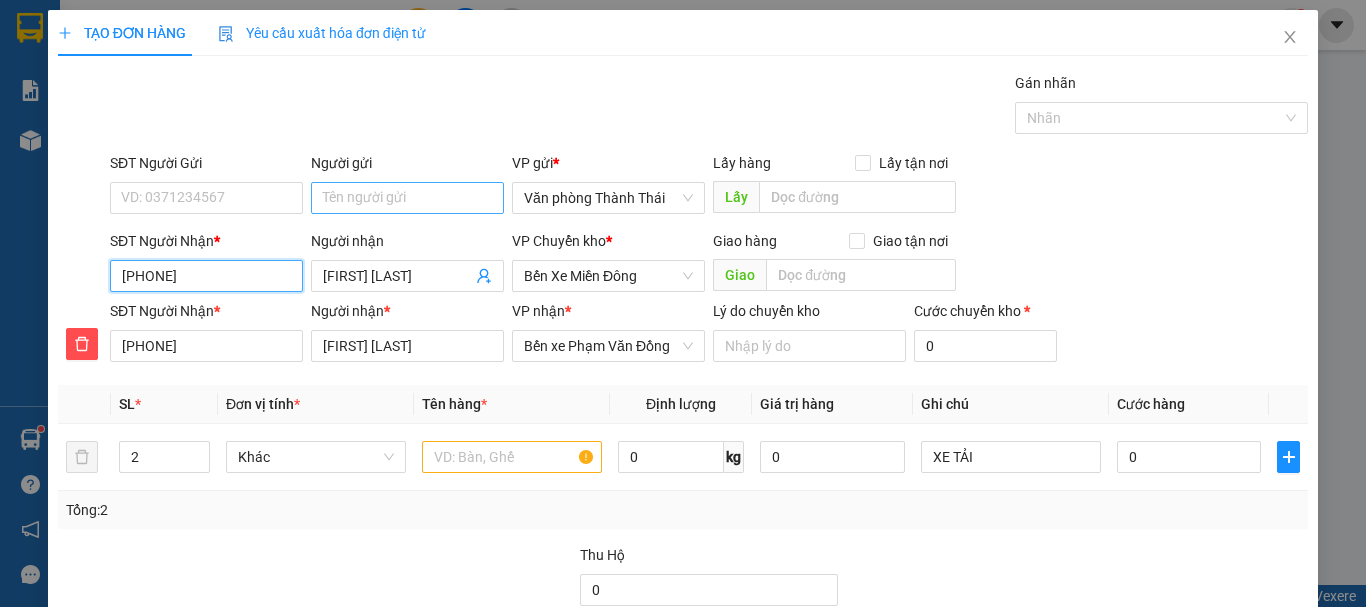 type on "[PHONE]" 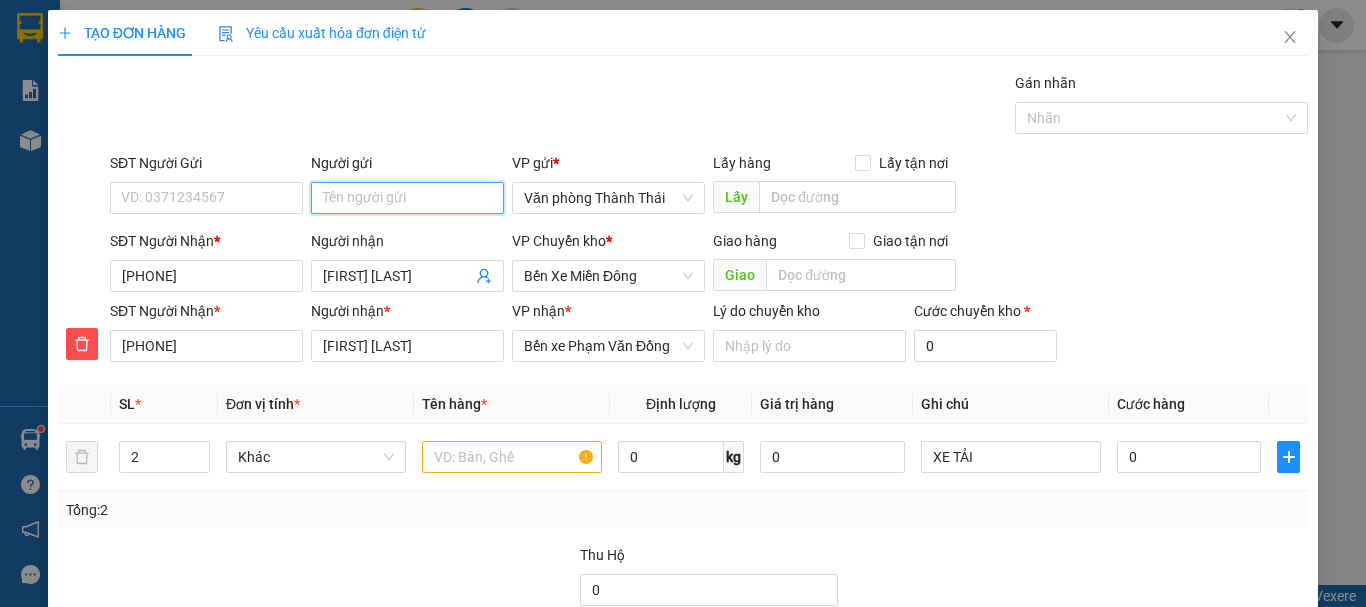 click on "Người gửi" at bounding box center [407, 198] 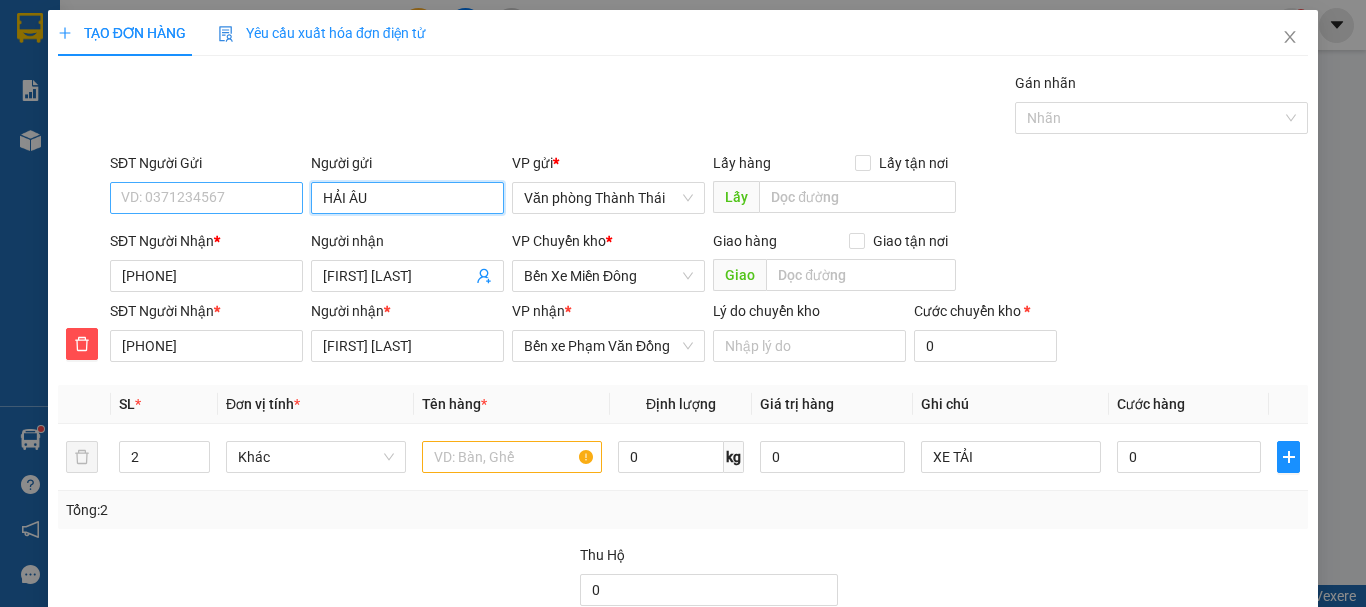 type on "HẢI ÂU" 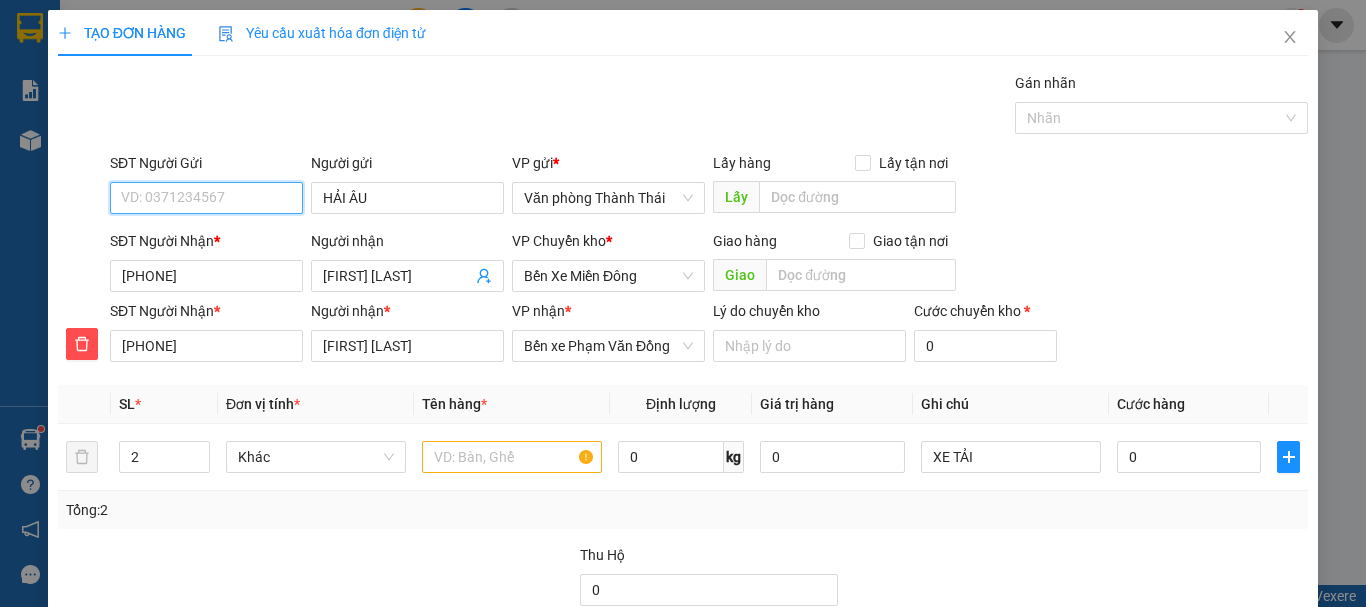click on "SĐT Người Gửi" at bounding box center [206, 198] 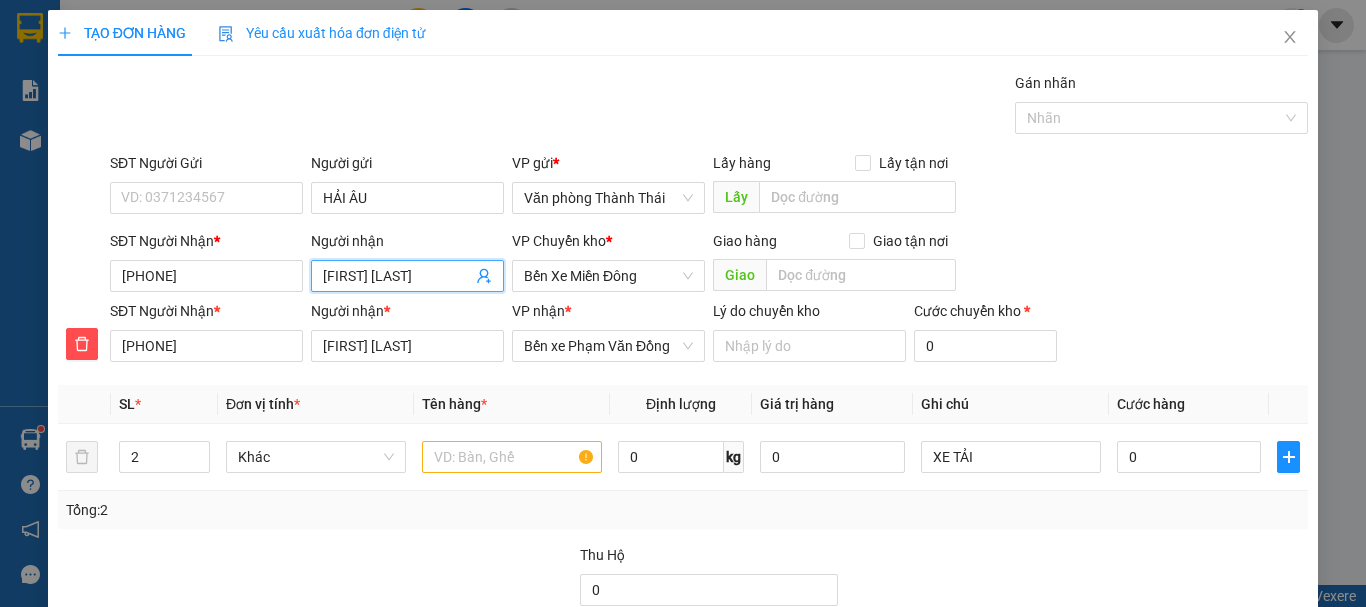 drag, startPoint x: 414, startPoint y: 271, endPoint x: 241, endPoint y: 304, distance: 176.11928 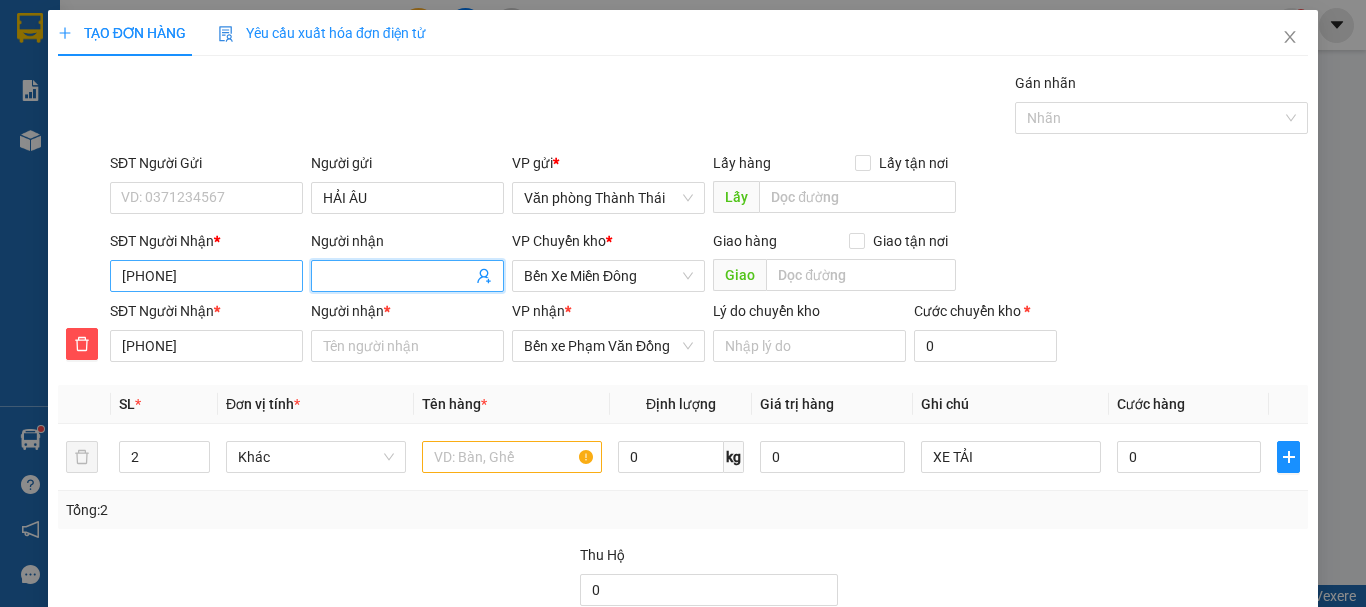type 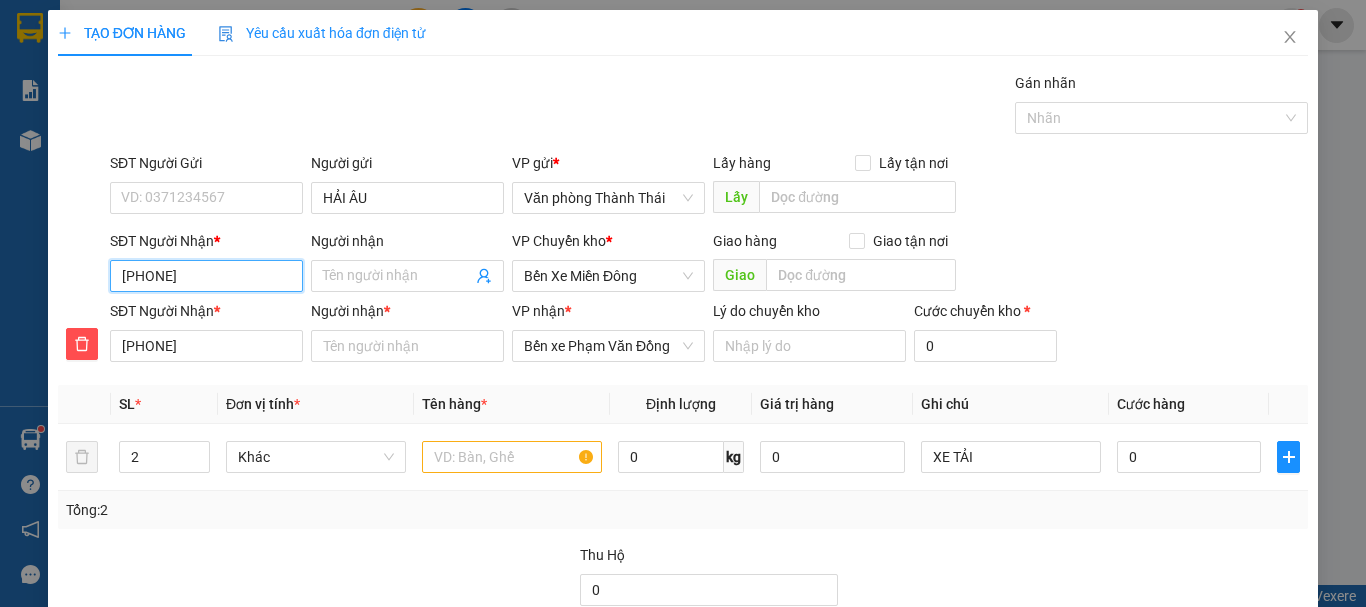 drag, startPoint x: 218, startPoint y: 278, endPoint x: 0, endPoint y: 278, distance: 218 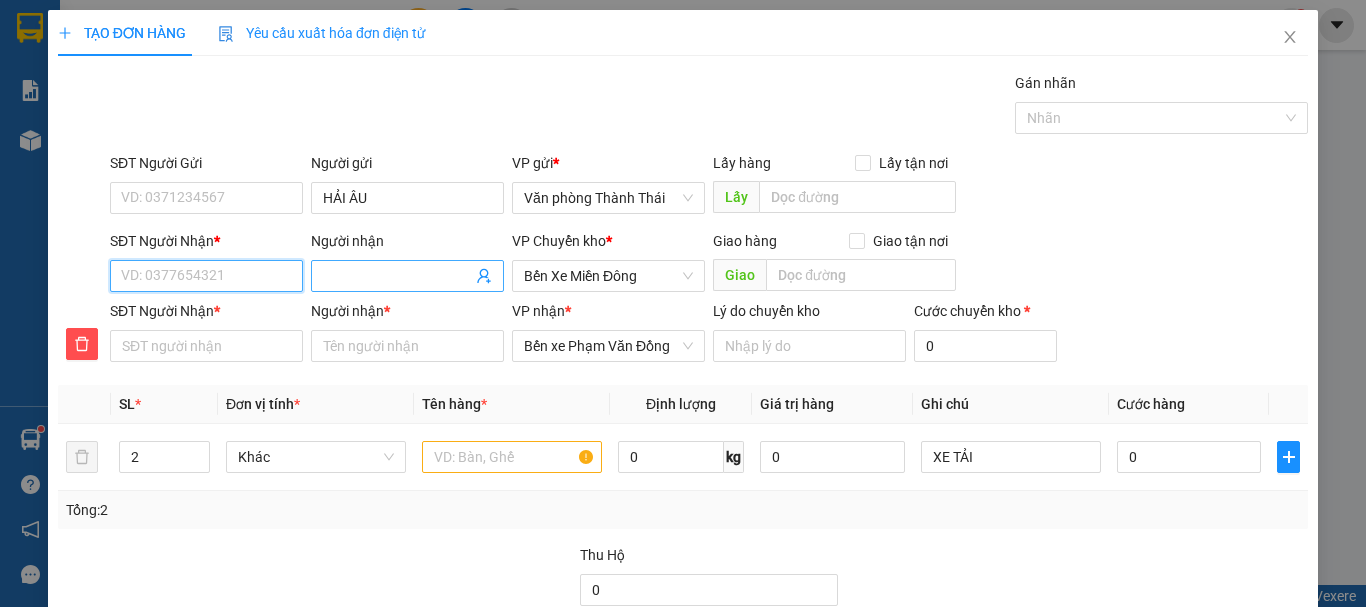 type 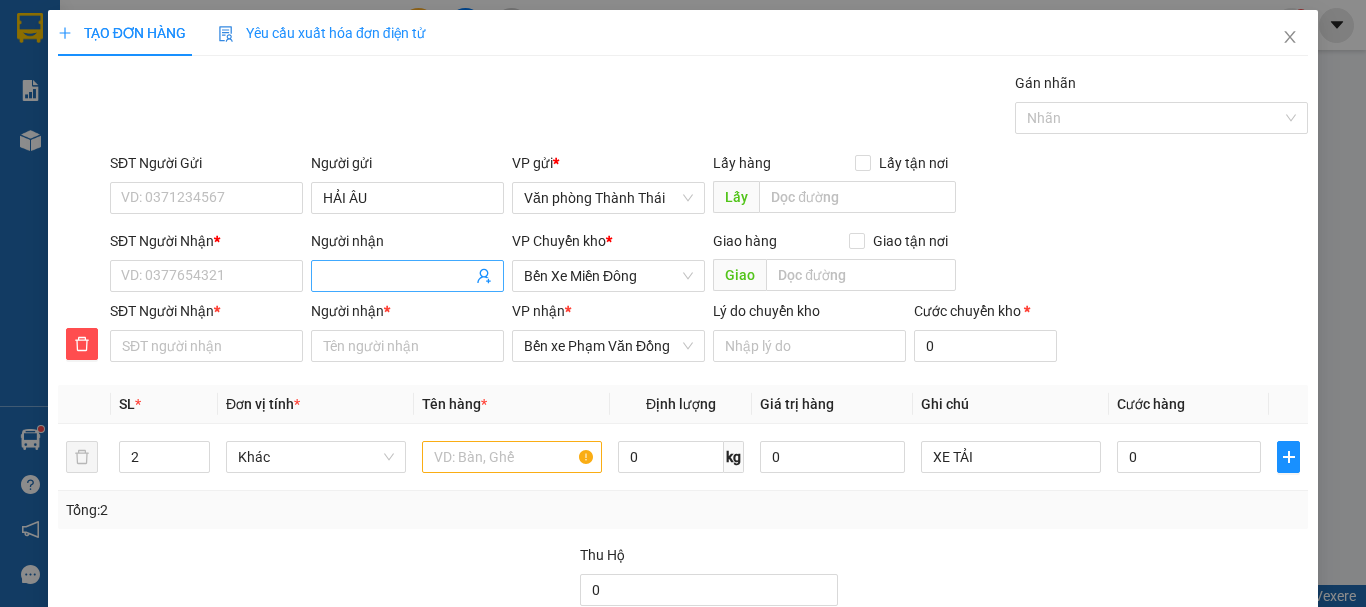 click on "Người nhận" at bounding box center (397, 276) 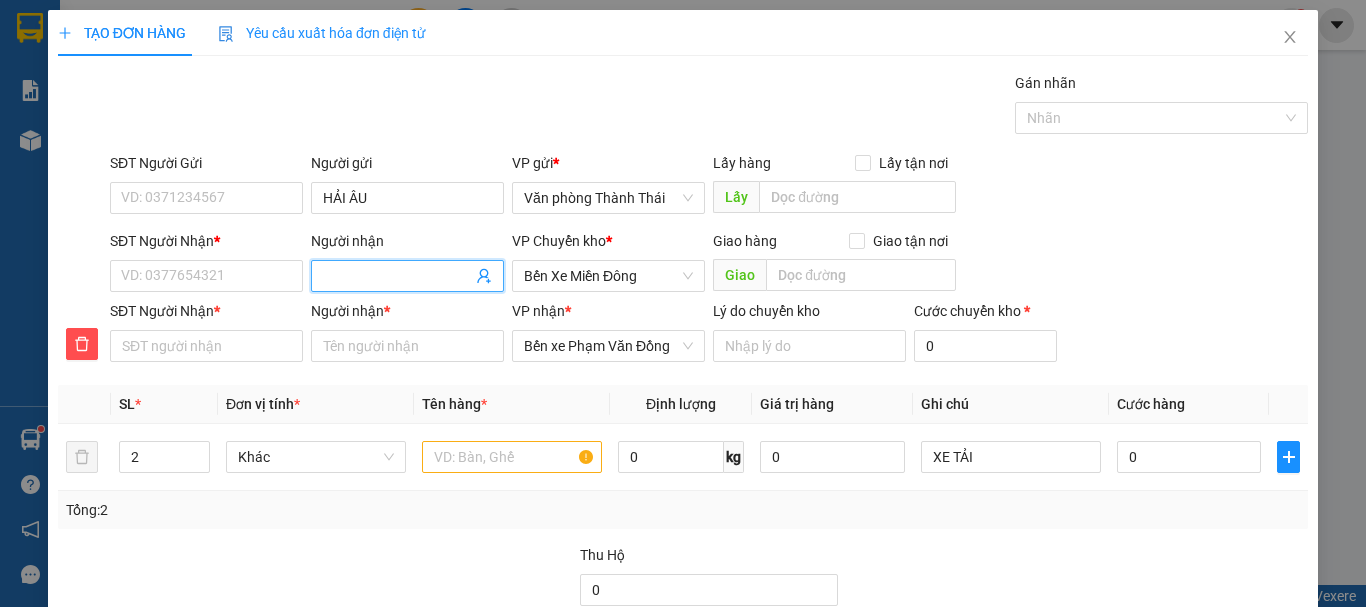 type on "P" 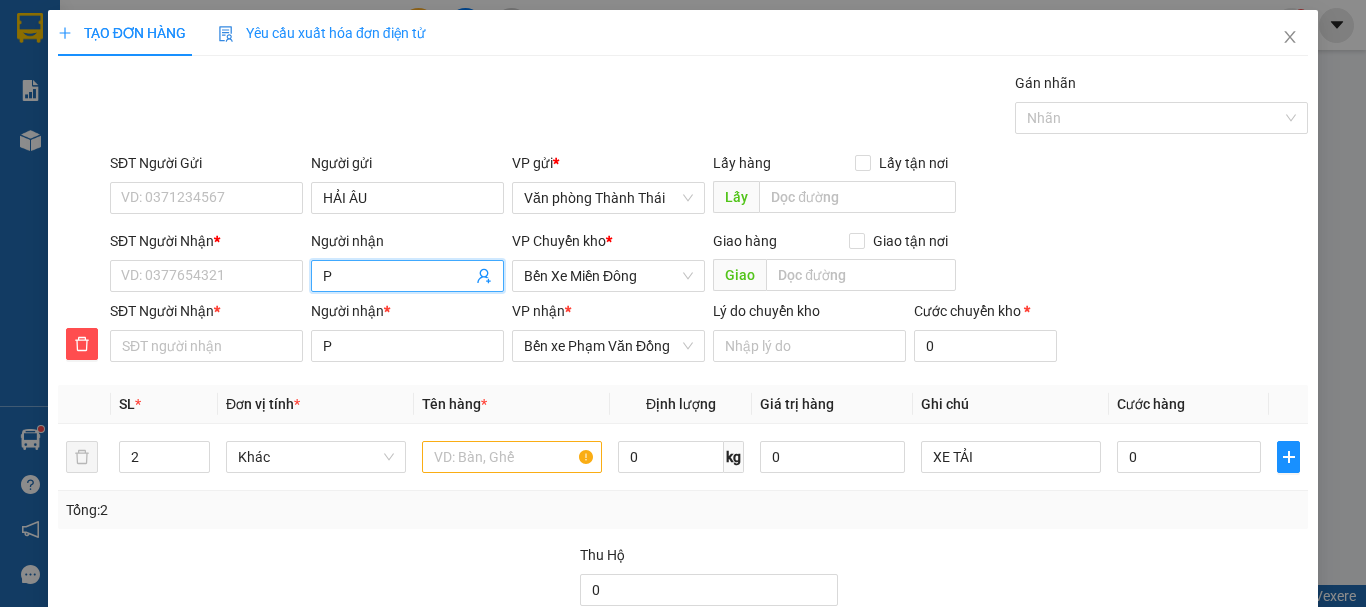 type on "PH" 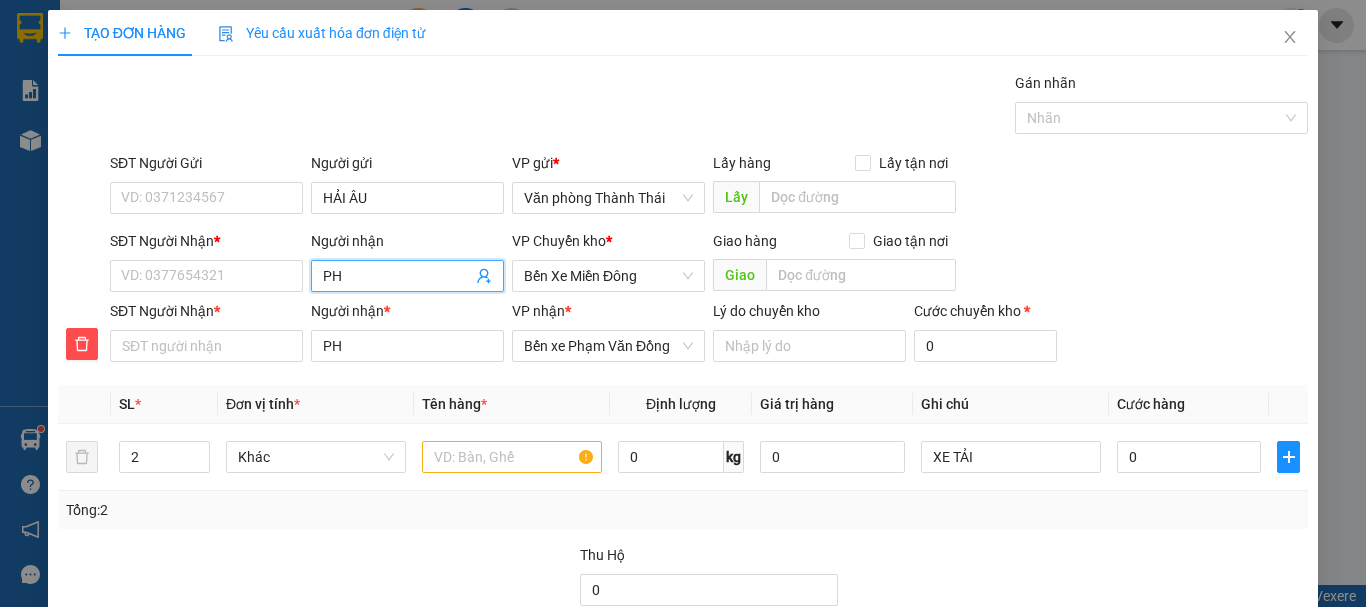 type on "PHU" 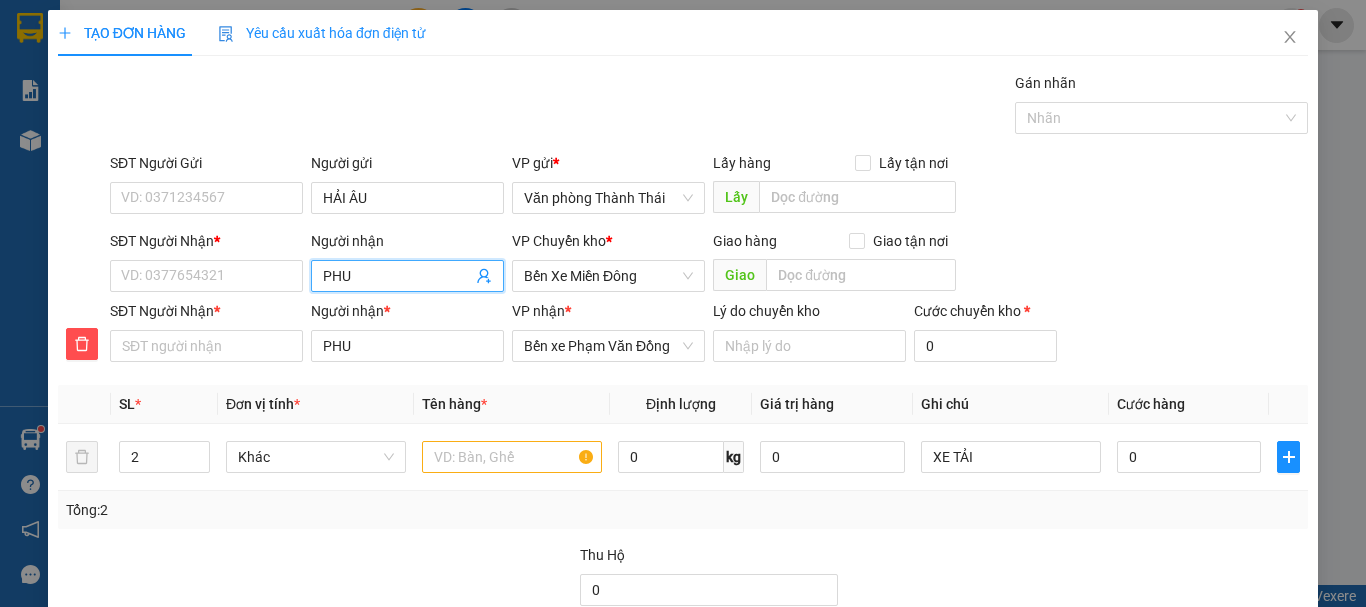 type on "PHUC" 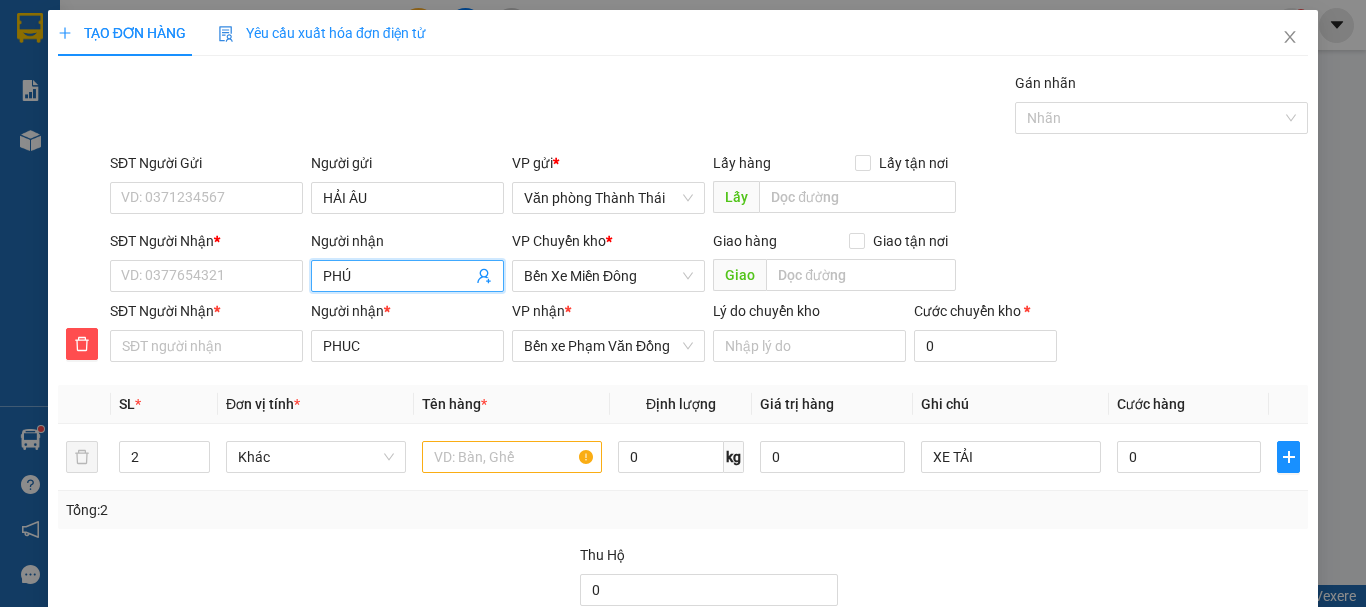 type on "PHÚC" 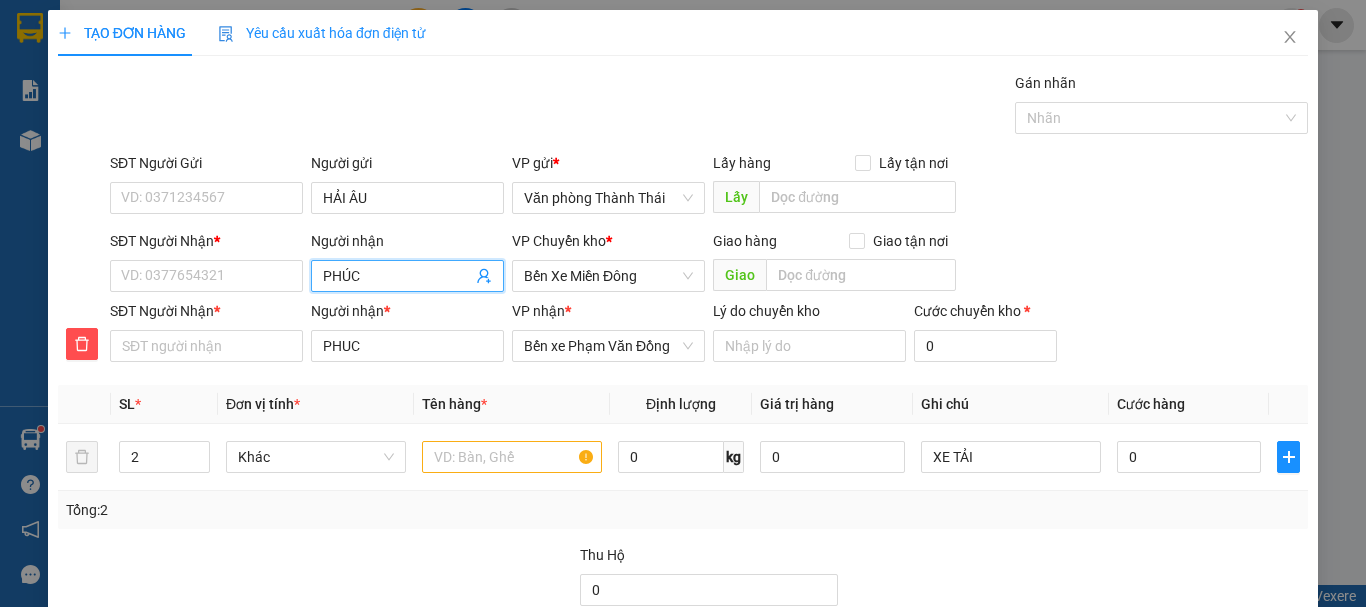 type on "PHÚC" 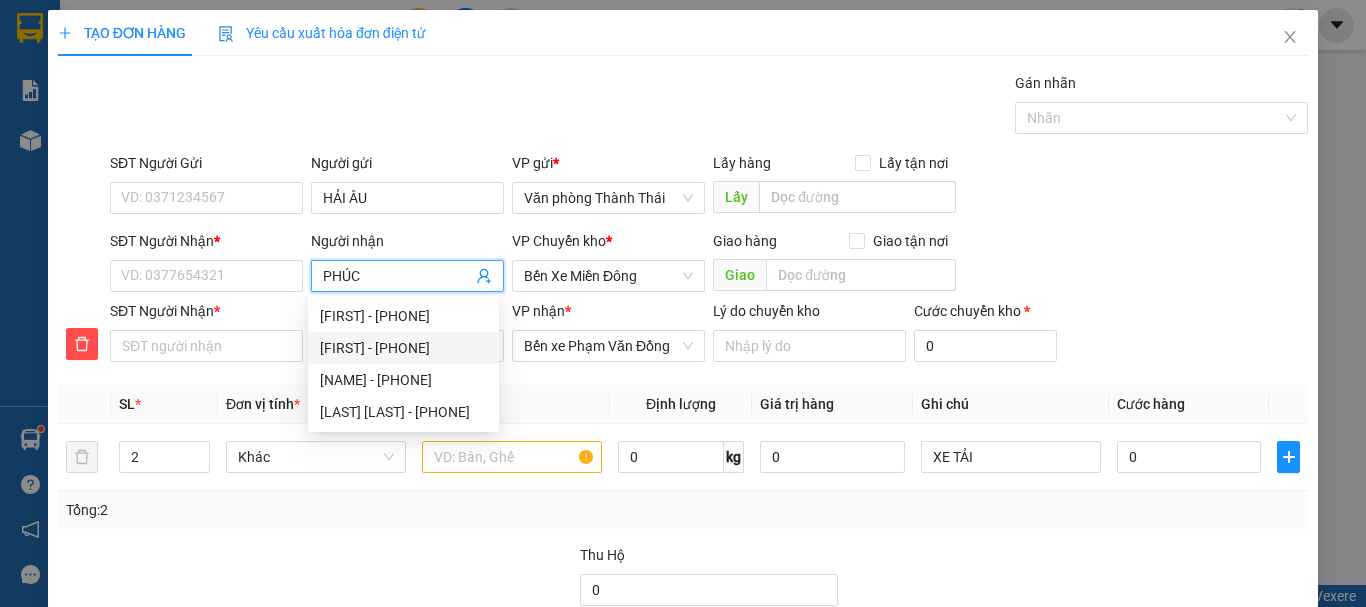 click on "[FIRST] - [PHONE]" at bounding box center [403, 348] 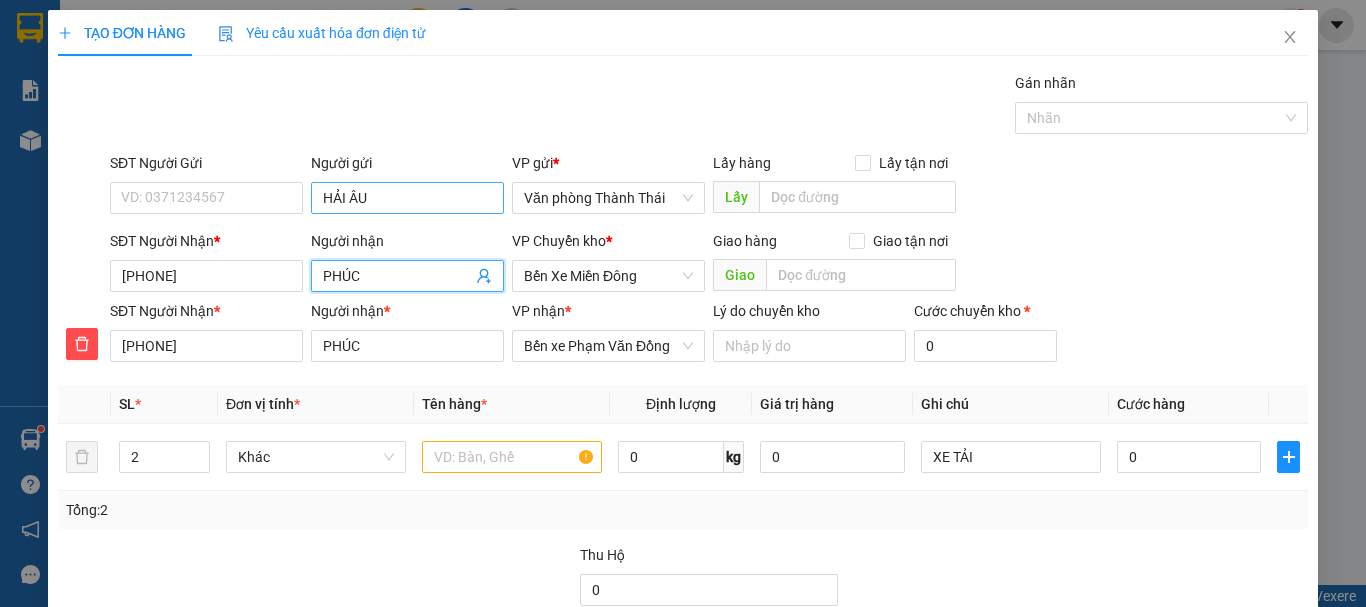 type on "PHÚC" 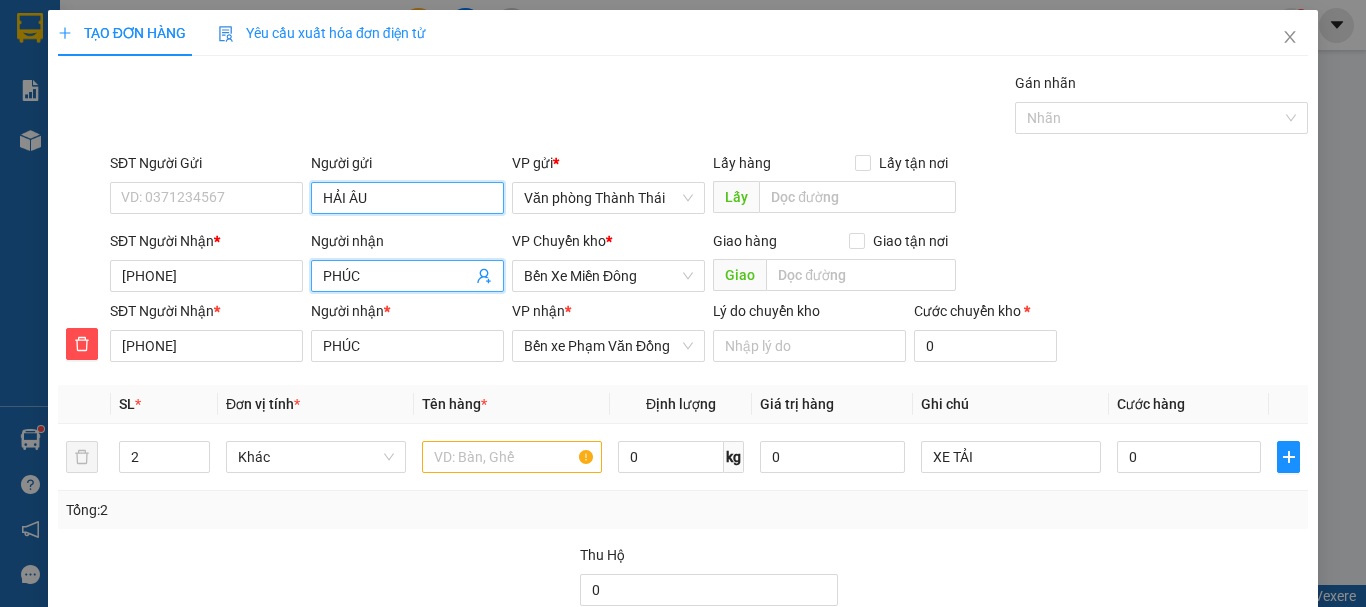 click on "HẢI ÂU" at bounding box center [407, 198] 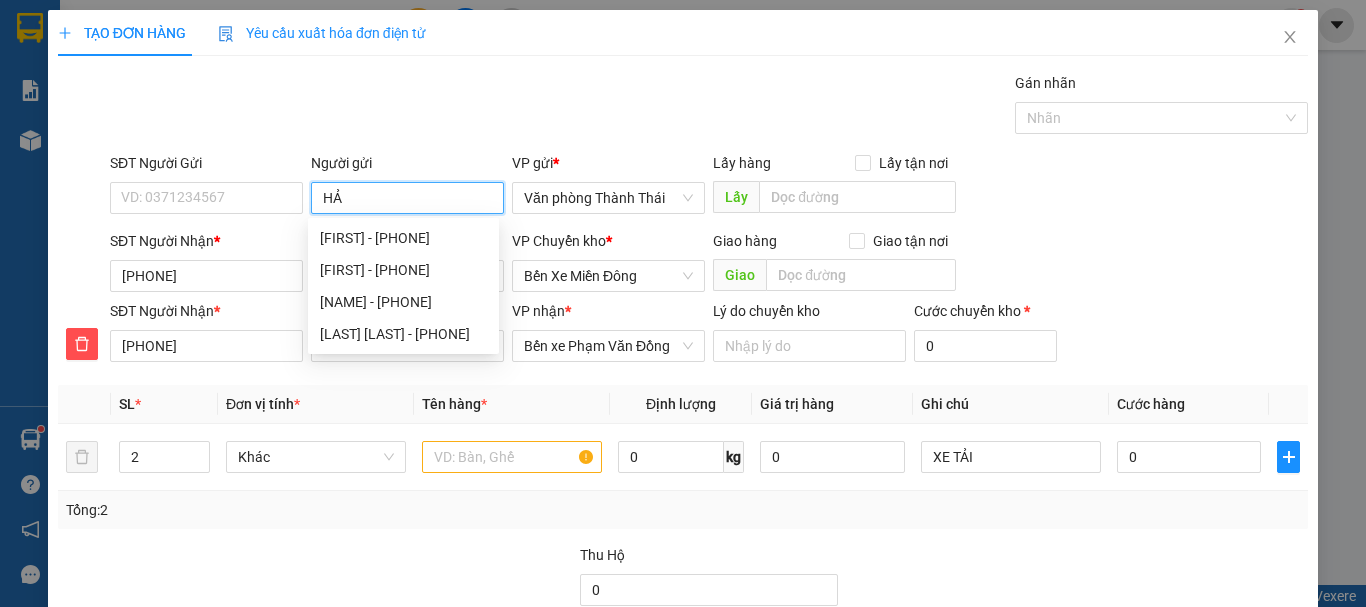type on "H" 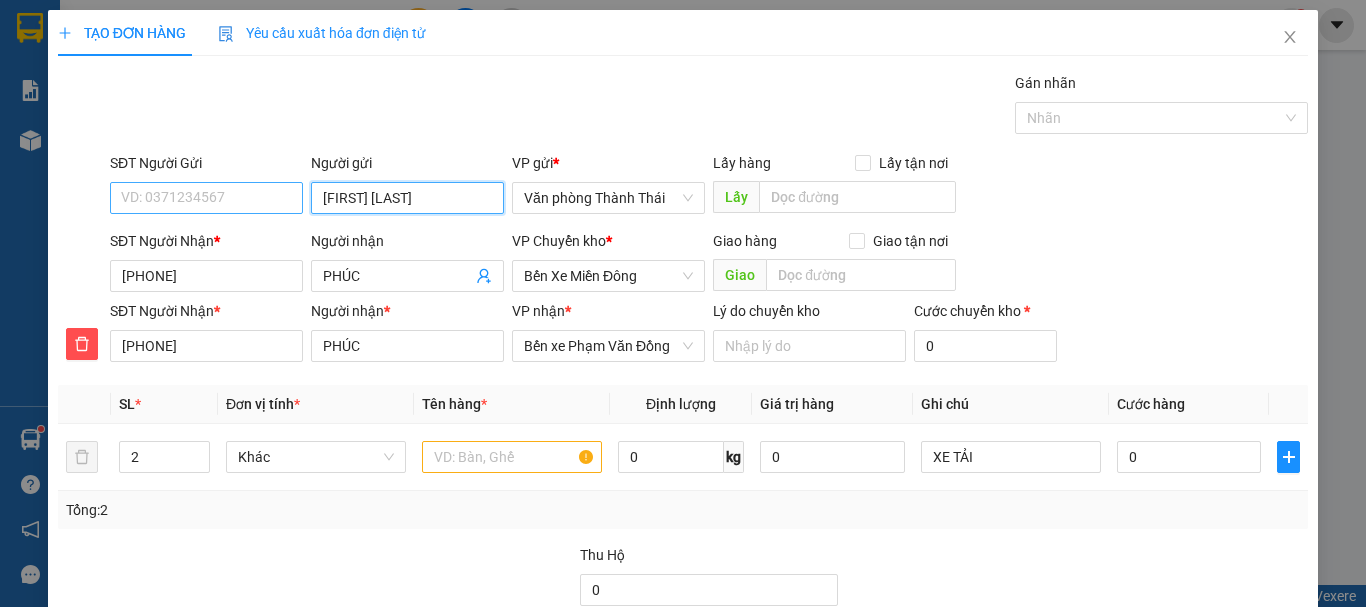 type on "[FIRST] [LAST]" 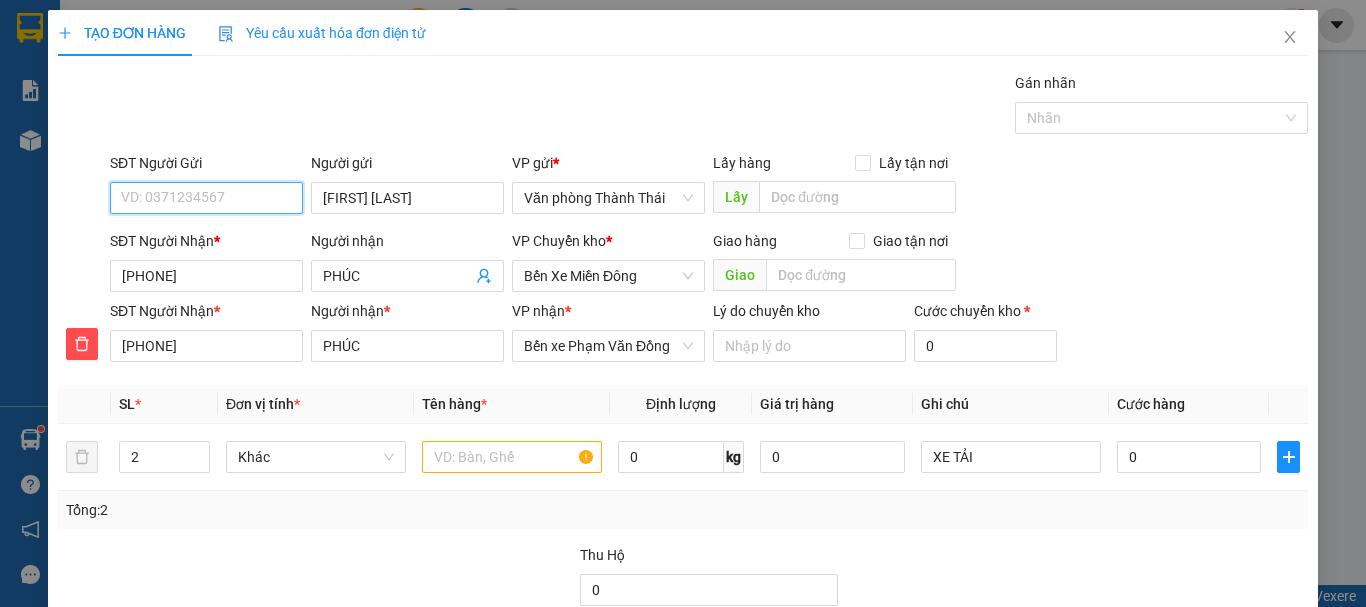 click on "SĐT Người Gửi" at bounding box center [206, 198] 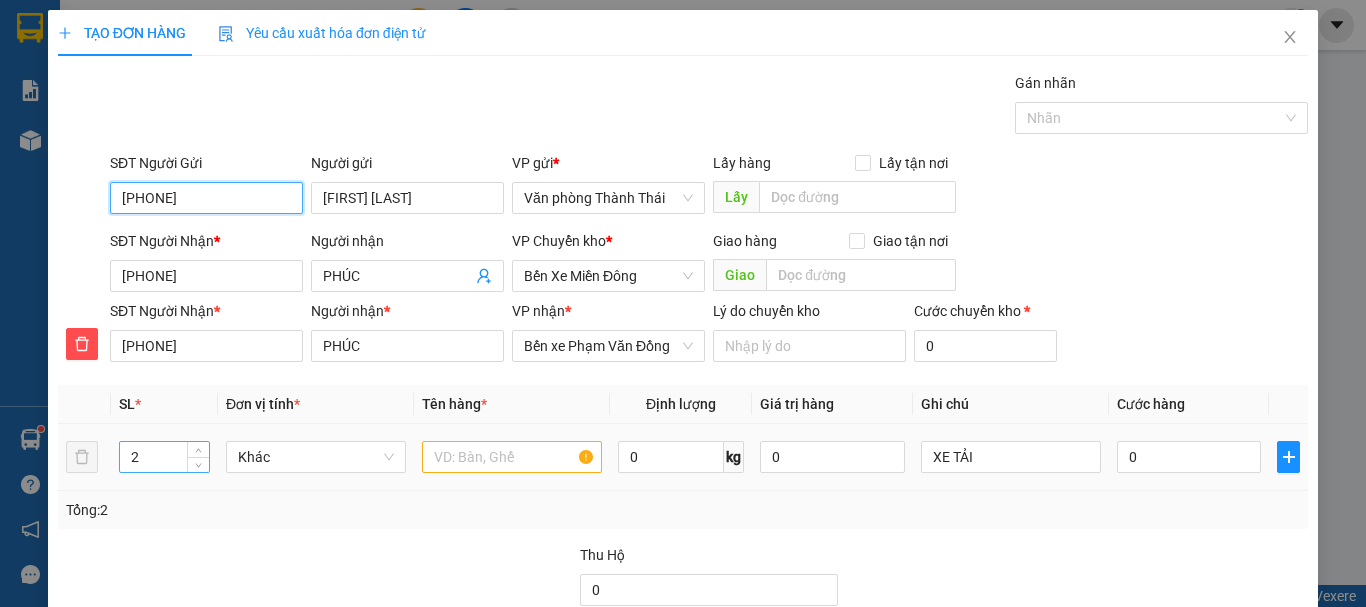 type on "[PHONE]" 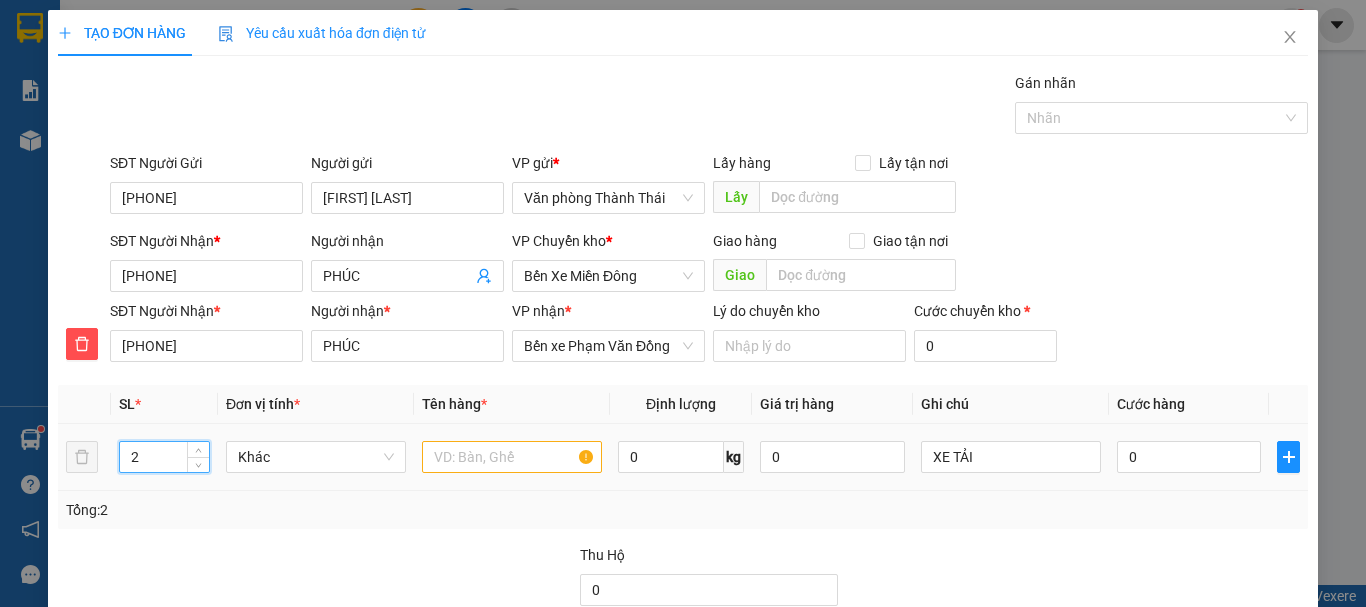 click on "2 Khác 0 kg 0 XE TẢI 0" at bounding box center (683, 457) 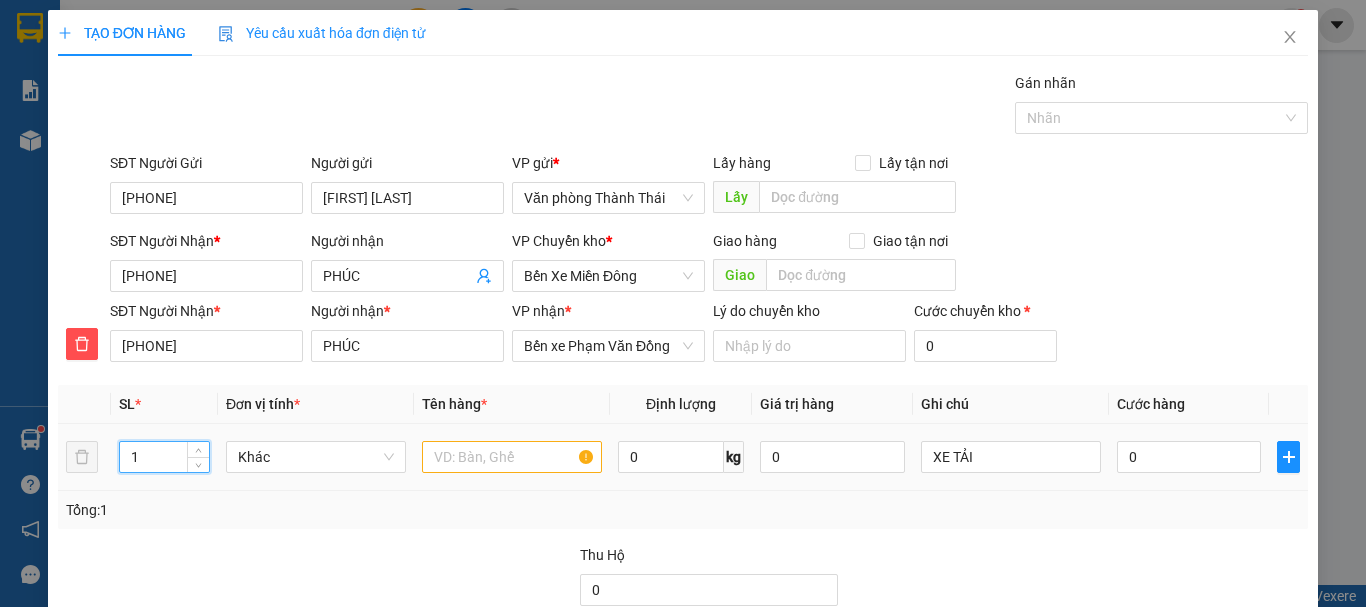 type on "1" 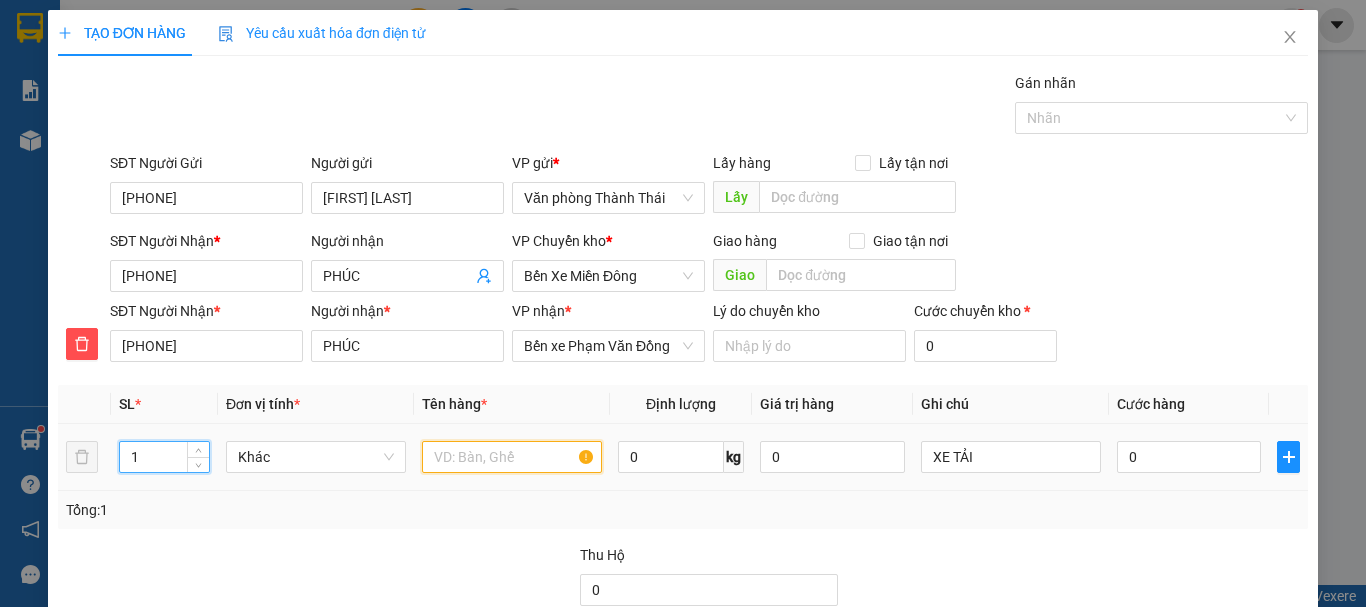 click at bounding box center [512, 457] 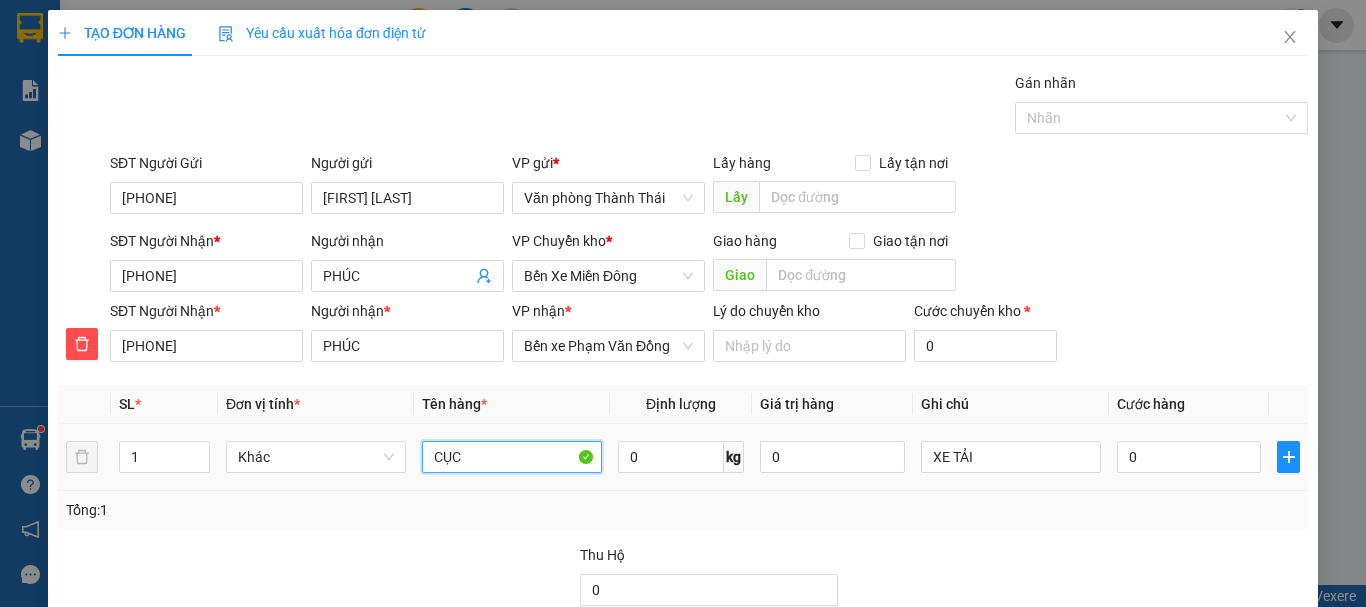 type on "CỤC" 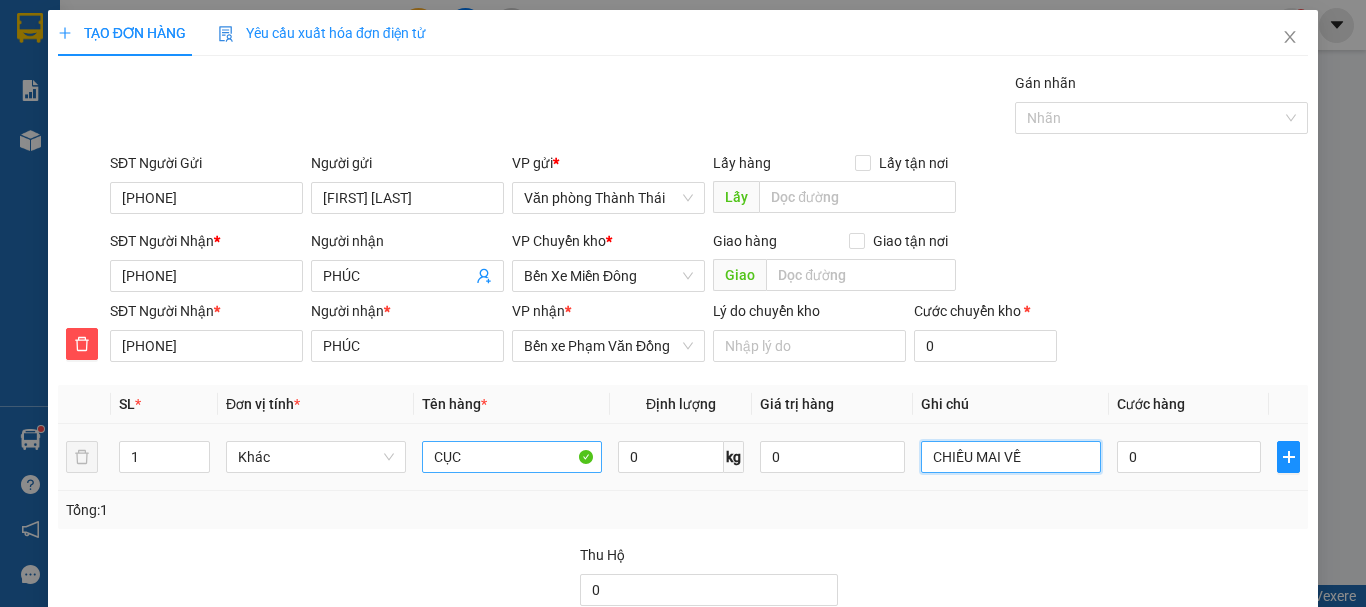 type on "CHIỀU MAI VỀ" 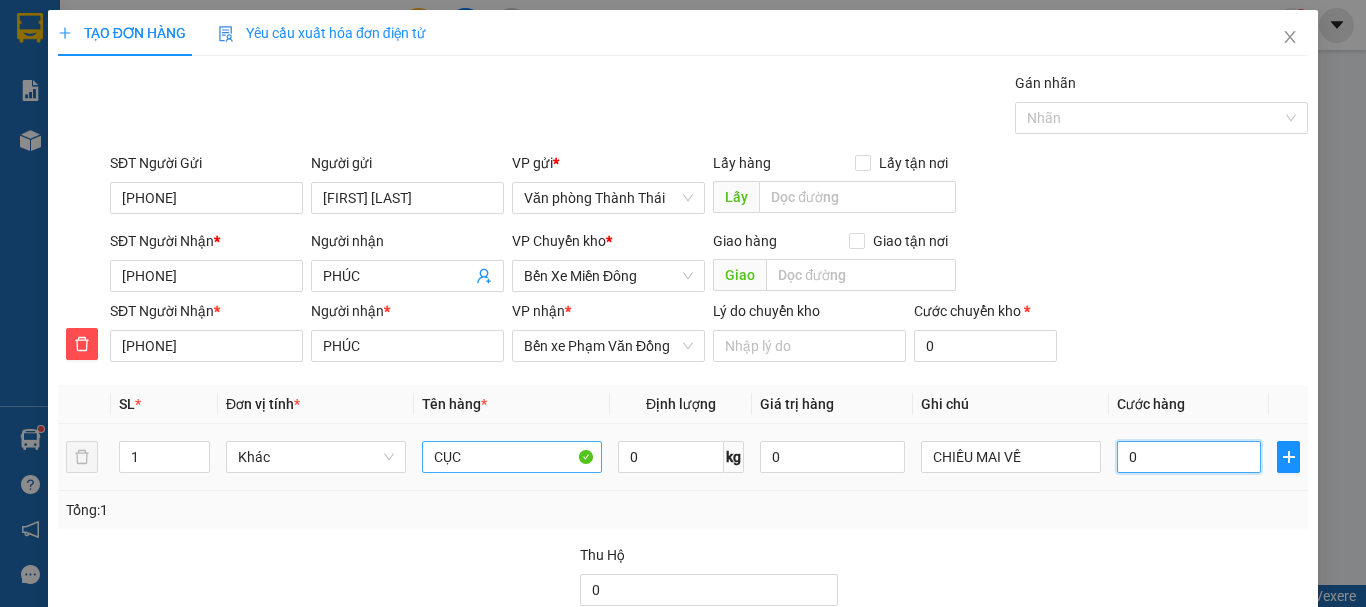 type on "1" 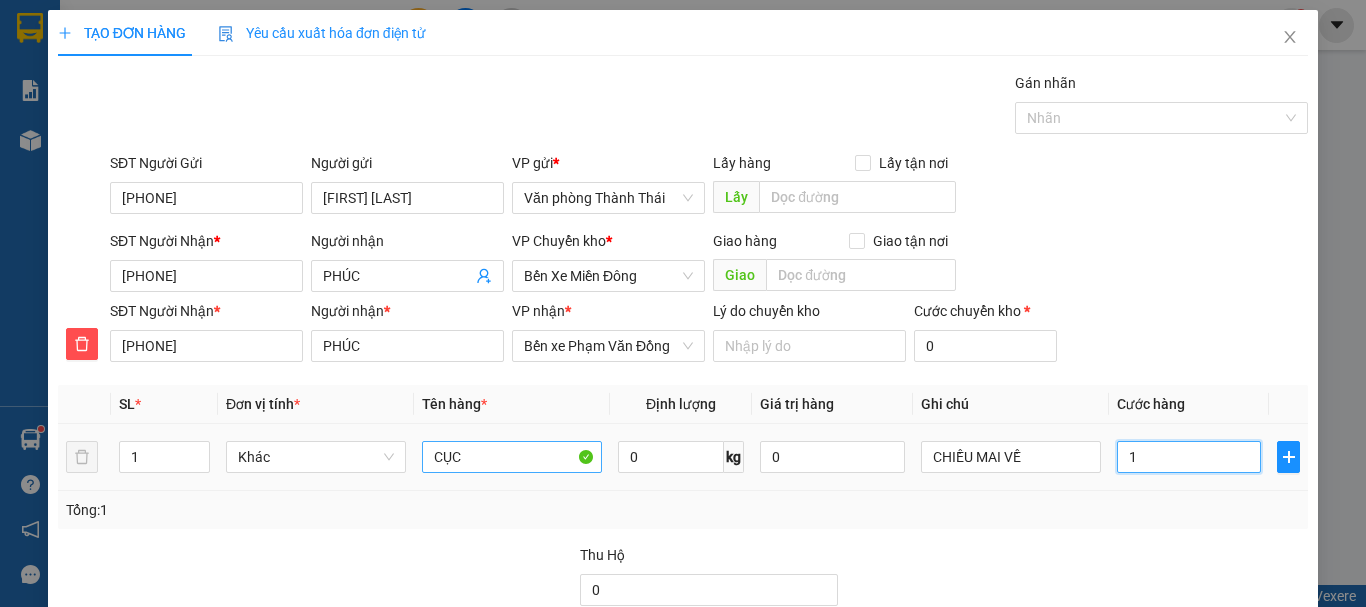 type on "10" 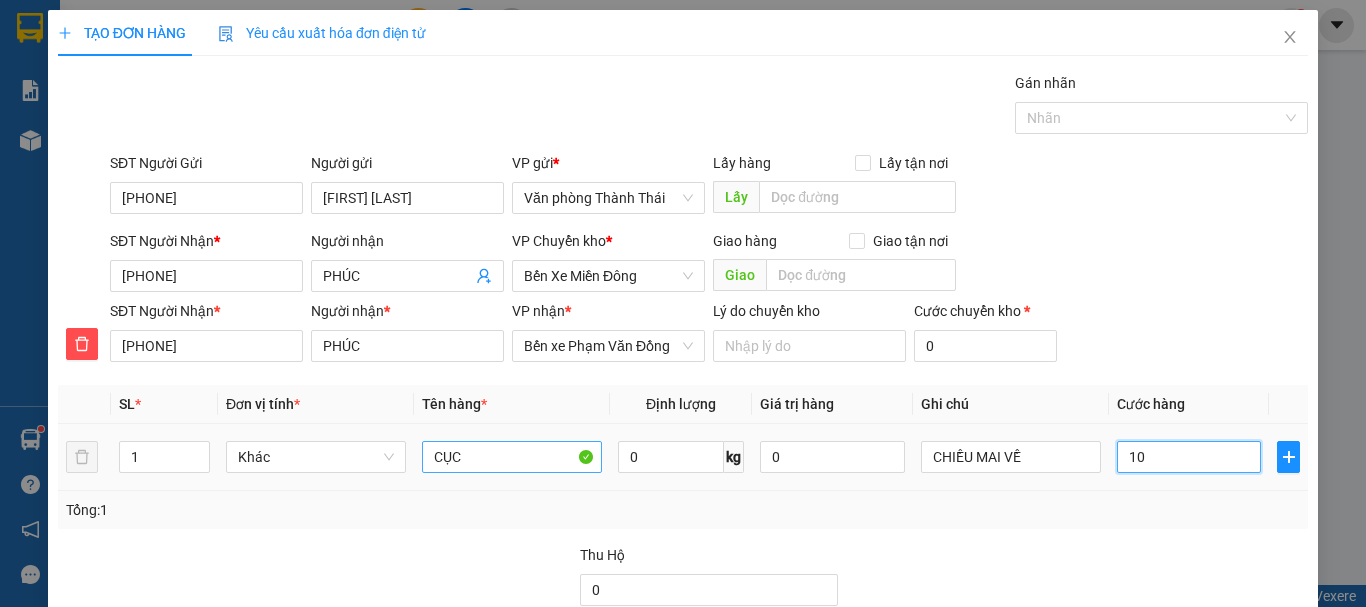 type on "10" 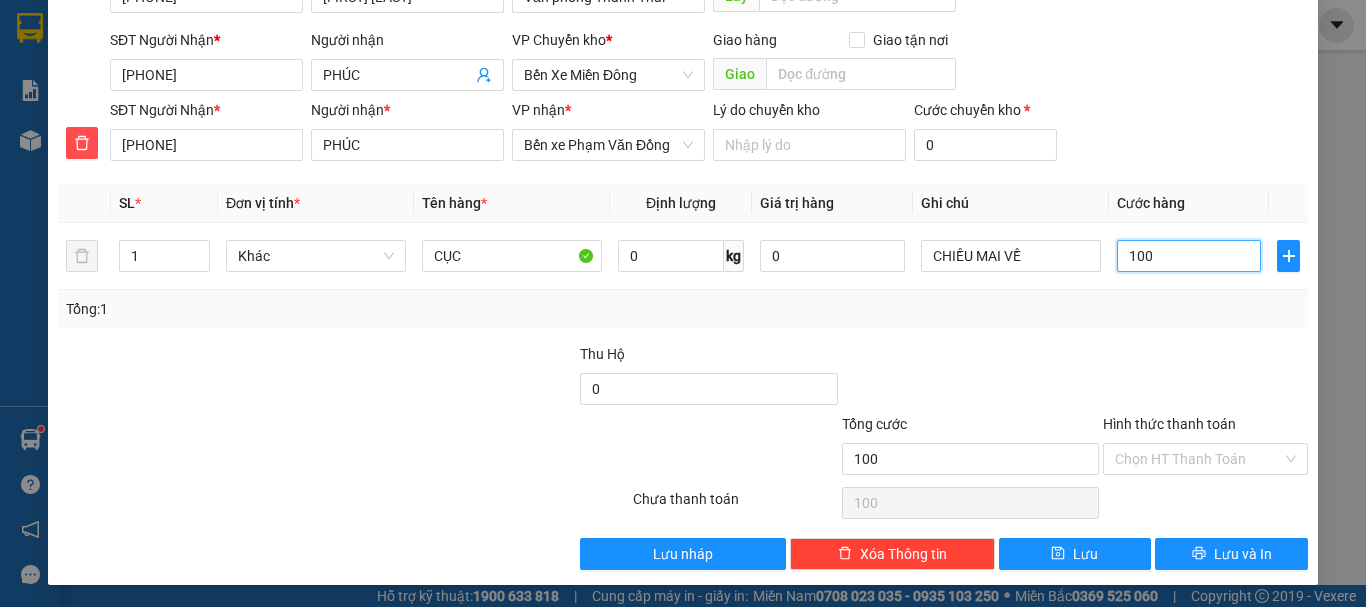 scroll, scrollTop: 203, scrollLeft: 0, axis: vertical 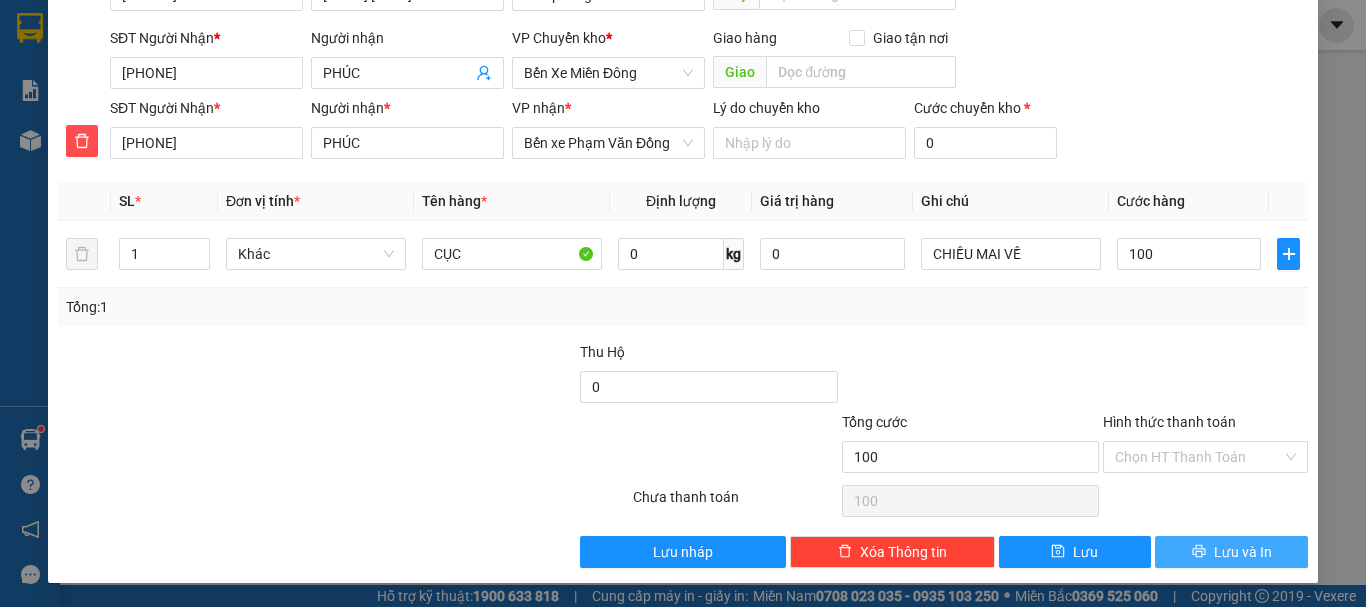 type on "100.000" 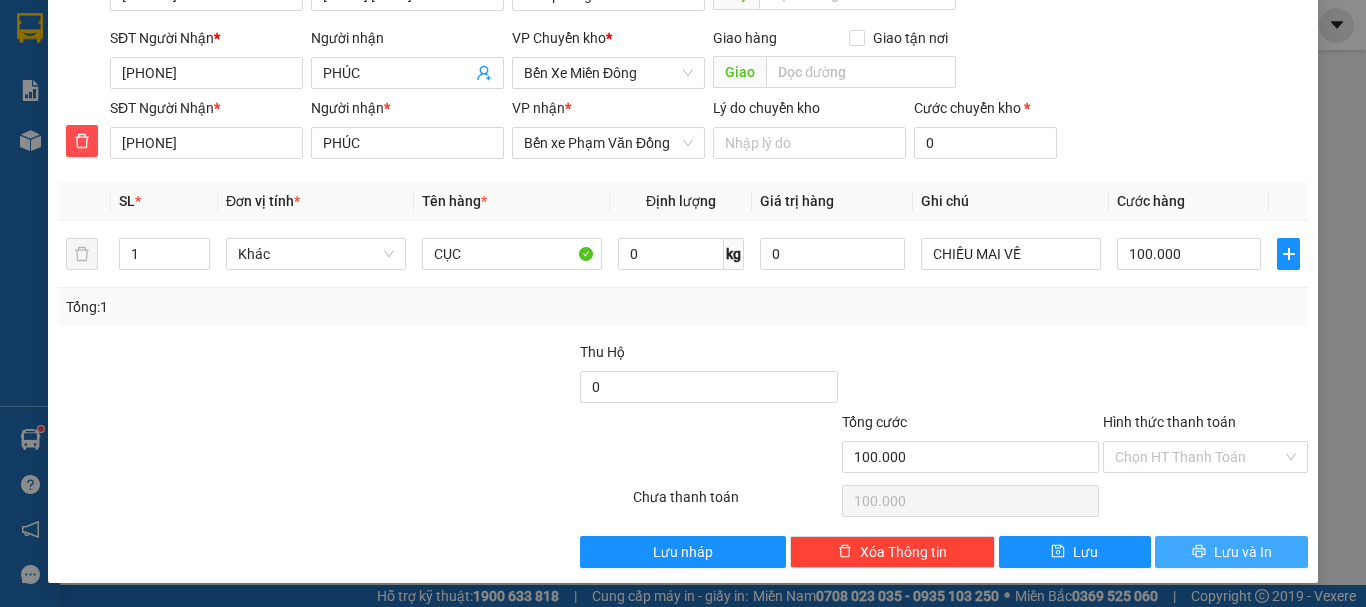 drag, startPoint x: 1218, startPoint y: 554, endPoint x: 1172, endPoint y: 520, distance: 57.201397 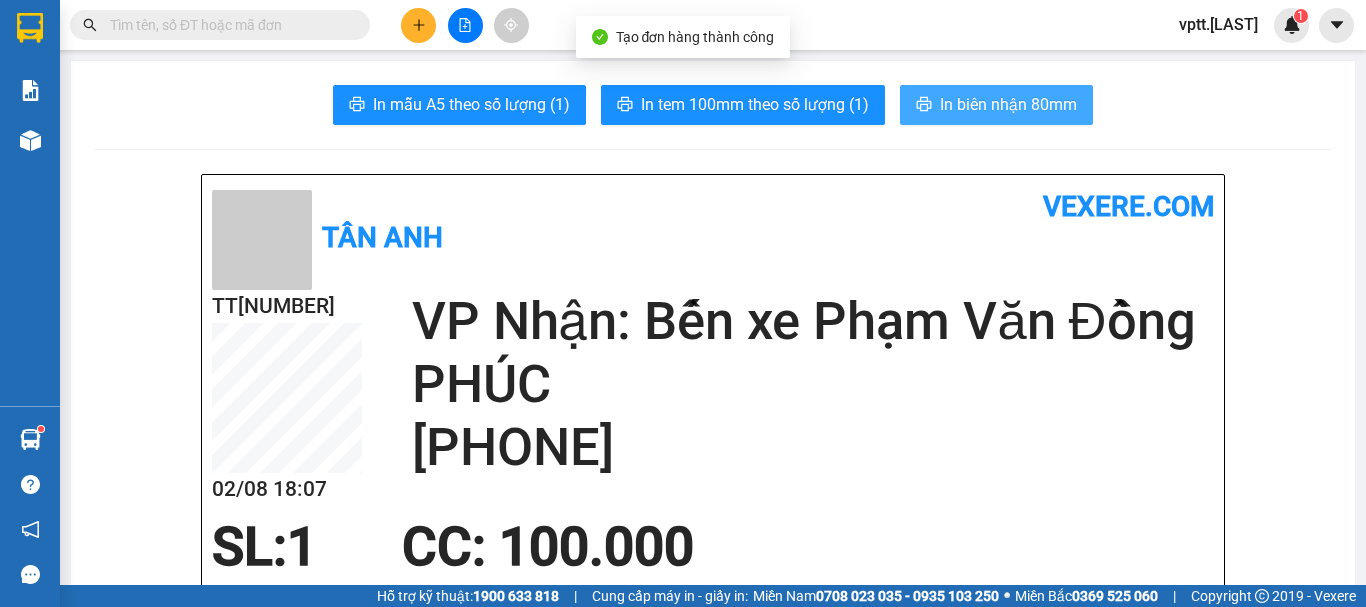 click on "In biên nhận 80mm" at bounding box center (1008, 104) 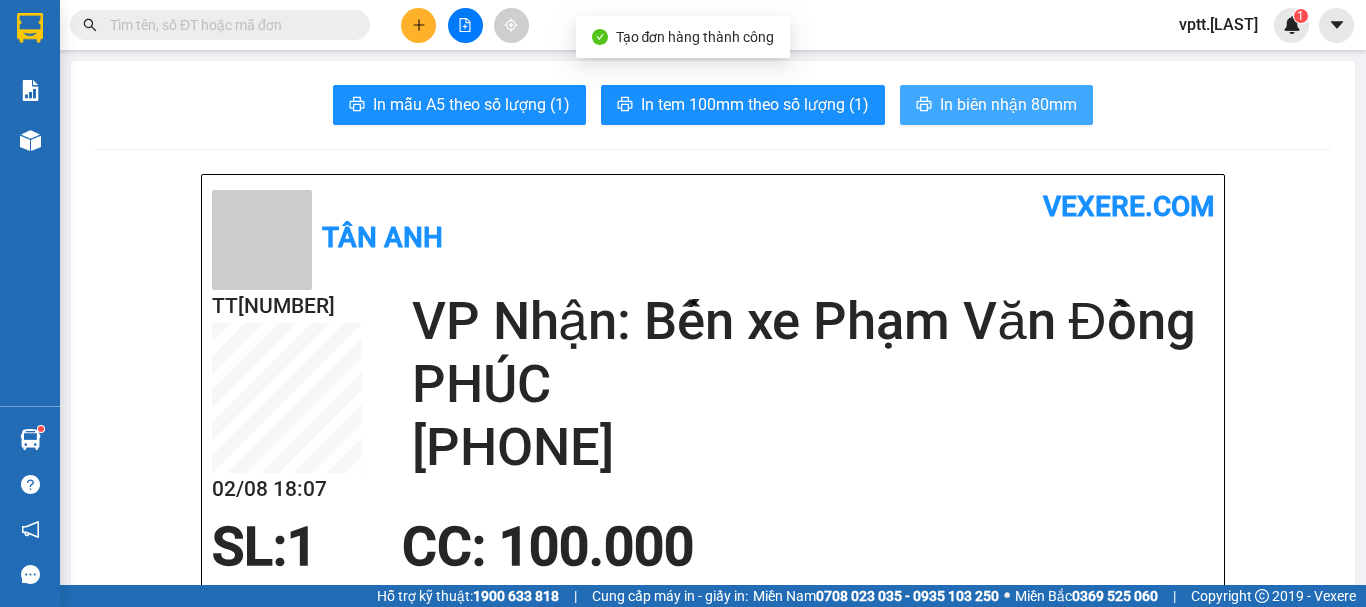 scroll, scrollTop: 0, scrollLeft: 0, axis: both 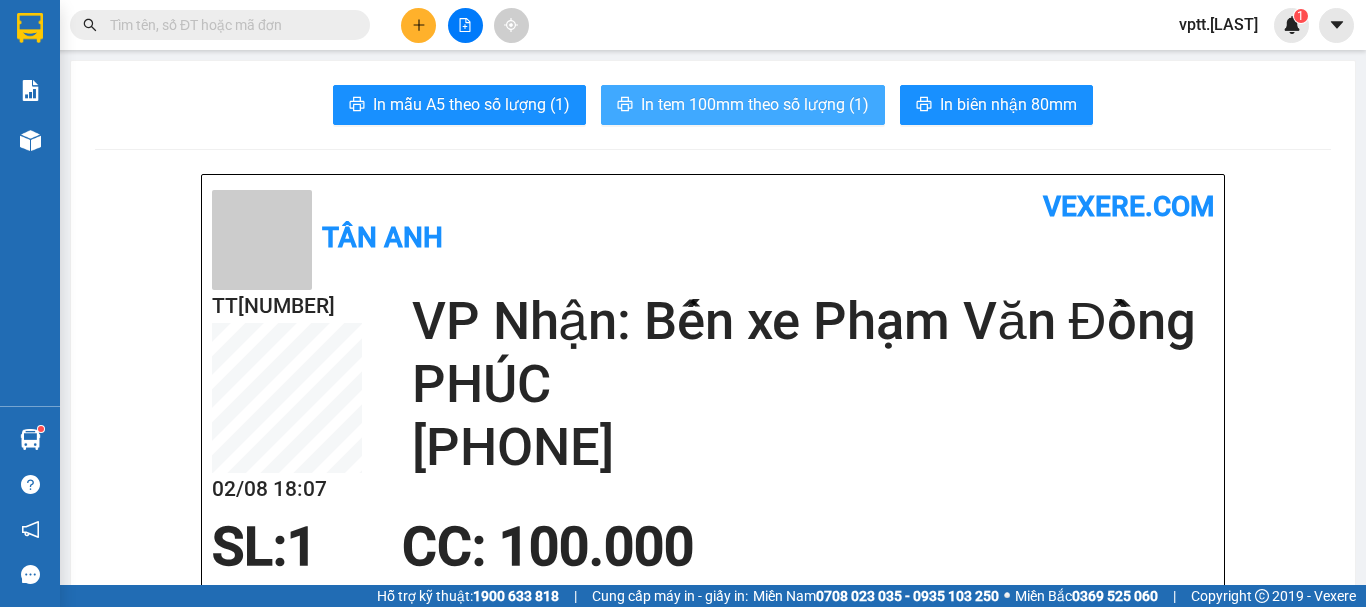 click on "In tem 100mm theo số lượng
(1)" at bounding box center (755, 104) 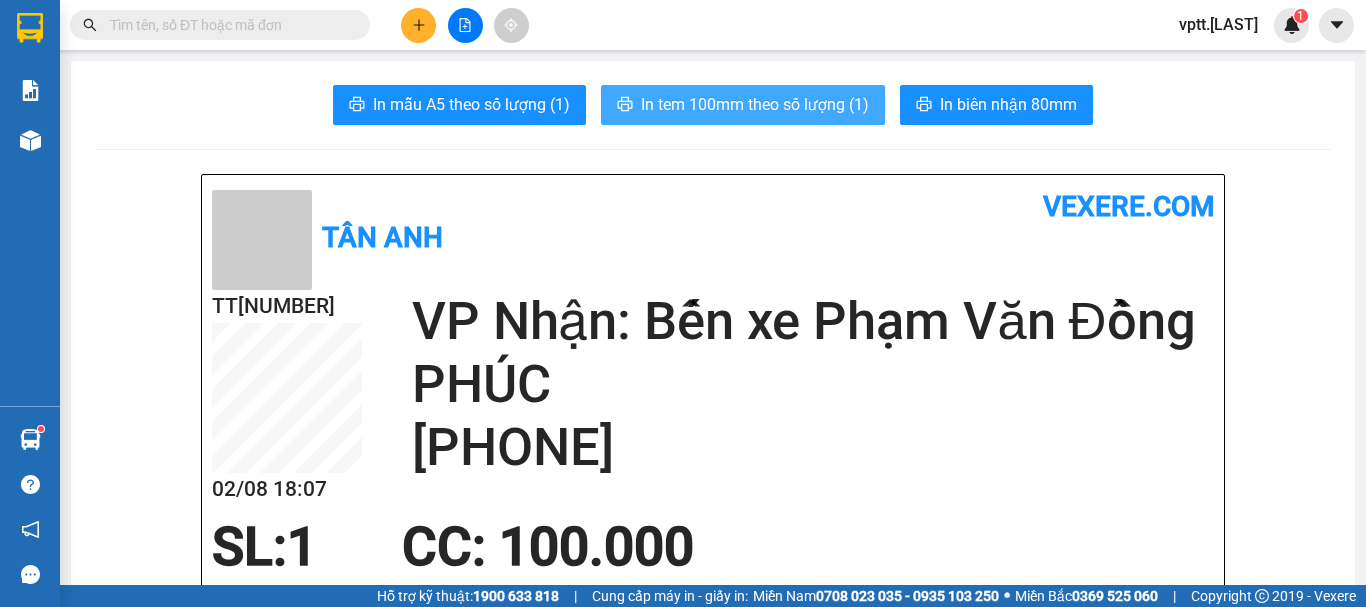 scroll, scrollTop: 0, scrollLeft: 0, axis: both 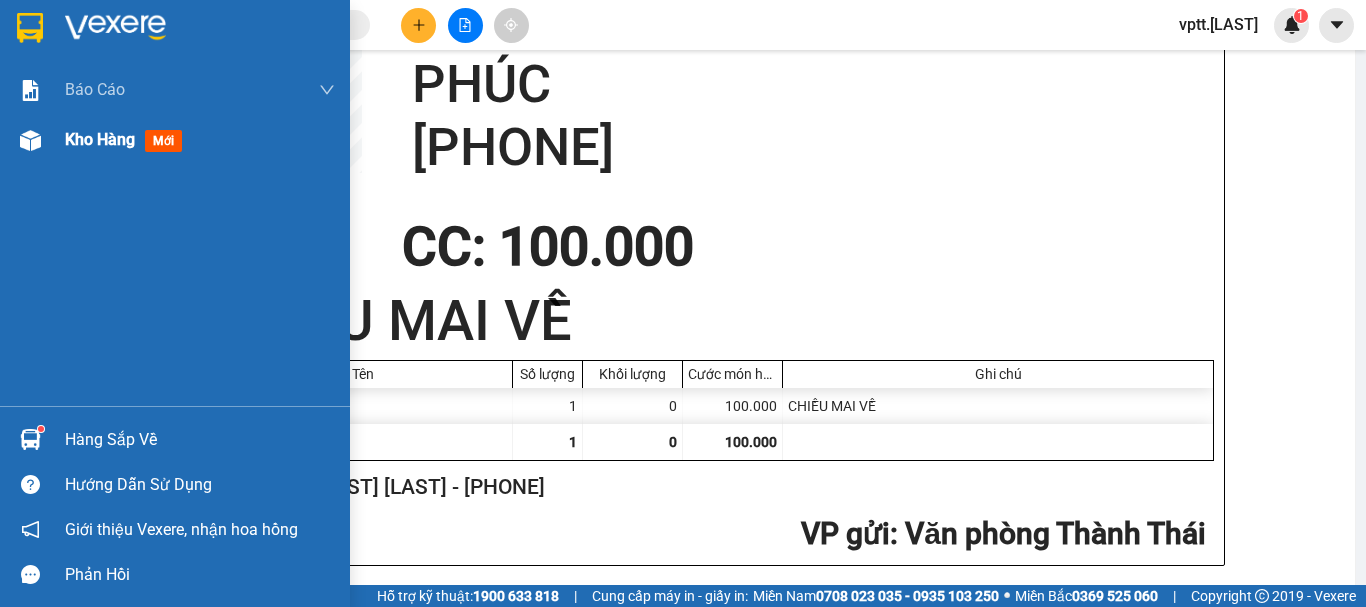 click on "Kho hàng" at bounding box center (100, 139) 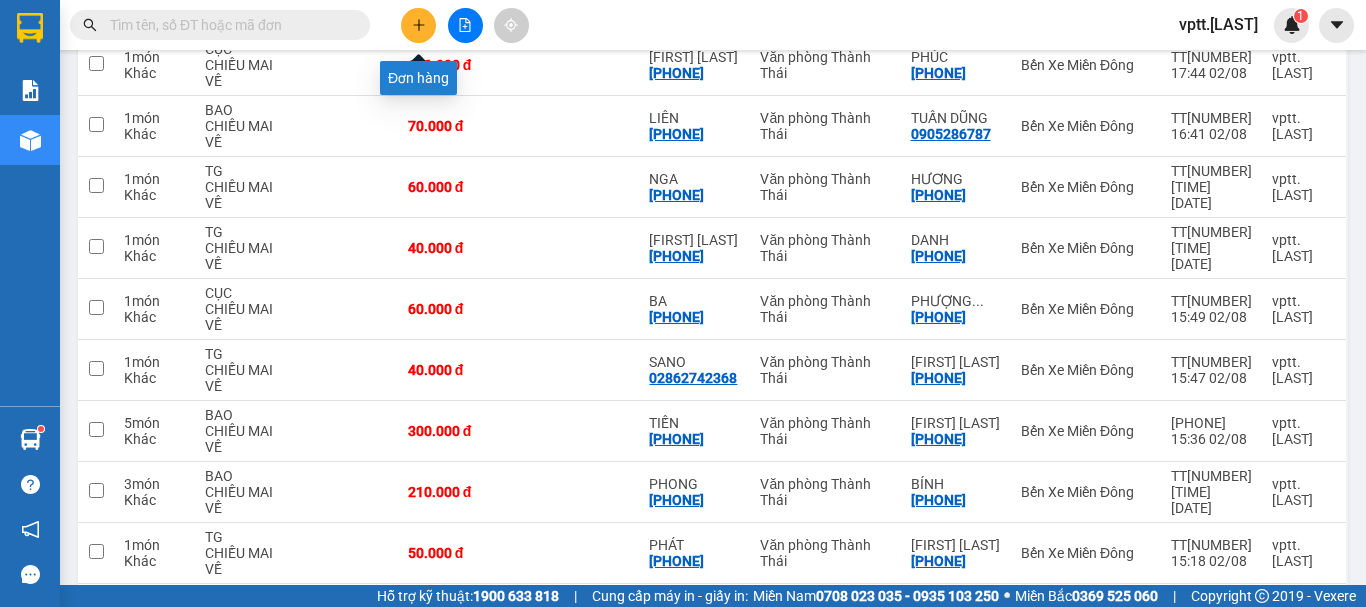 click 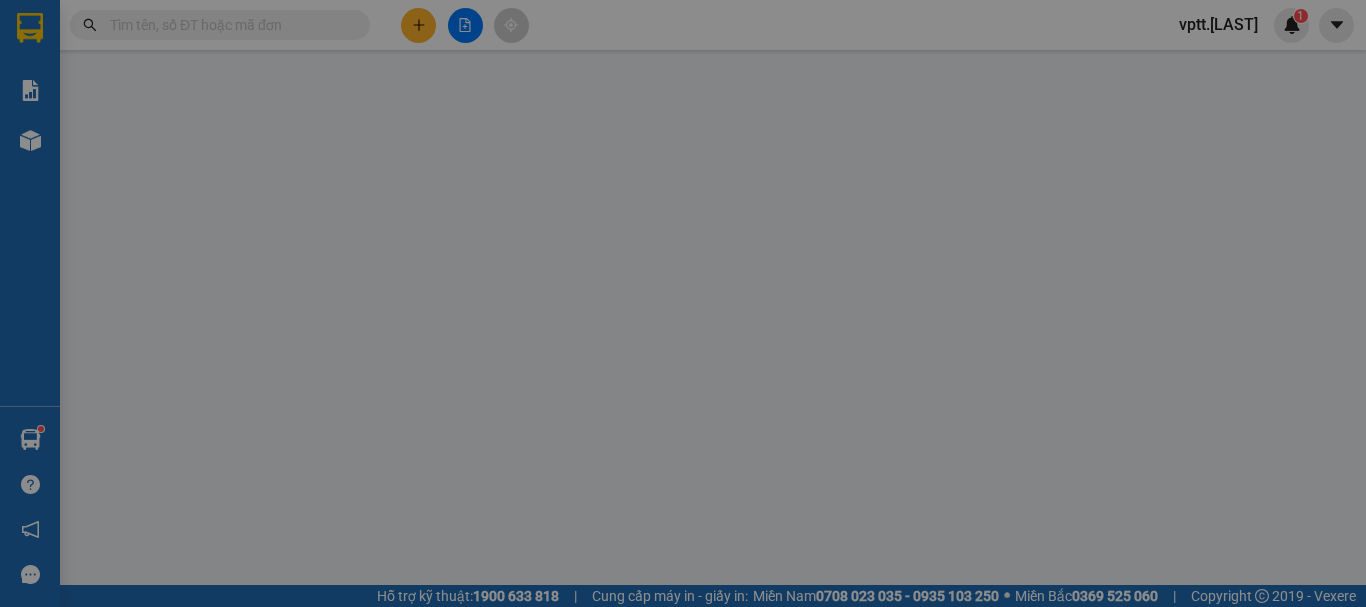 scroll, scrollTop: 0, scrollLeft: 0, axis: both 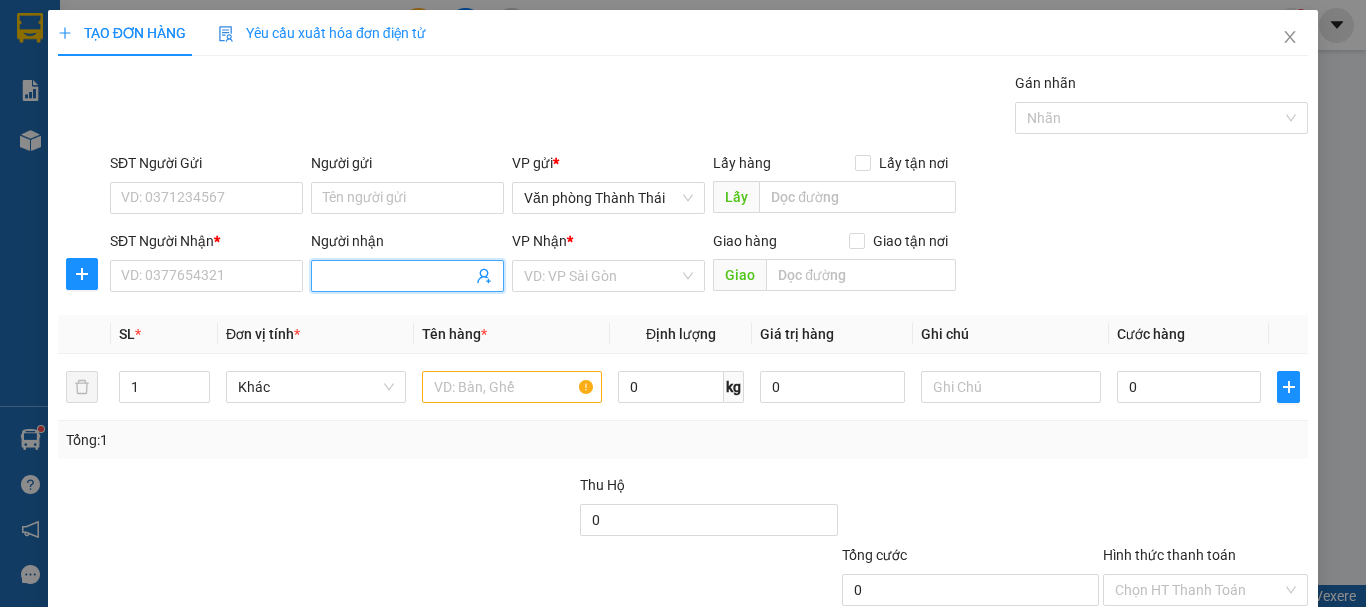 click on "Người nhận" at bounding box center (397, 276) 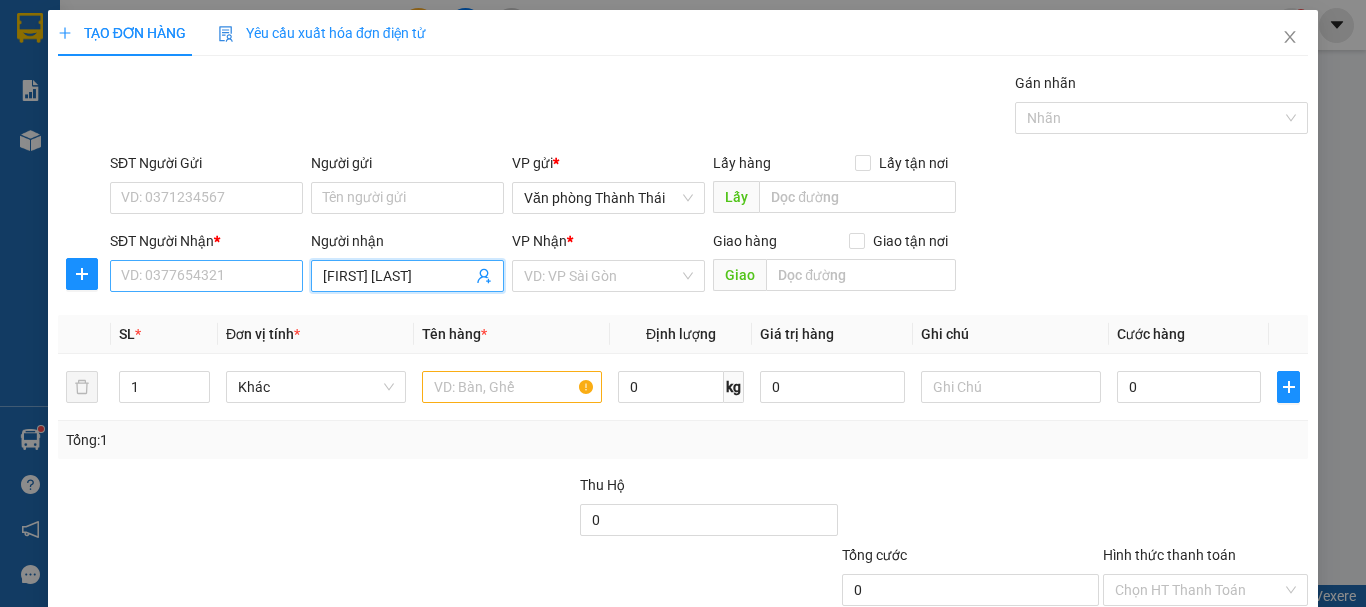type on "[FIRST] [LAST]" 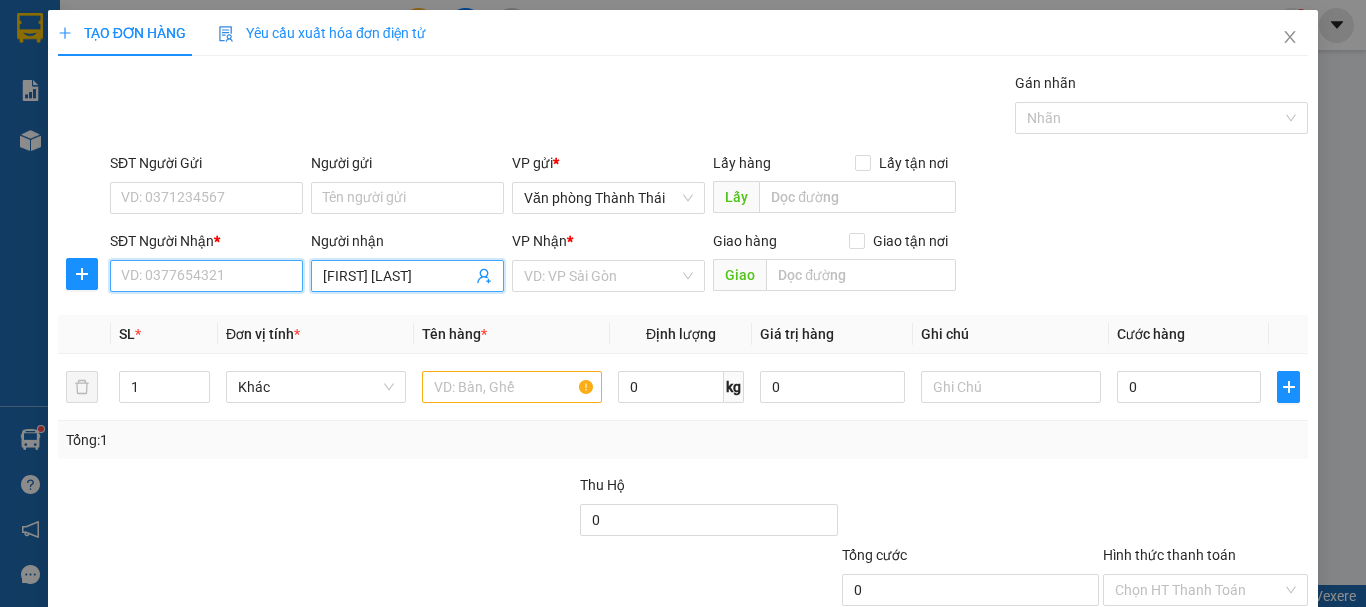 click on "SĐT Người Nhận  *" at bounding box center [206, 276] 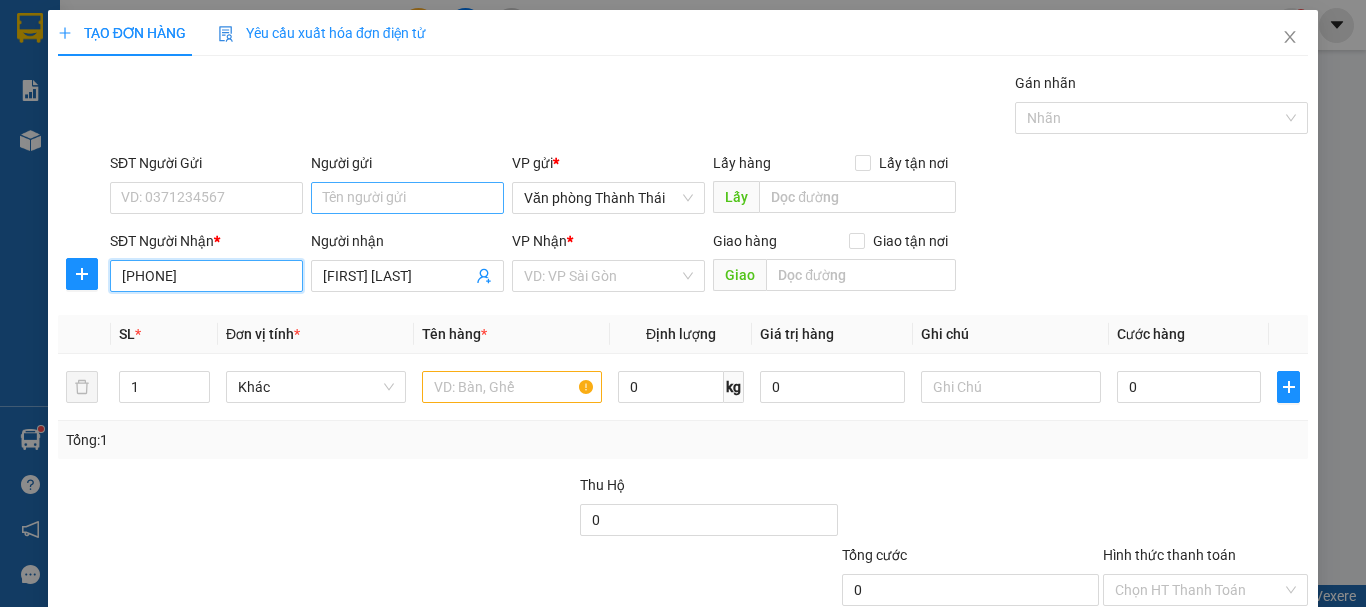 type on "[PHONE]" 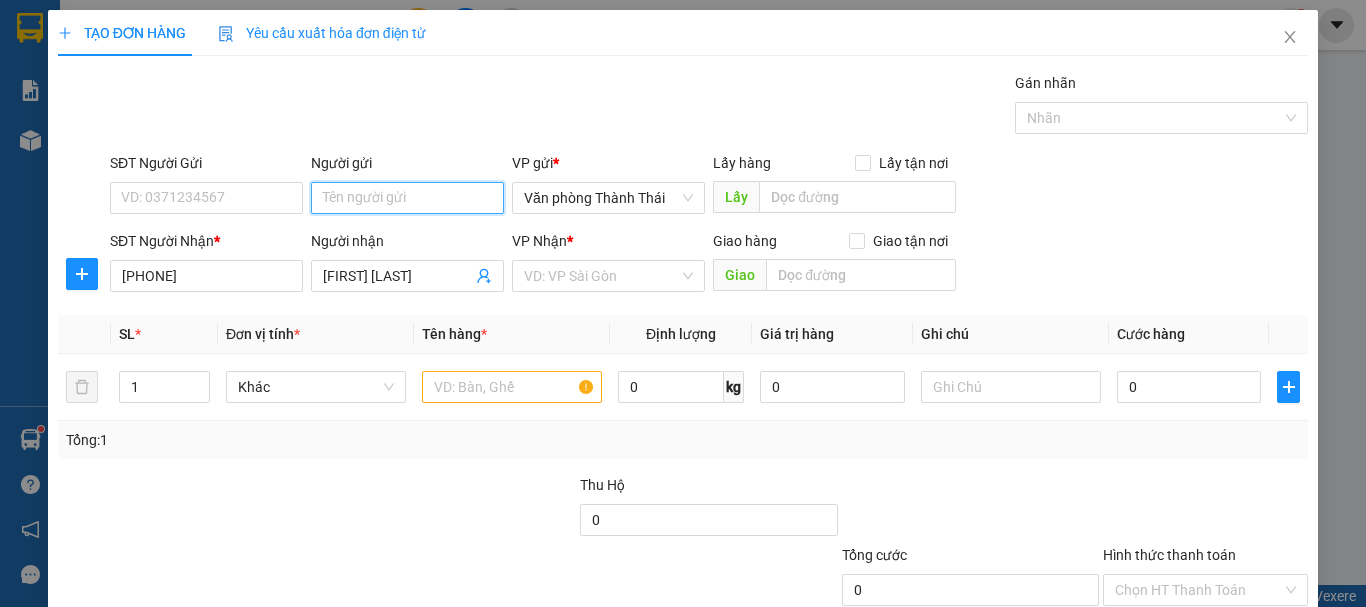 drag, startPoint x: 372, startPoint y: 195, endPoint x: 386, endPoint y: 198, distance: 14.3178215 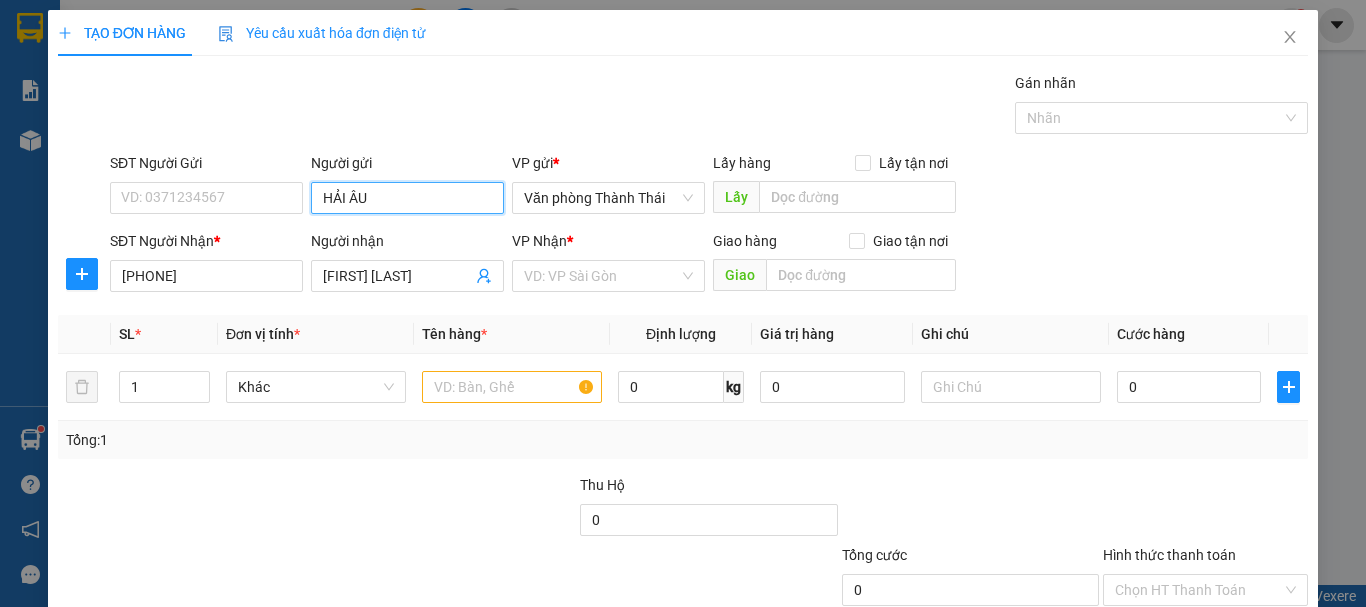 type on "HẢI ÂU" 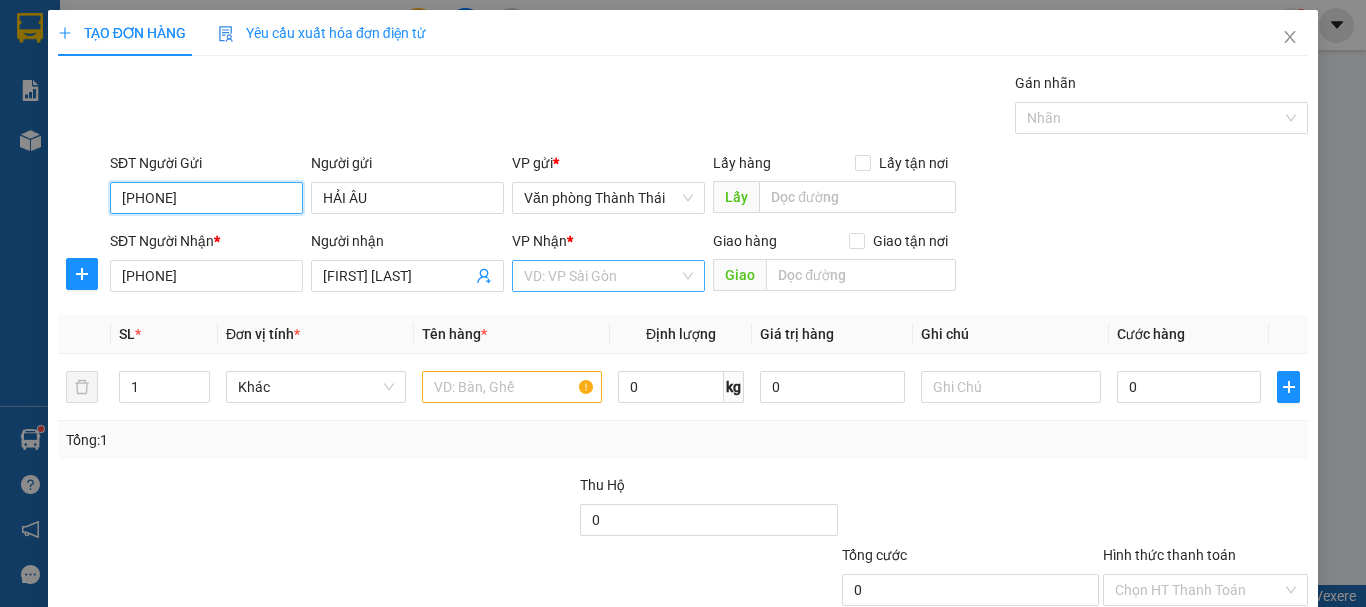 click on "VD: VP Sài Gòn" at bounding box center [608, 276] 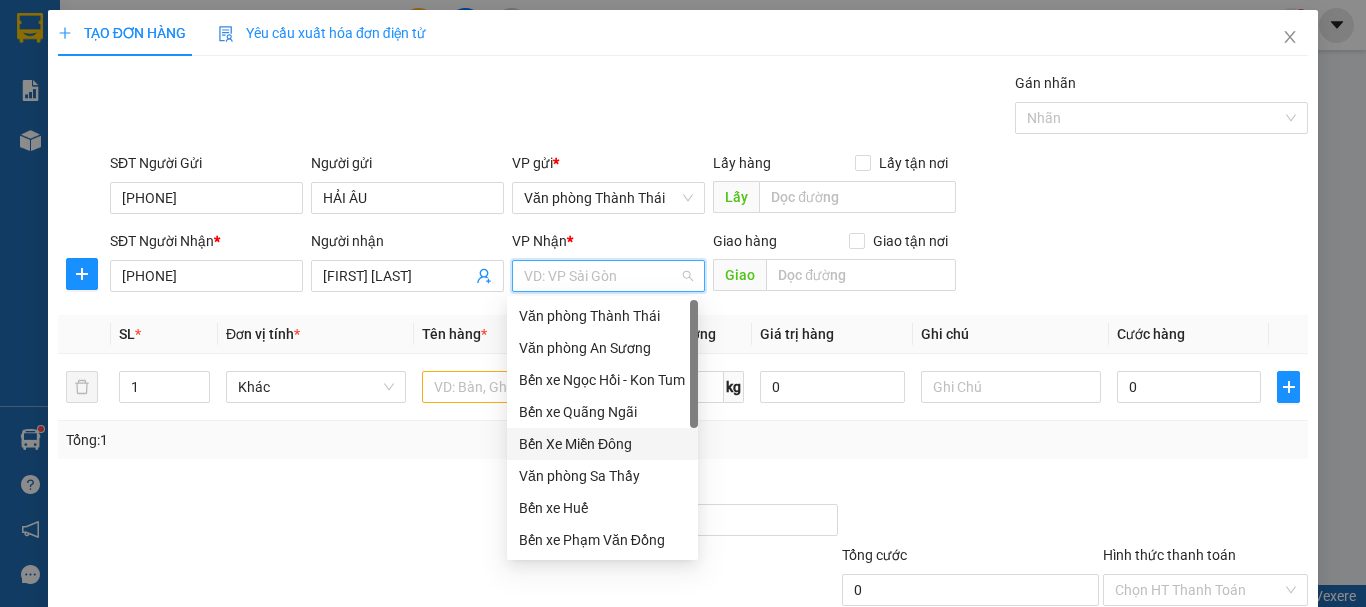 drag, startPoint x: 620, startPoint y: 443, endPoint x: 604, endPoint y: 397, distance: 48.703182 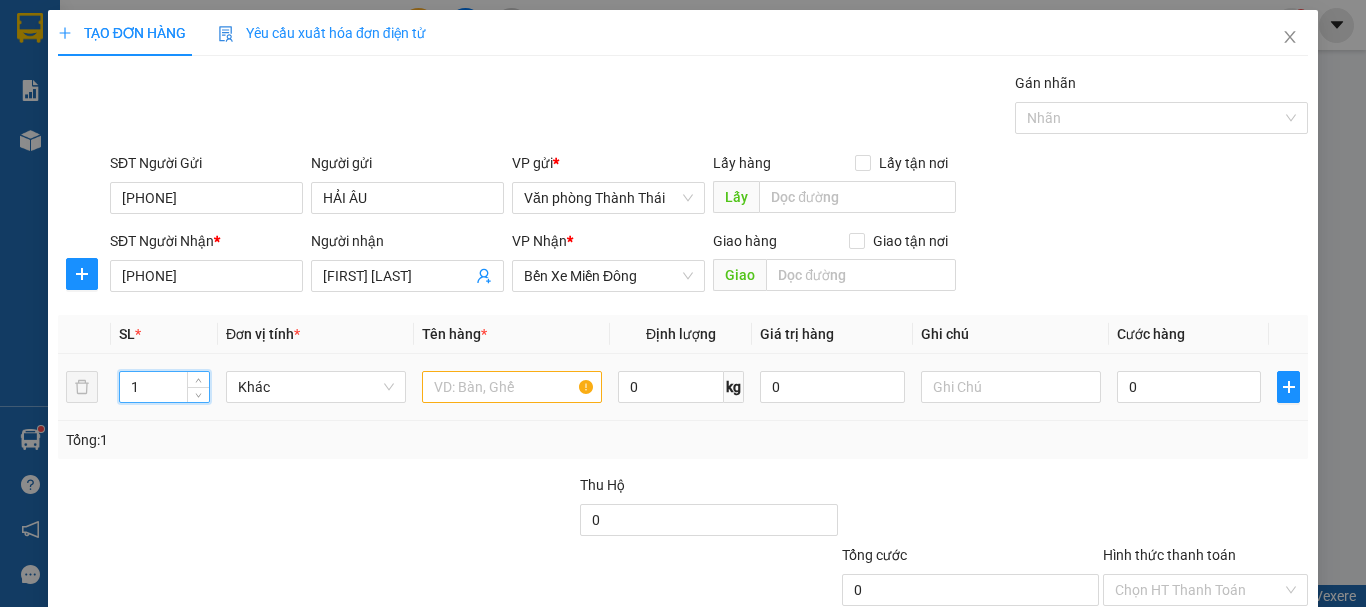 drag, startPoint x: 120, startPoint y: 379, endPoint x: 150, endPoint y: 395, distance: 34 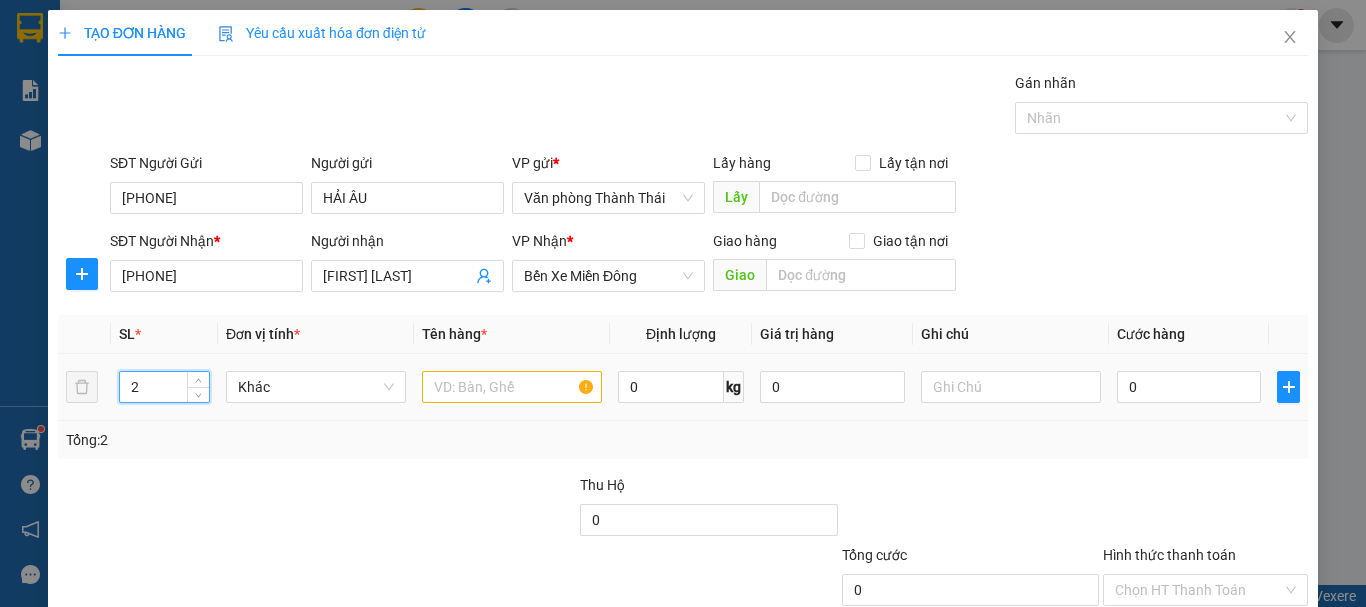 type on "2" 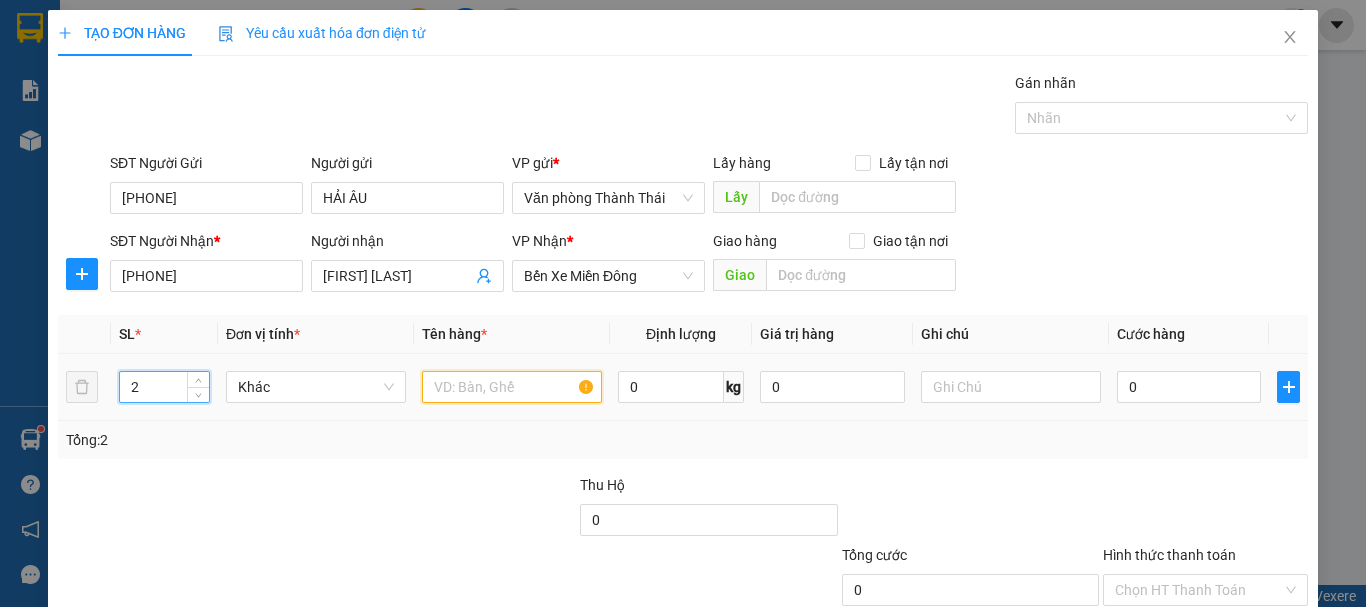 click at bounding box center [512, 387] 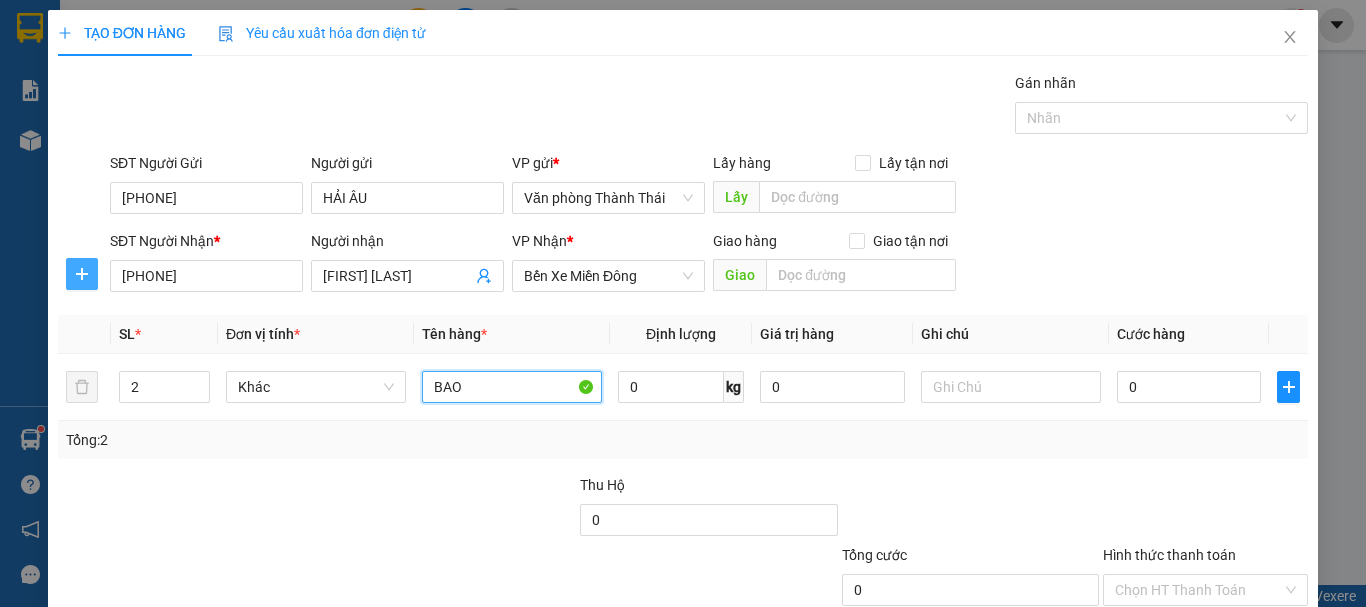 type on "BAO" 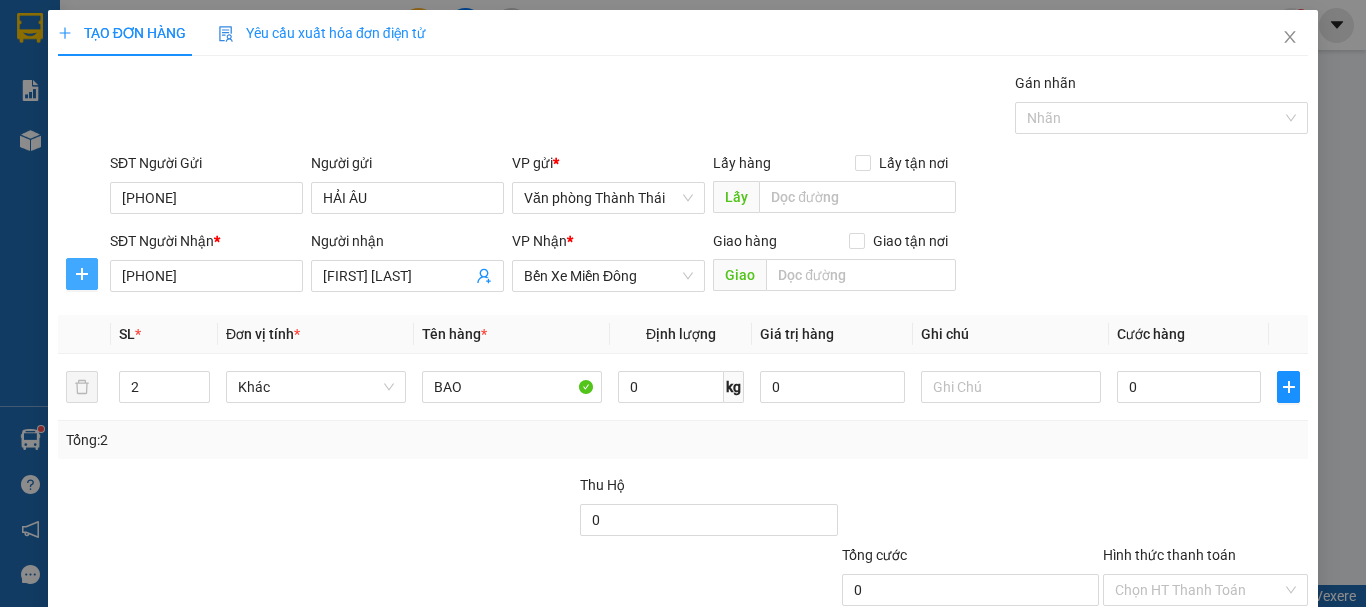 click 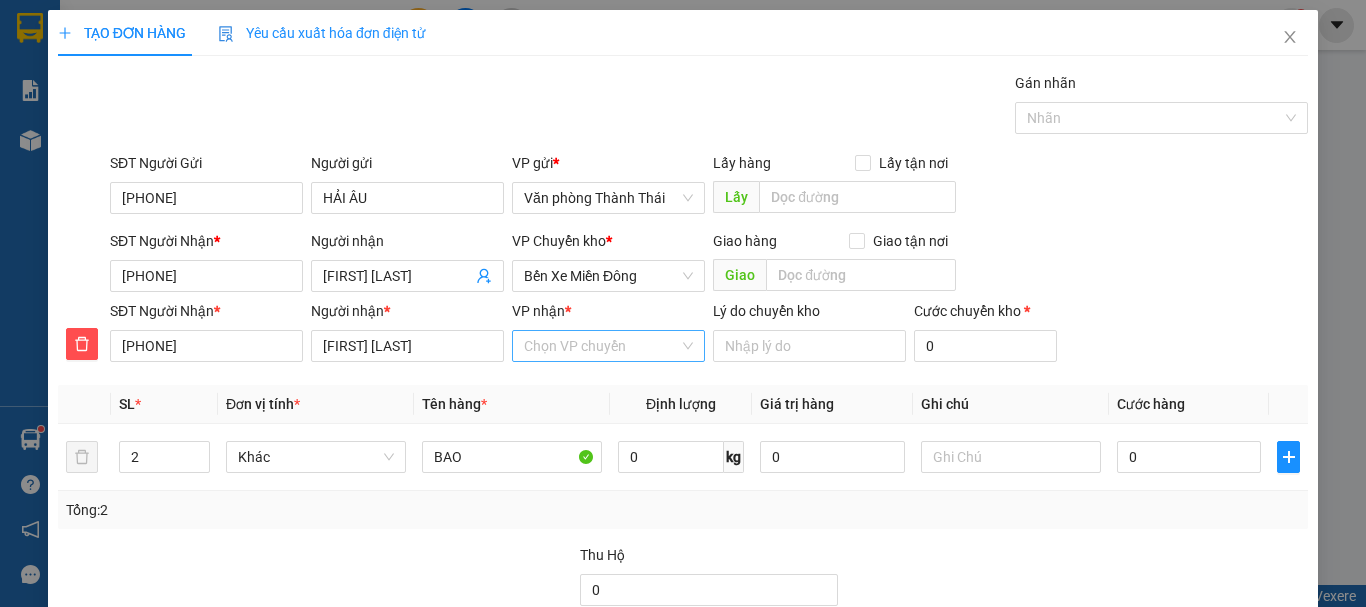 click on "Chọn VP chuyển" at bounding box center [608, 346] 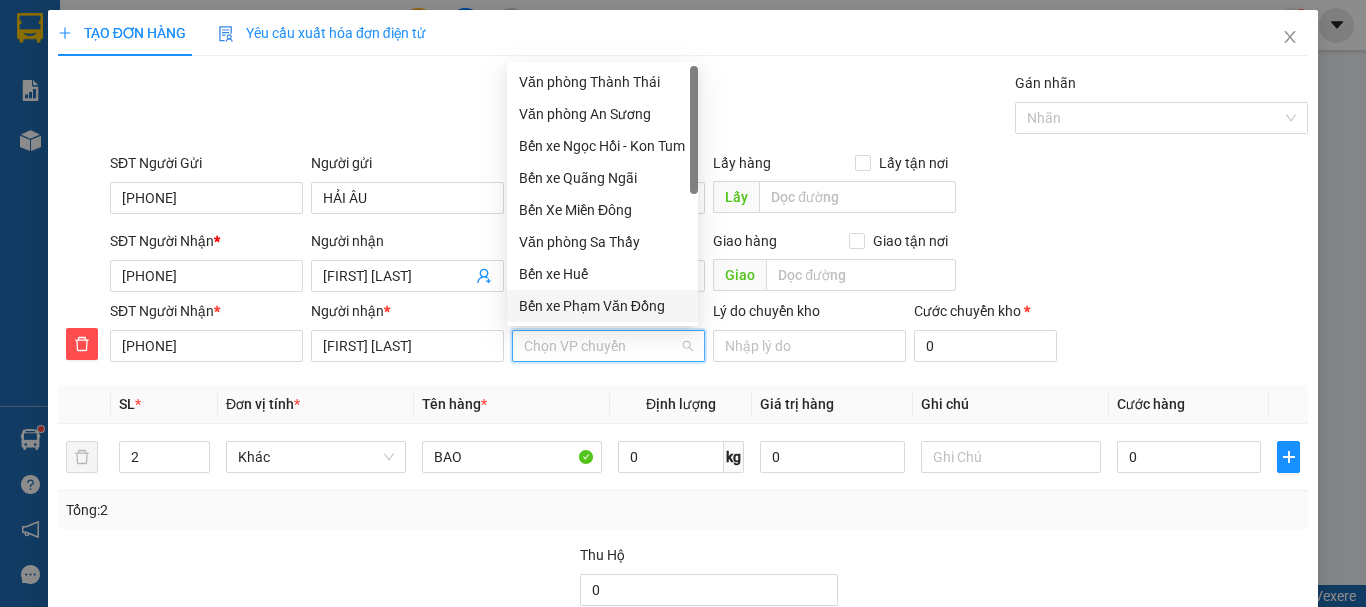click on "Bến xe Phạm Văn Đồng" at bounding box center [602, 306] 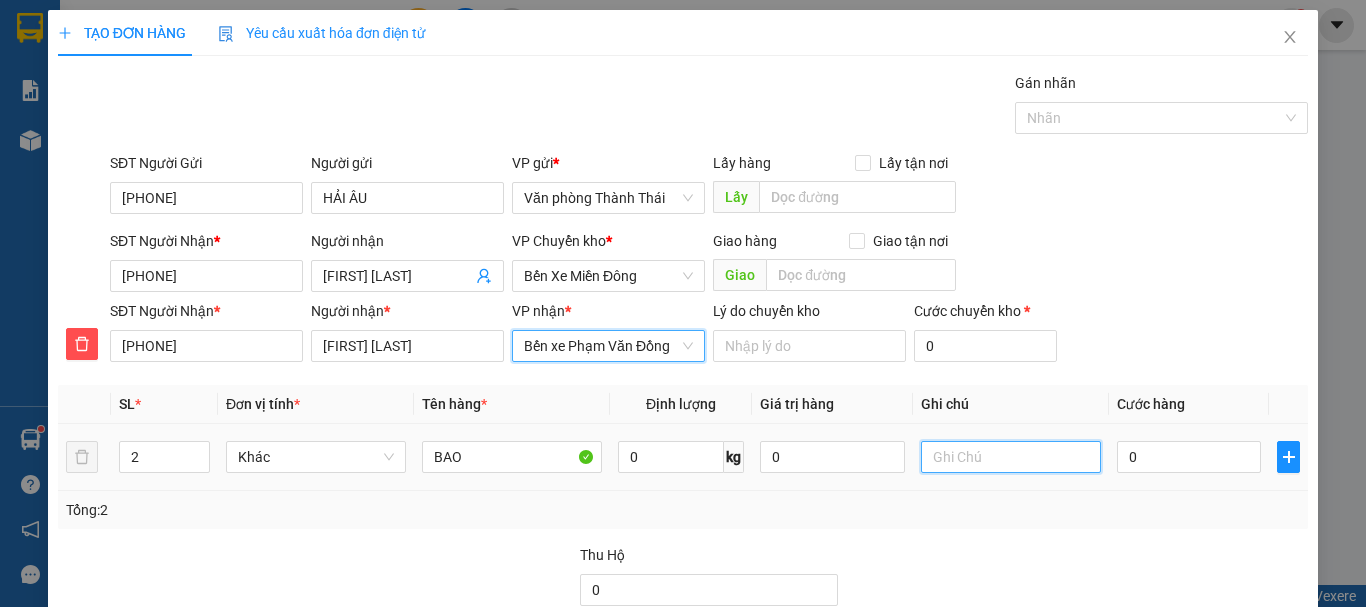 click at bounding box center (1011, 457) 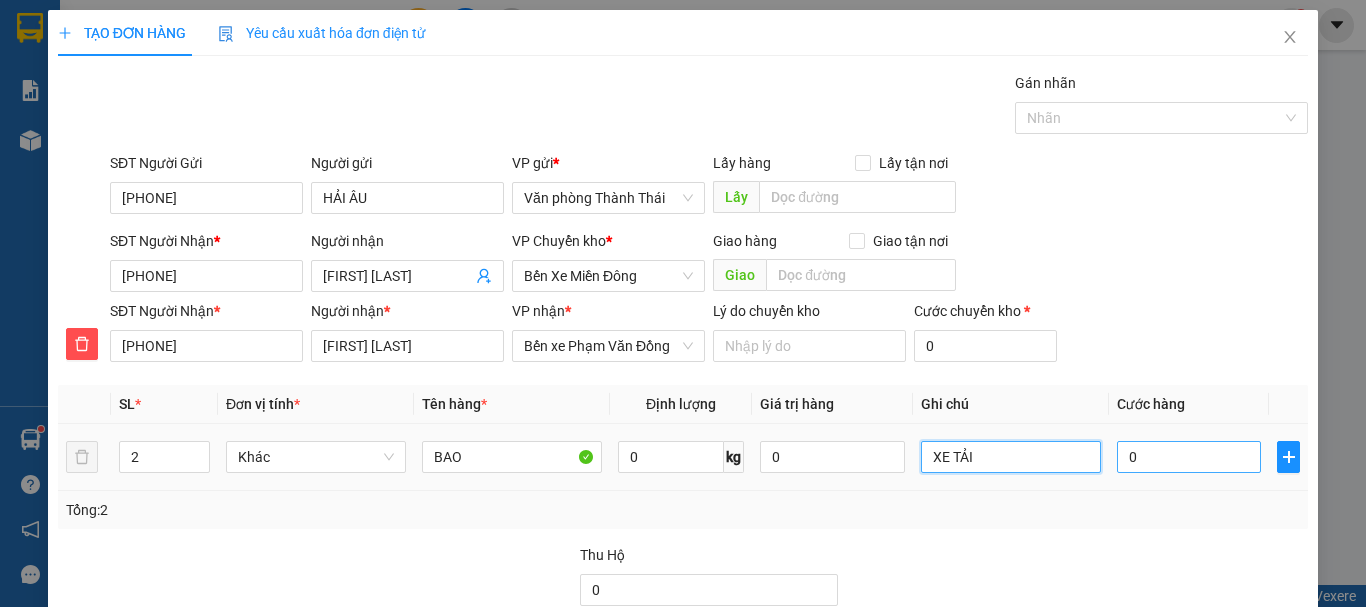 type on "XE TẢI" 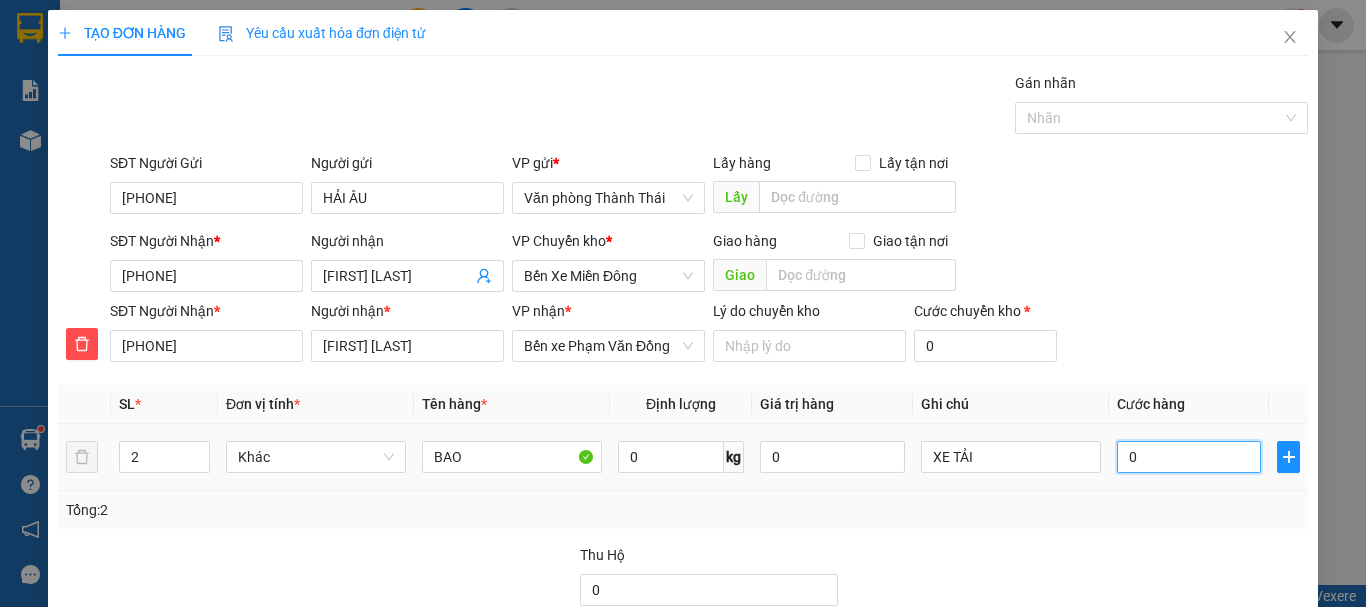 type on "7" 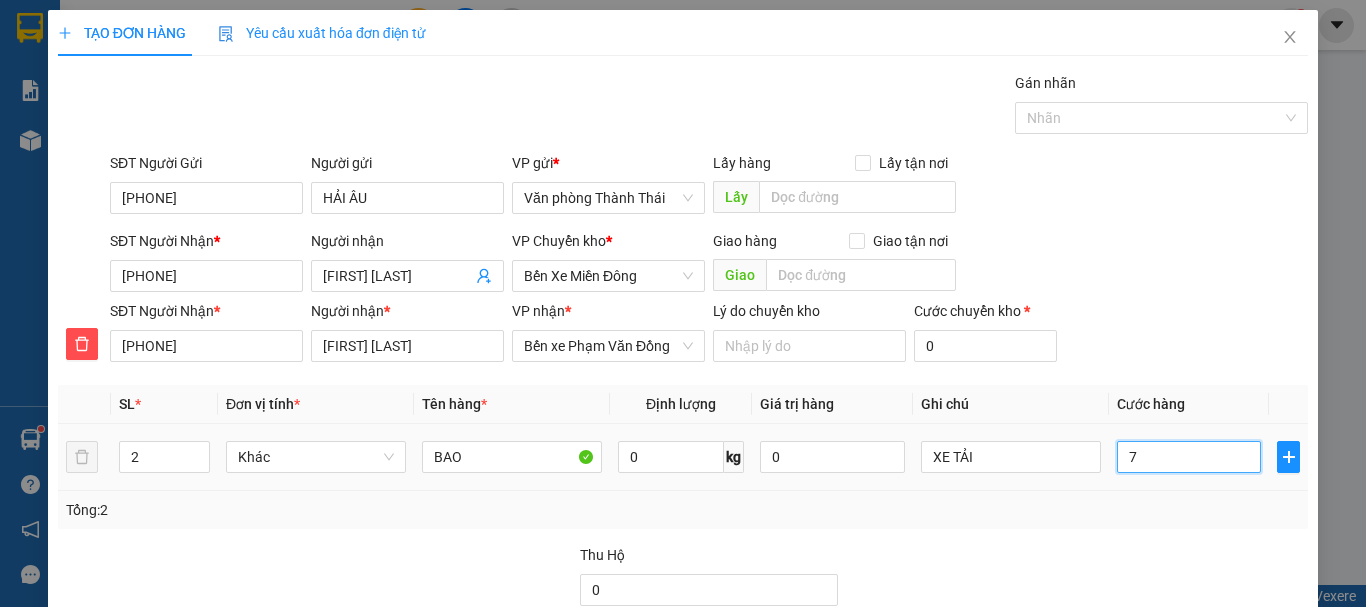 type on "70" 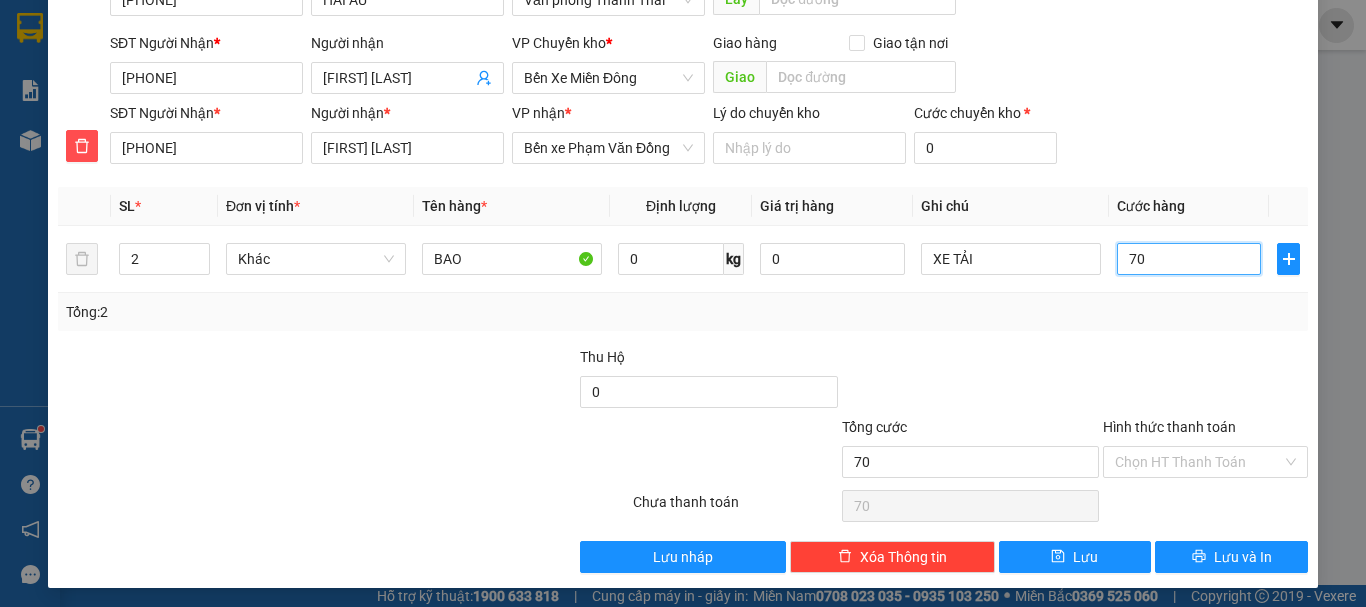 scroll, scrollTop: 203, scrollLeft: 0, axis: vertical 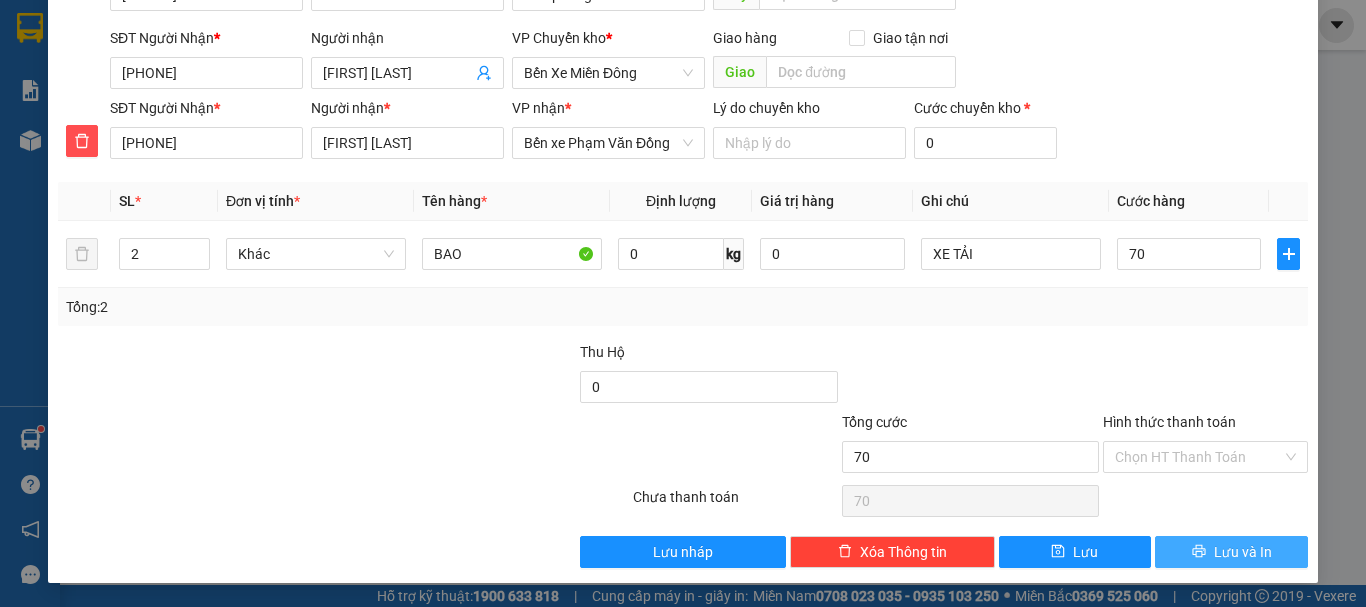 type on "70.000" 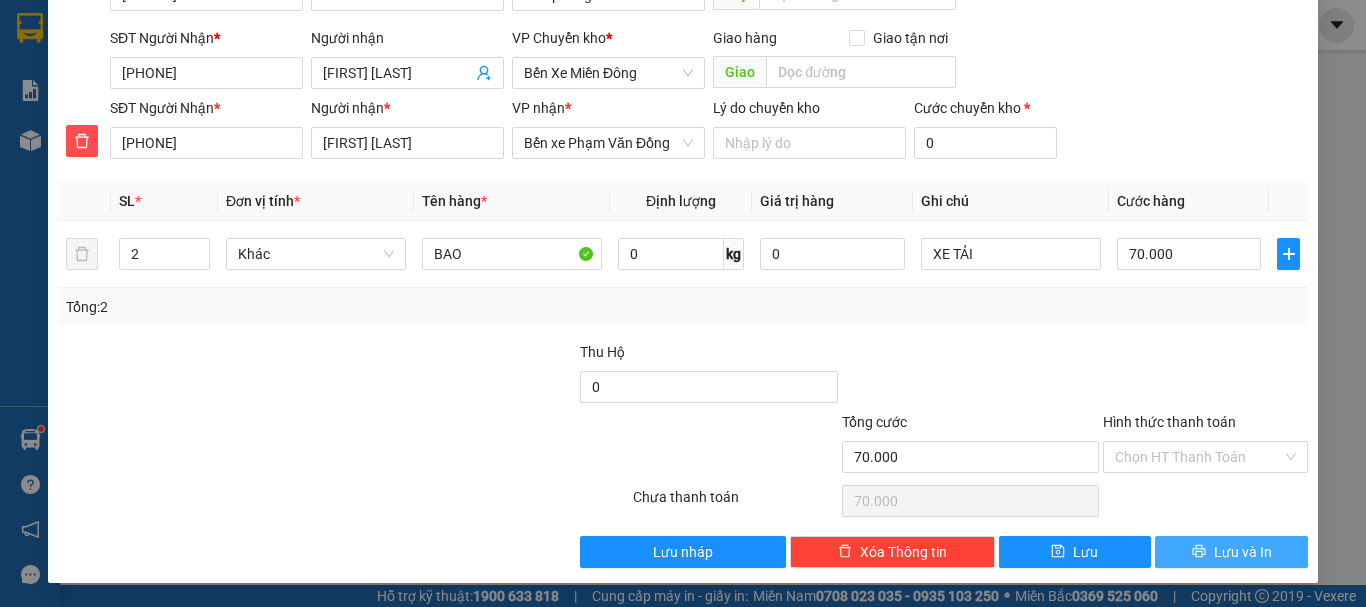 click on "Lưu và In" at bounding box center [1243, 552] 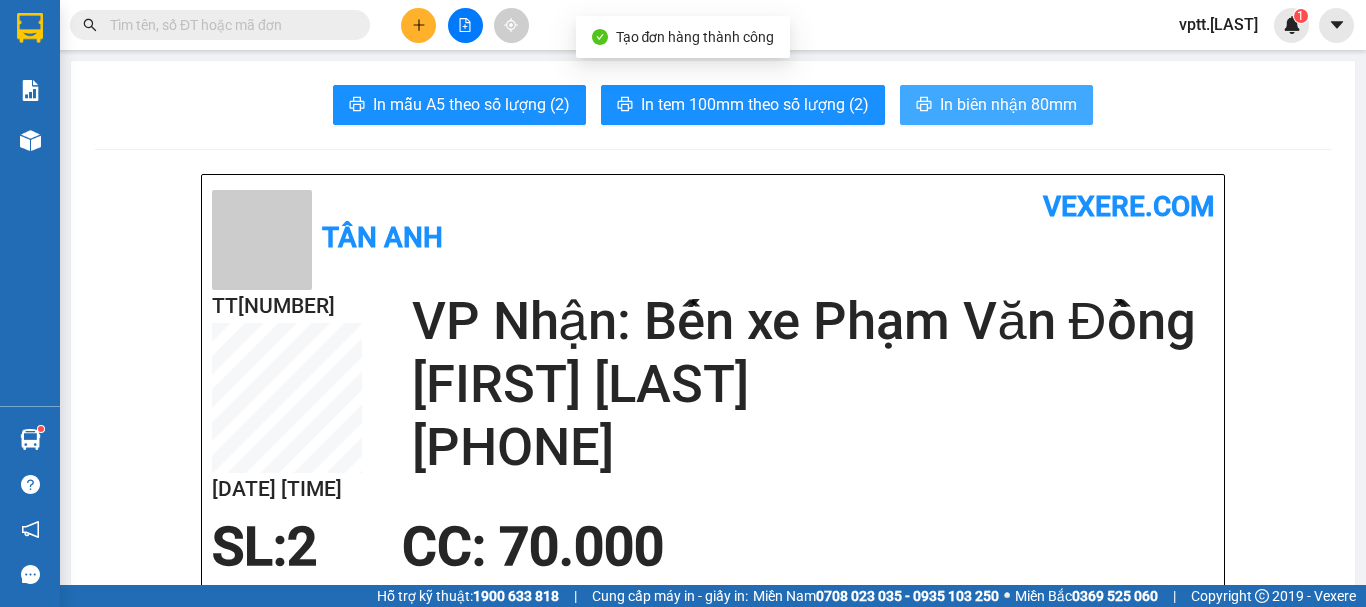 click on "In biên nhận 80mm" at bounding box center (1008, 104) 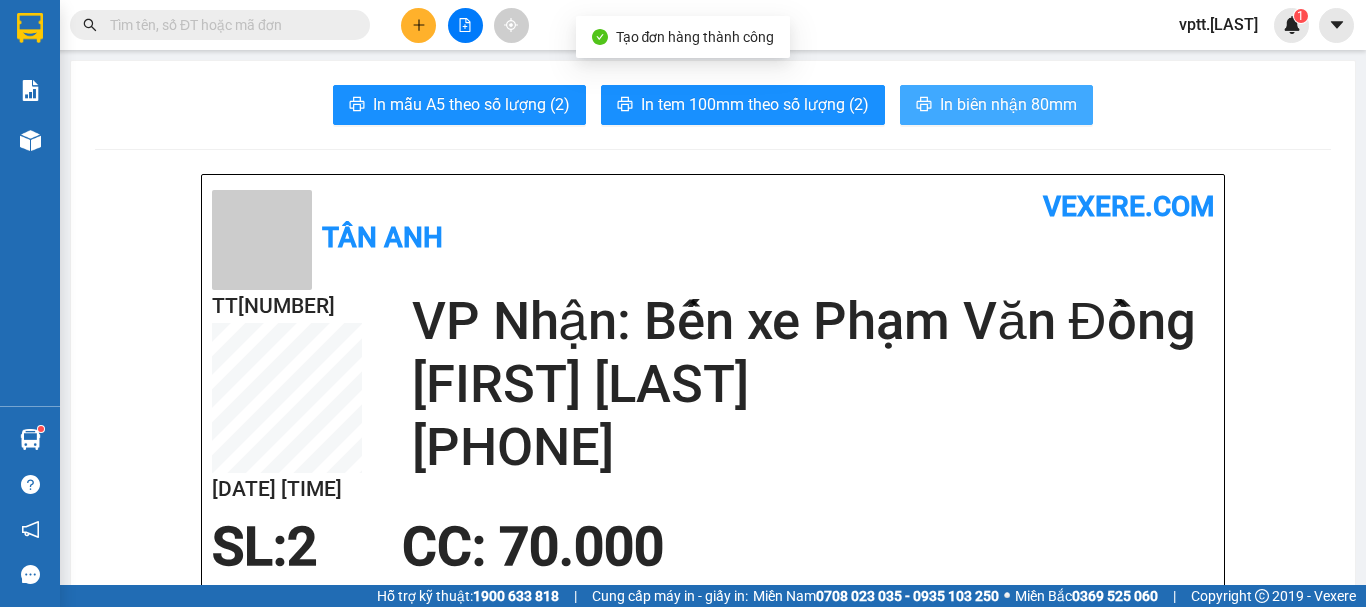 scroll, scrollTop: 0, scrollLeft: 0, axis: both 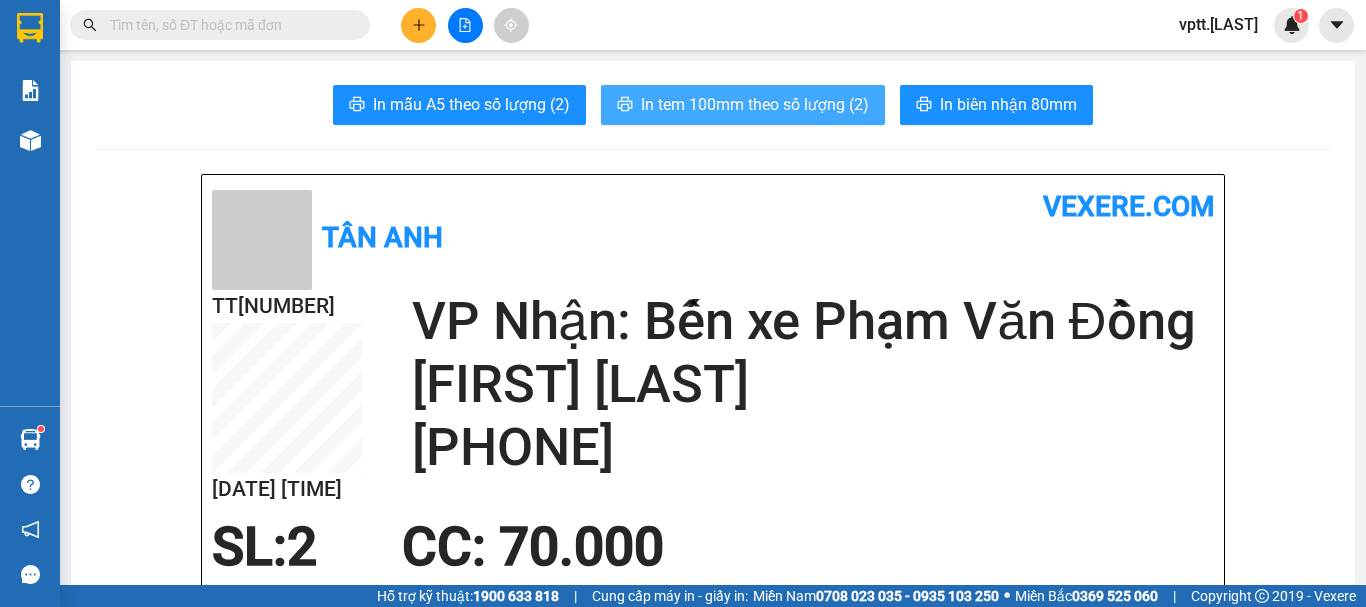 click on "In tem 100mm theo số lượng
(2)" at bounding box center (755, 104) 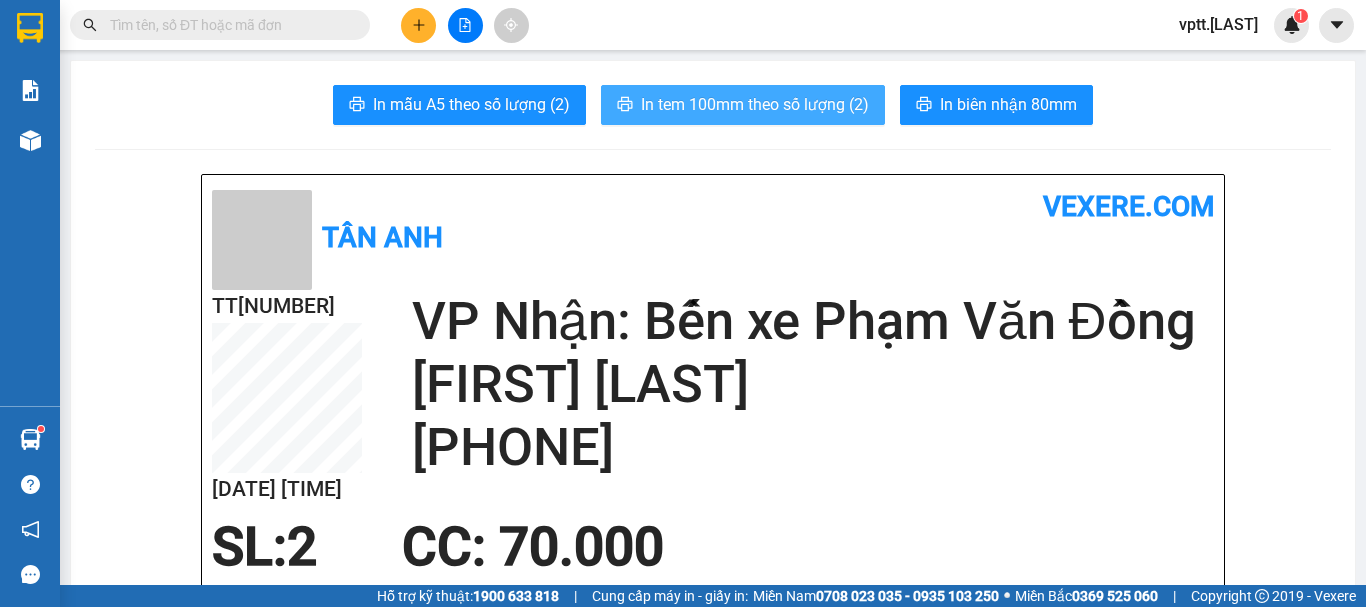 scroll, scrollTop: 0, scrollLeft: 0, axis: both 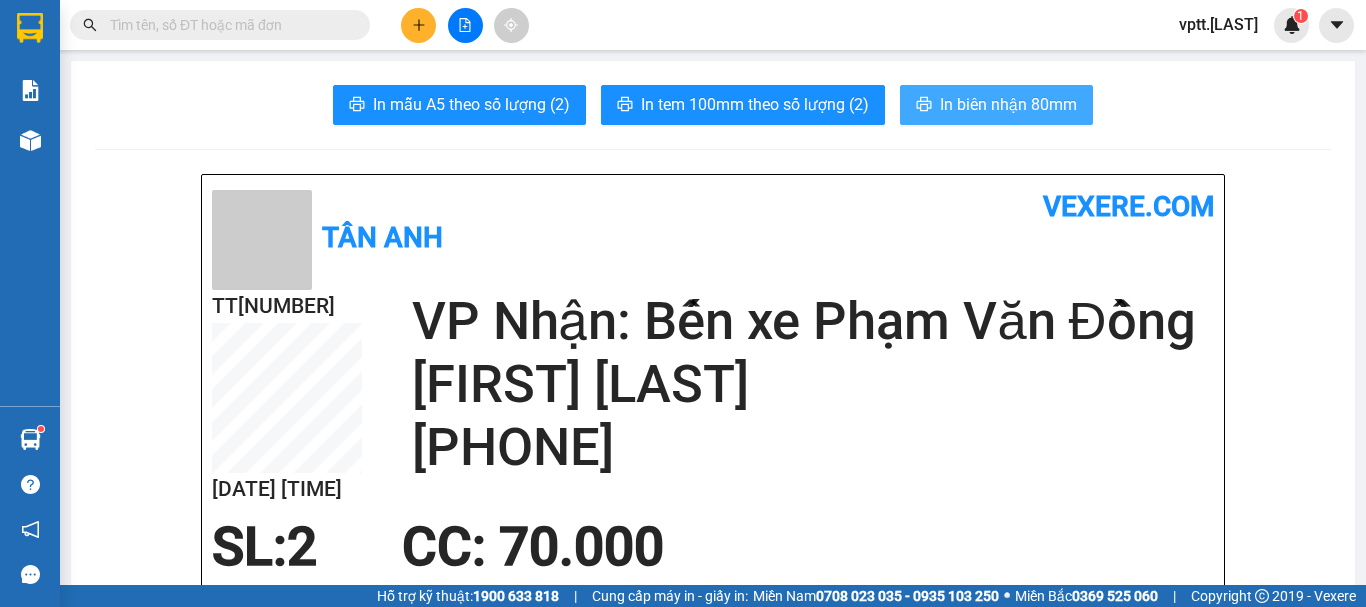 click on "In biên nhận 80mm" at bounding box center [1008, 104] 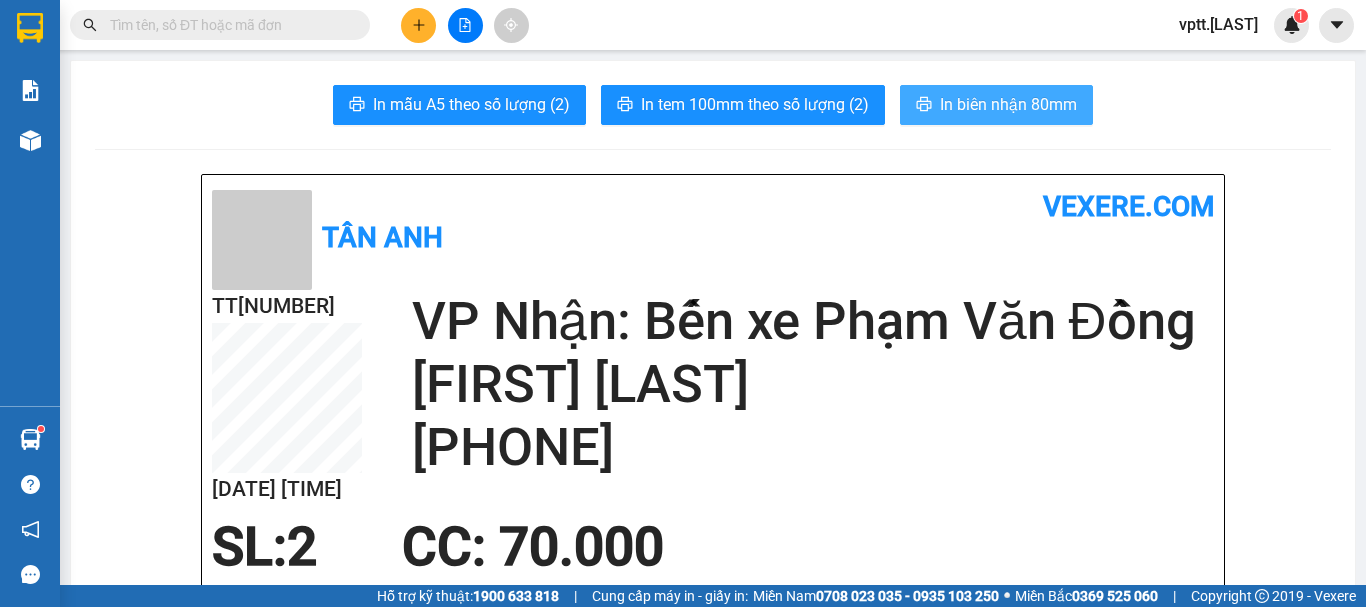scroll, scrollTop: 0, scrollLeft: 0, axis: both 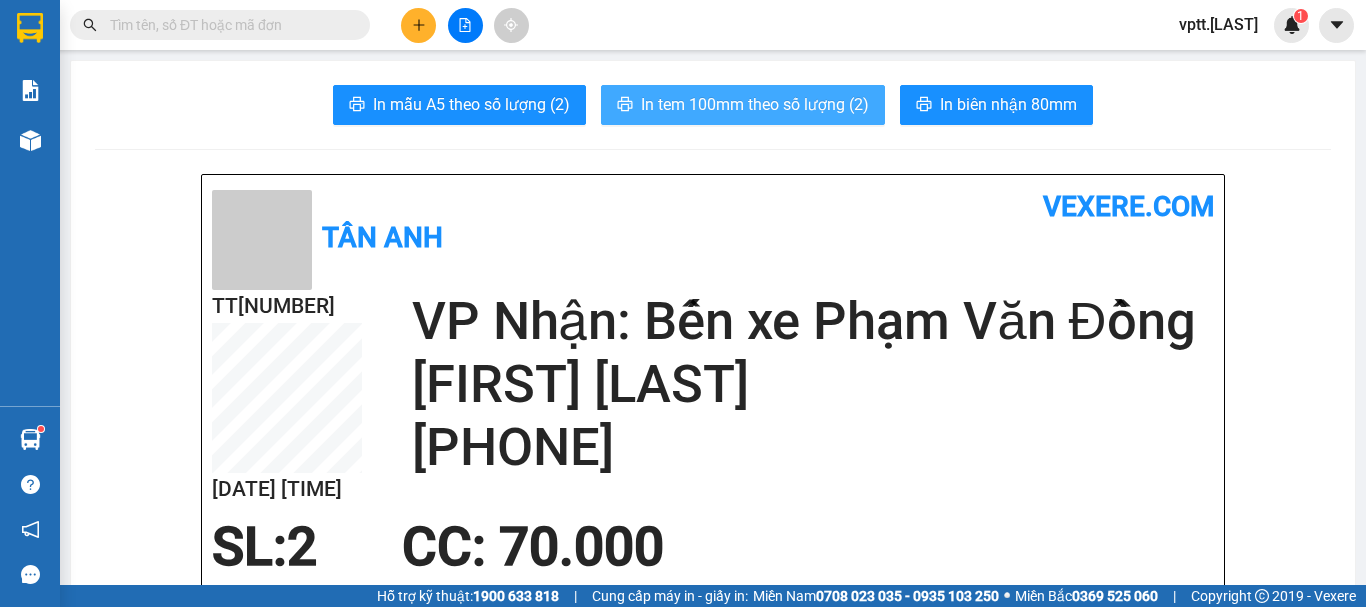 click on "In tem 100mm theo số lượng
(2)" at bounding box center [755, 104] 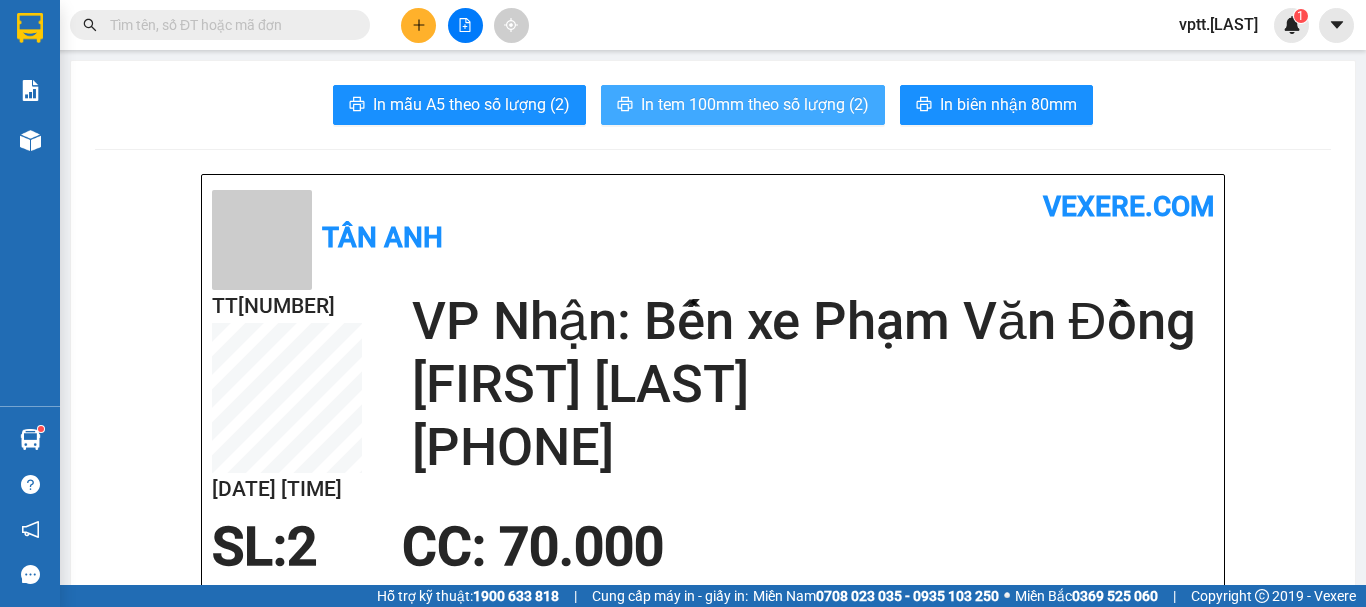 scroll, scrollTop: 0, scrollLeft: 0, axis: both 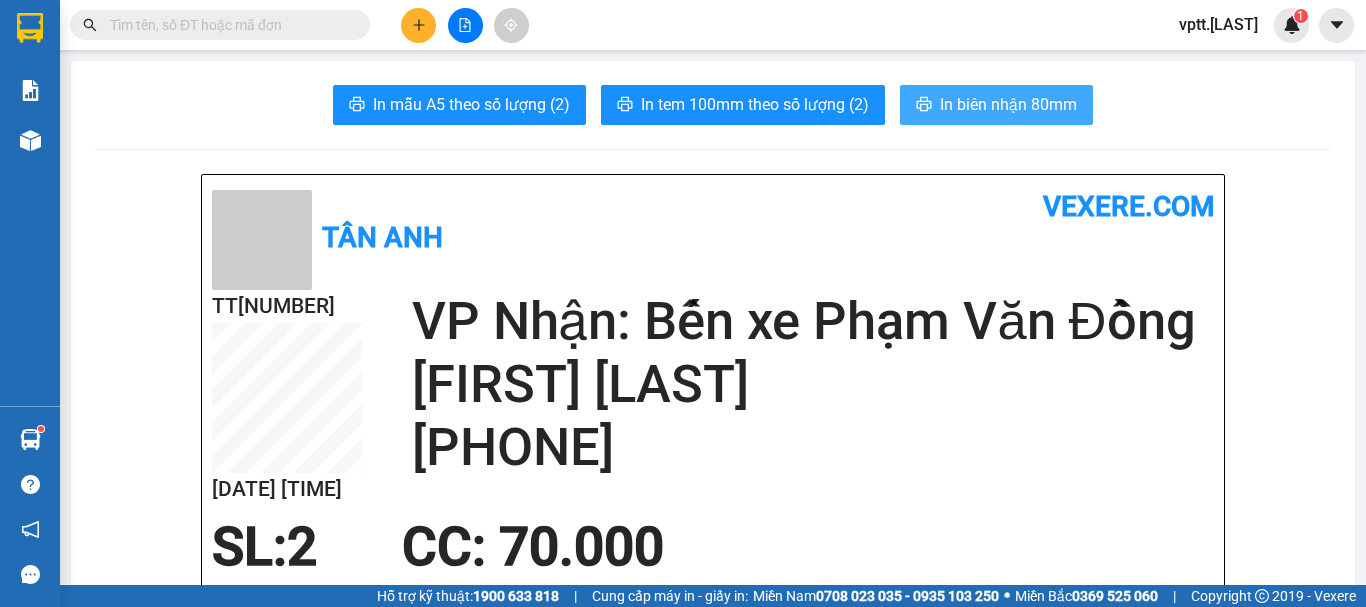 click on "In biên nhận 80mm" at bounding box center (1008, 104) 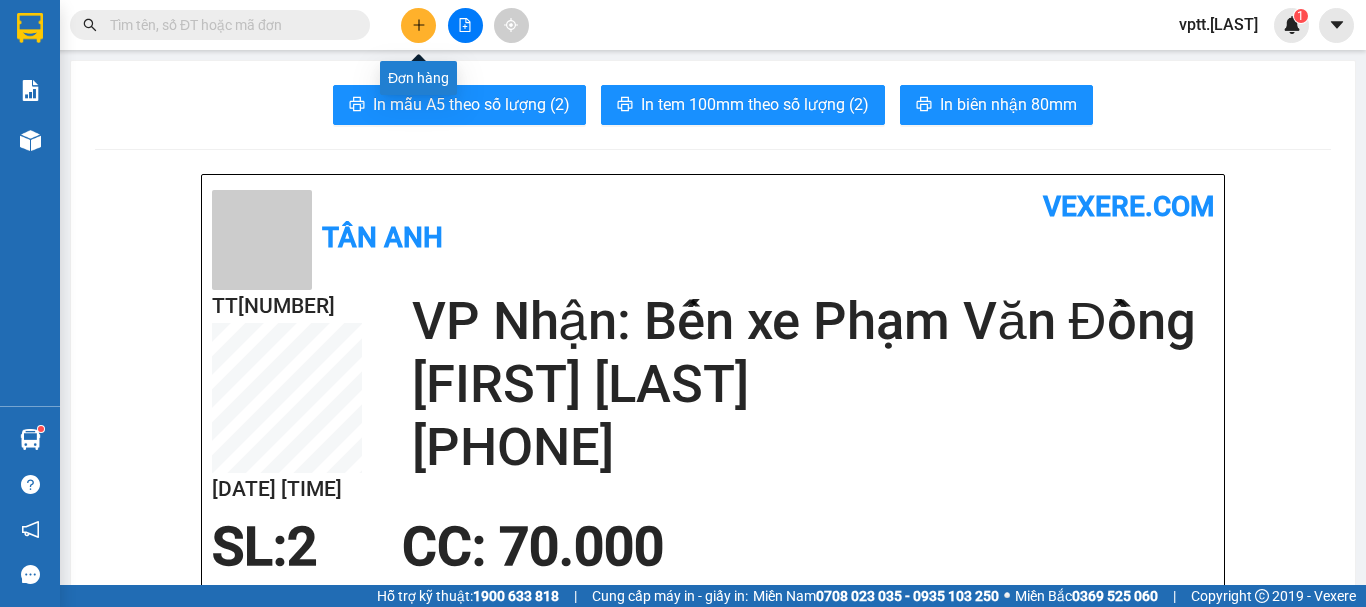 click 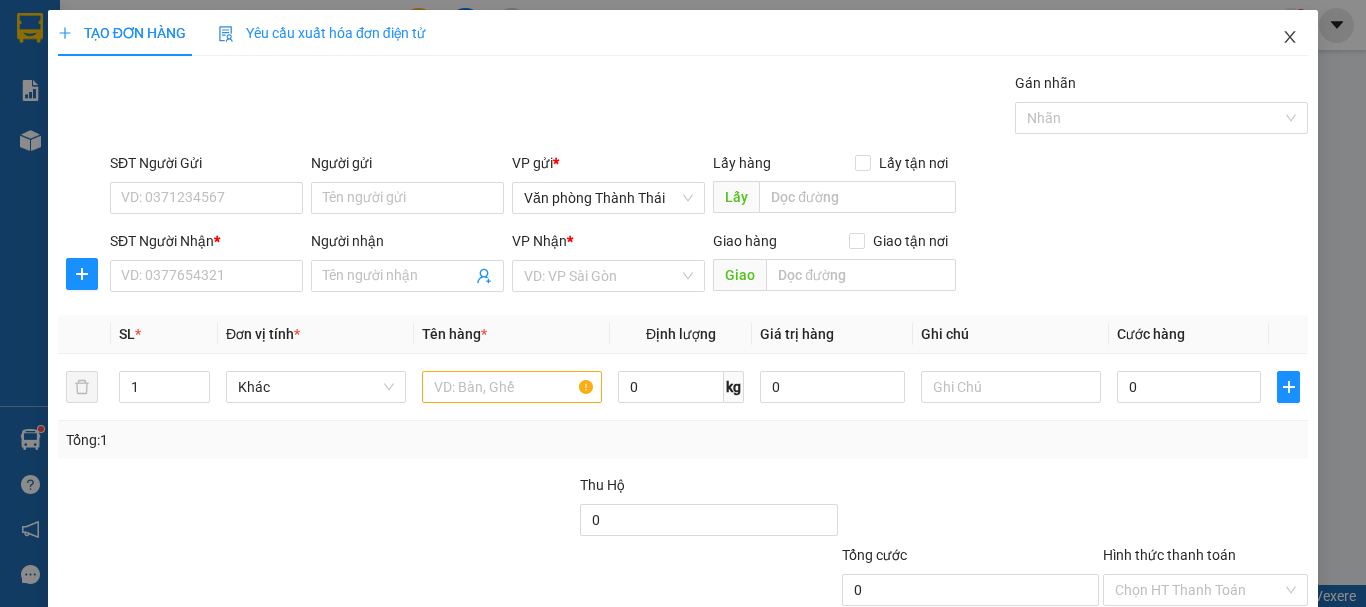 click 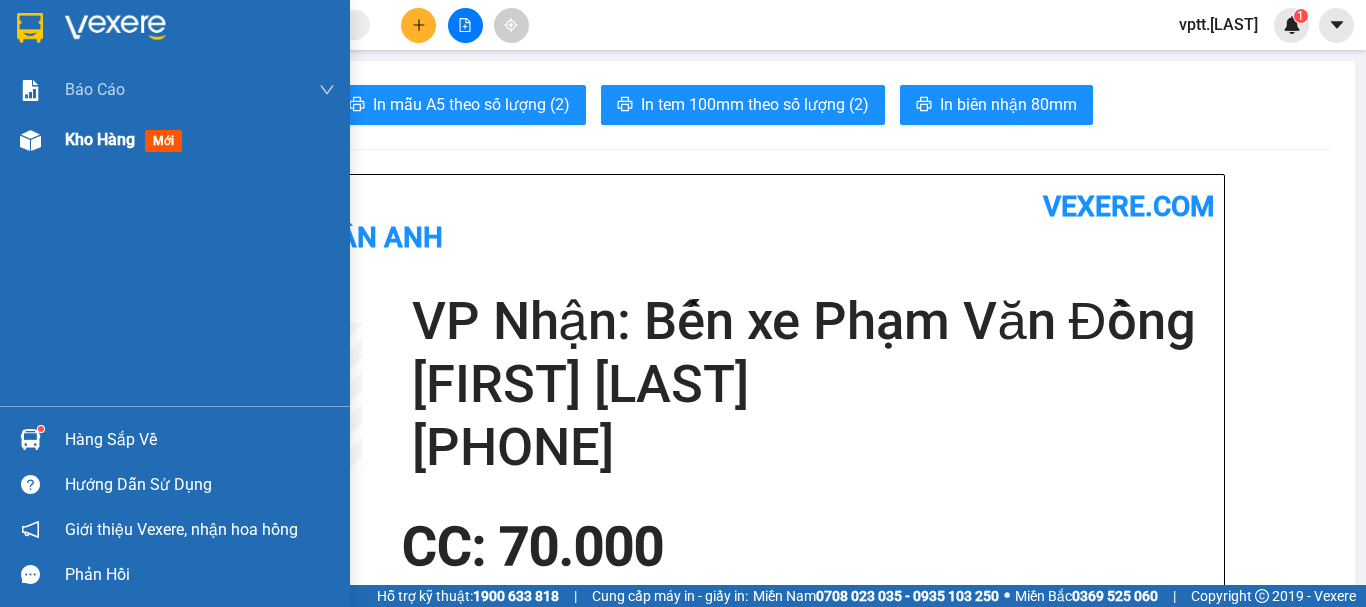 click on "Kho hàng" at bounding box center [100, 139] 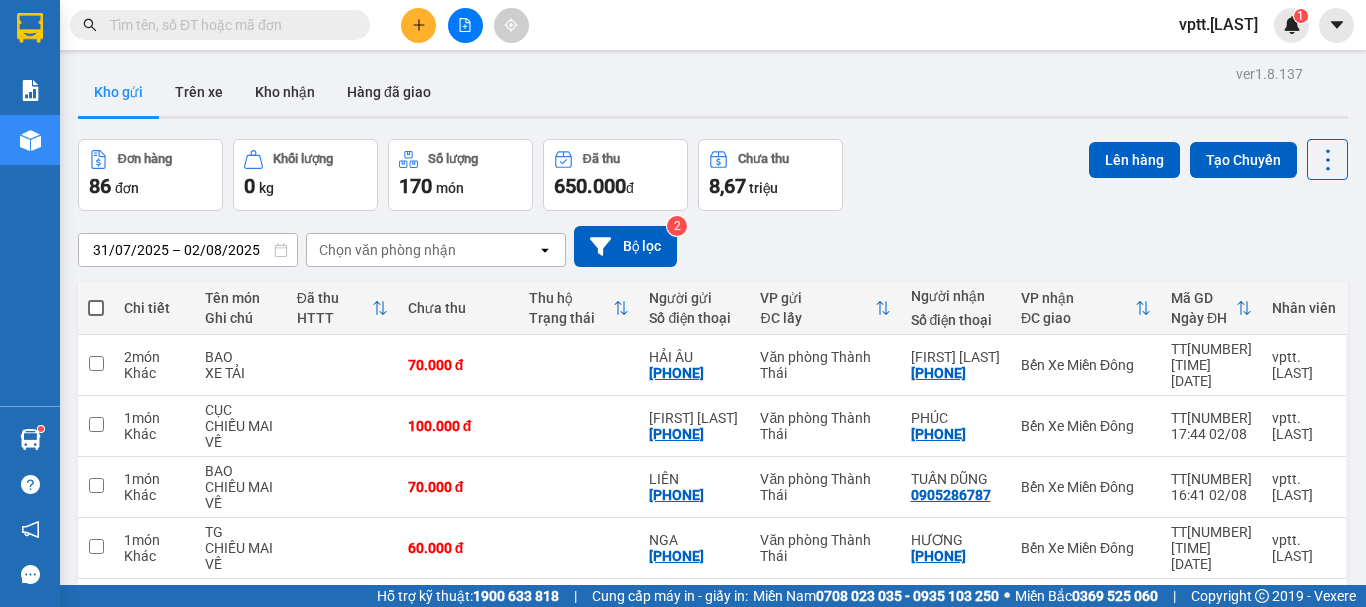 click at bounding box center [96, 308] 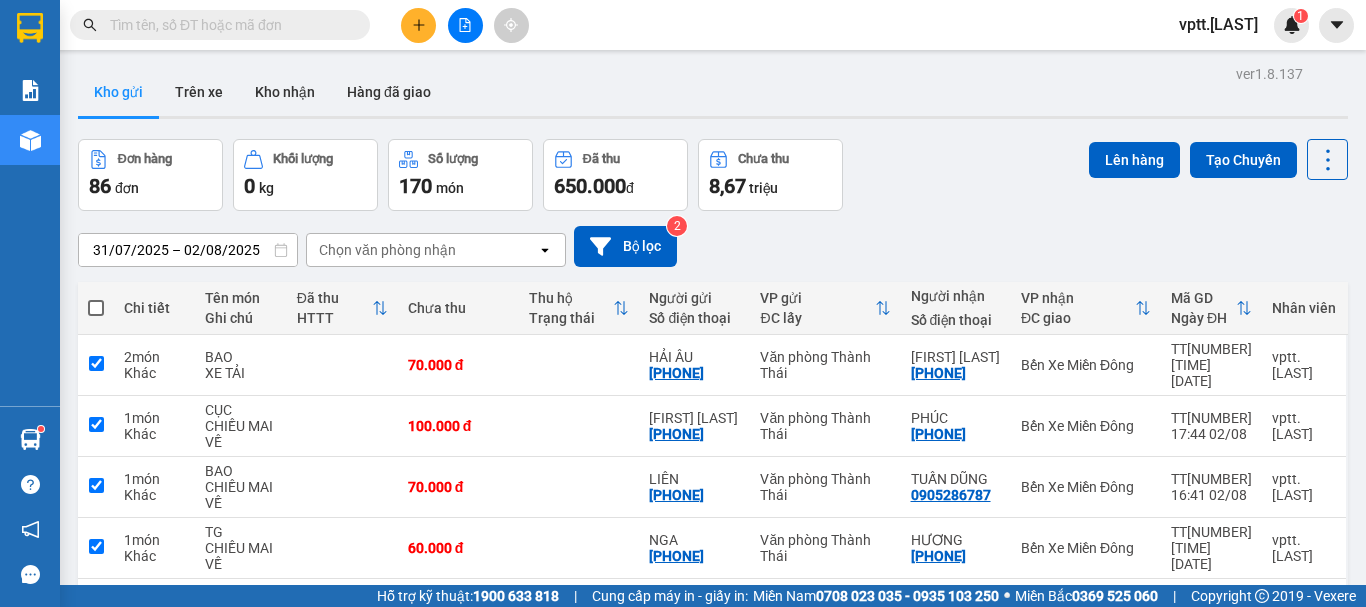 checkbox on "true" 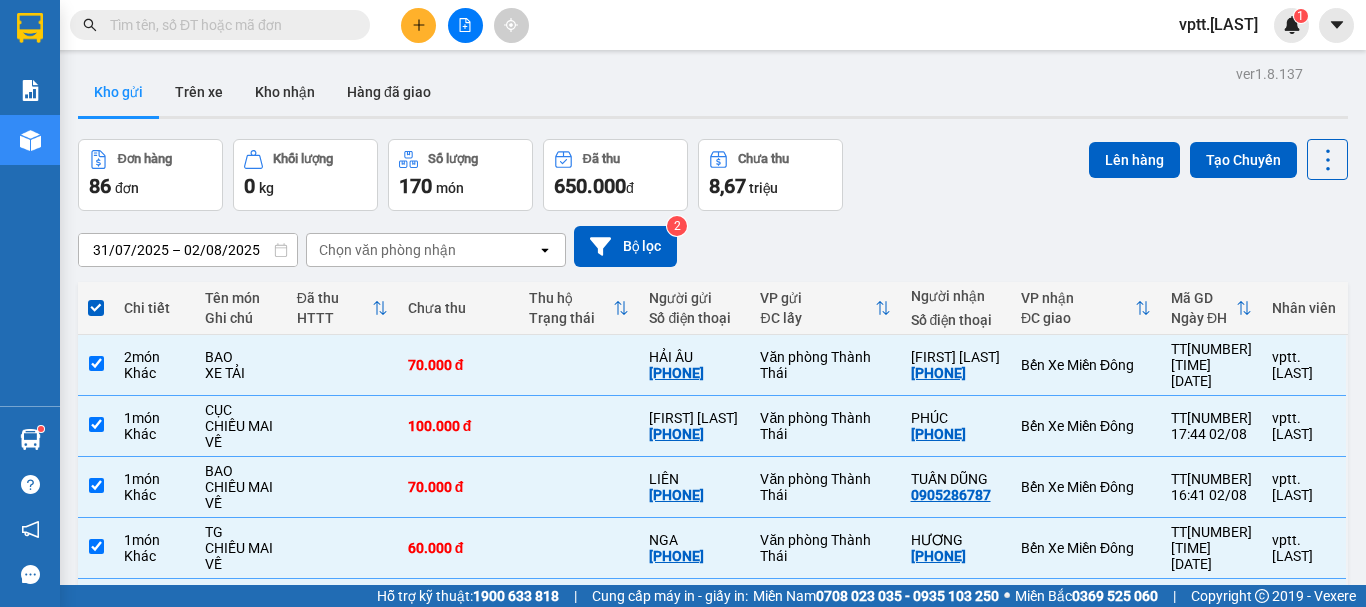 click on "open" 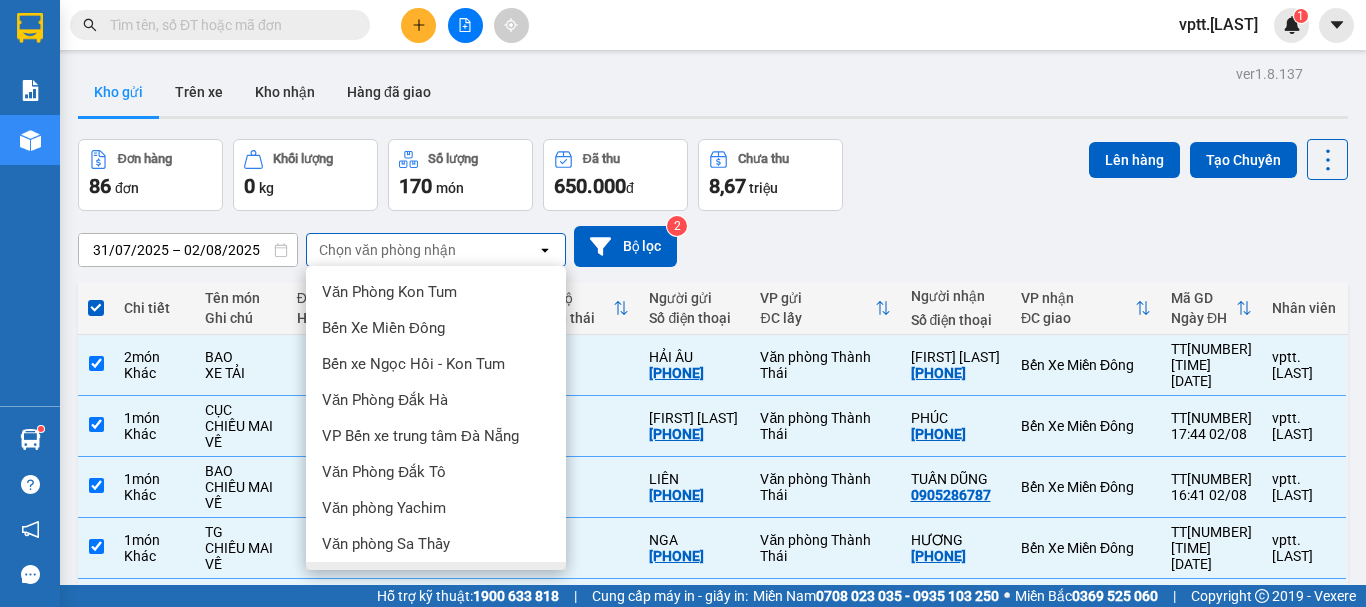 click on "Bến xe Phạm Văn Đồng" at bounding box center (400, 580) 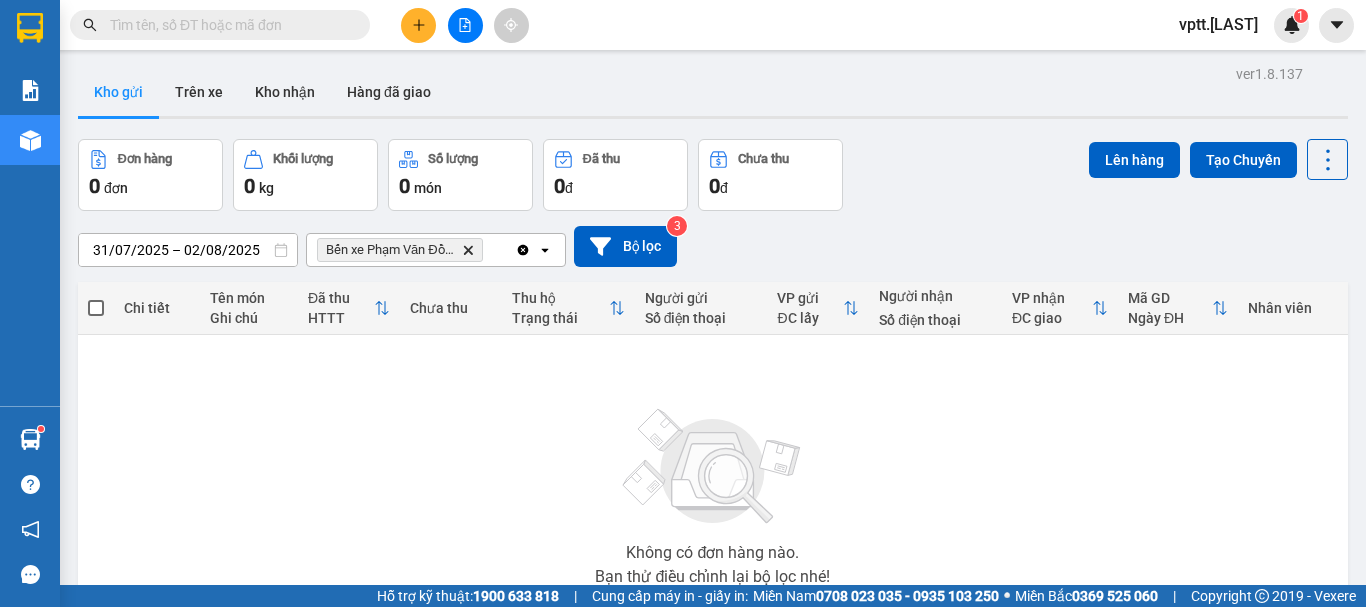 click 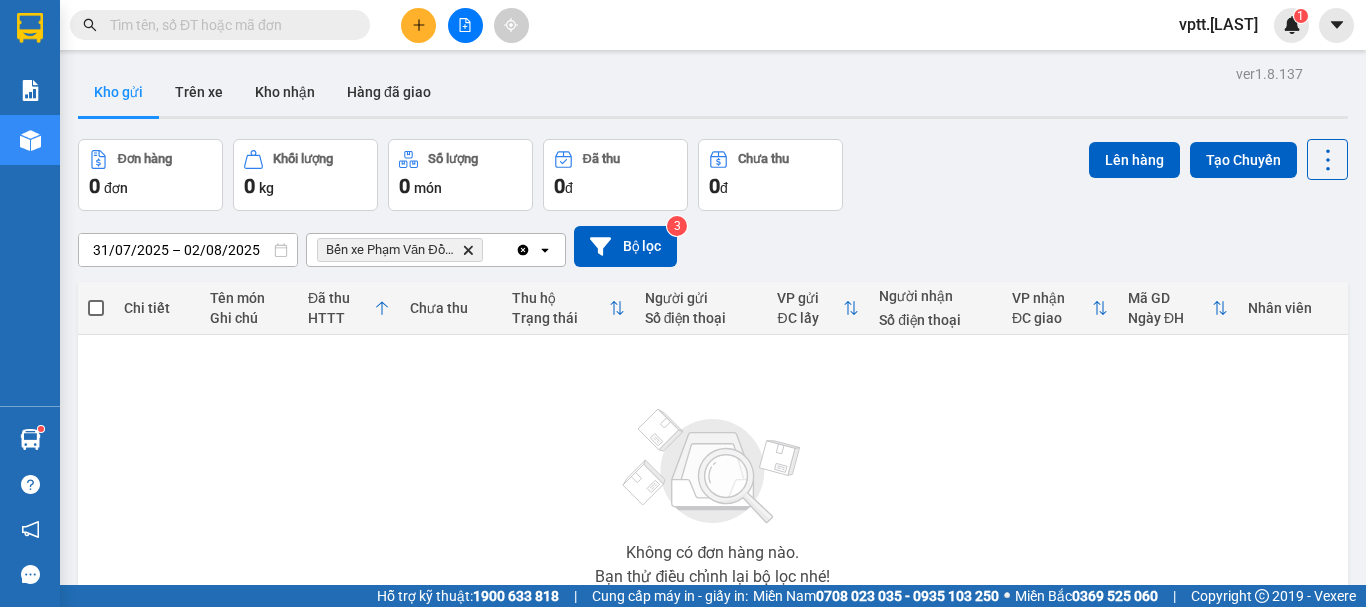 click 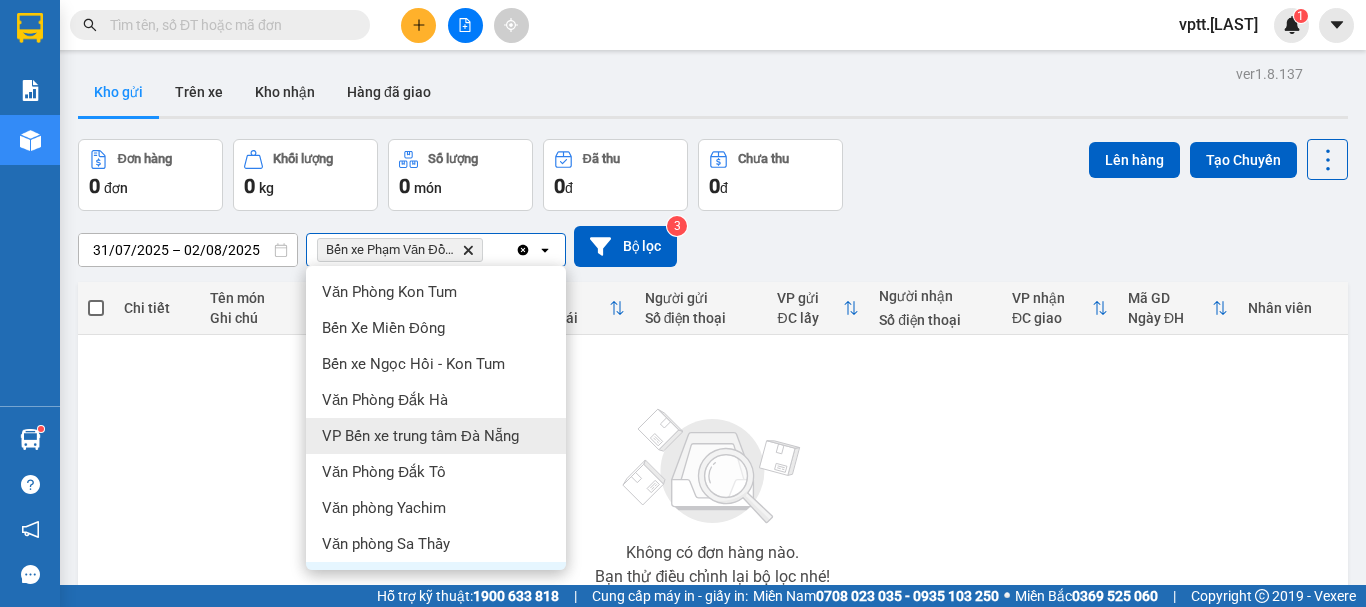 click 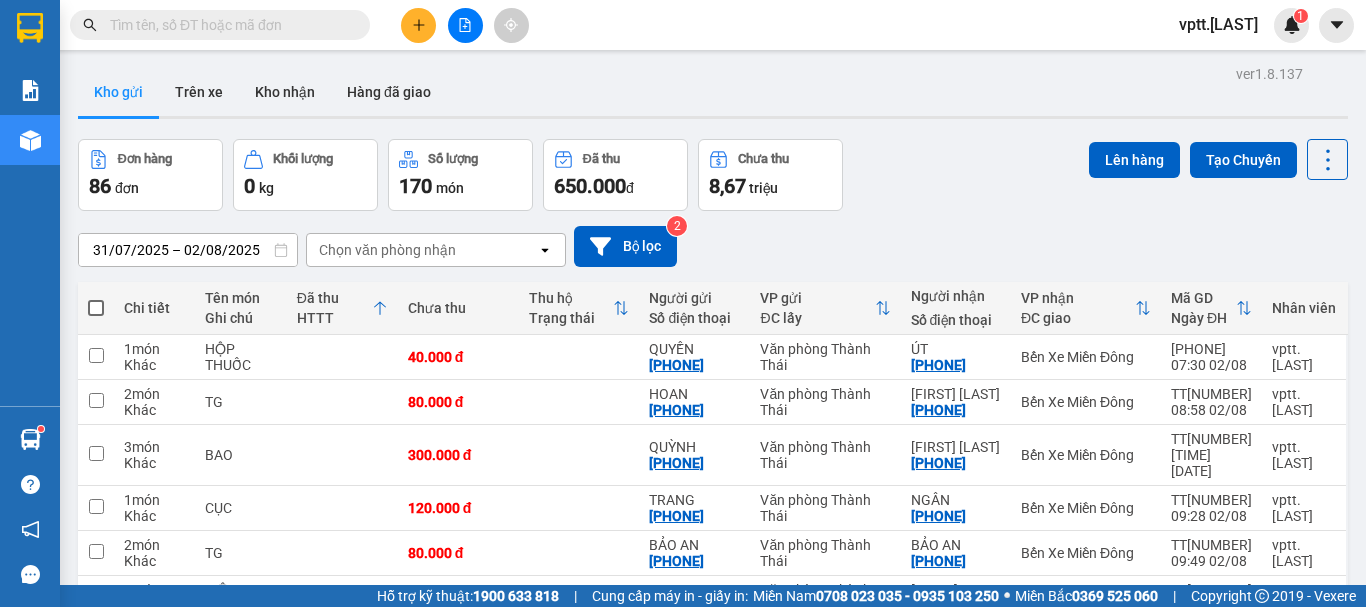 click at bounding box center (96, 308) 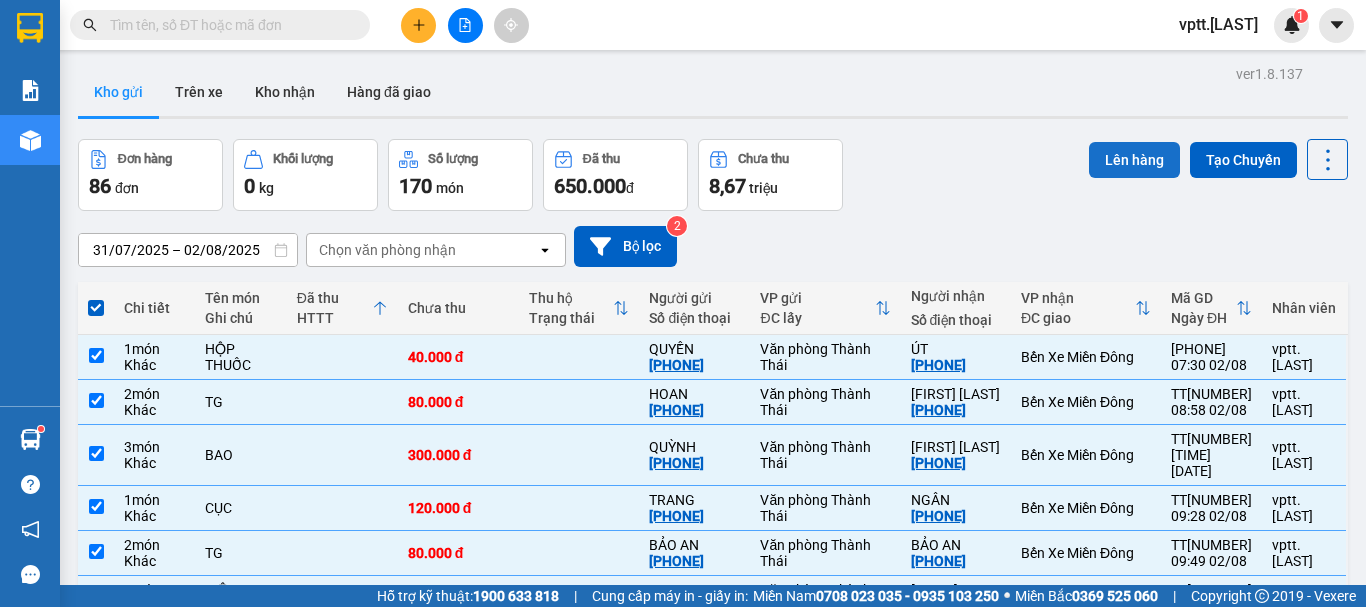 click on "Lên hàng" at bounding box center (1134, 160) 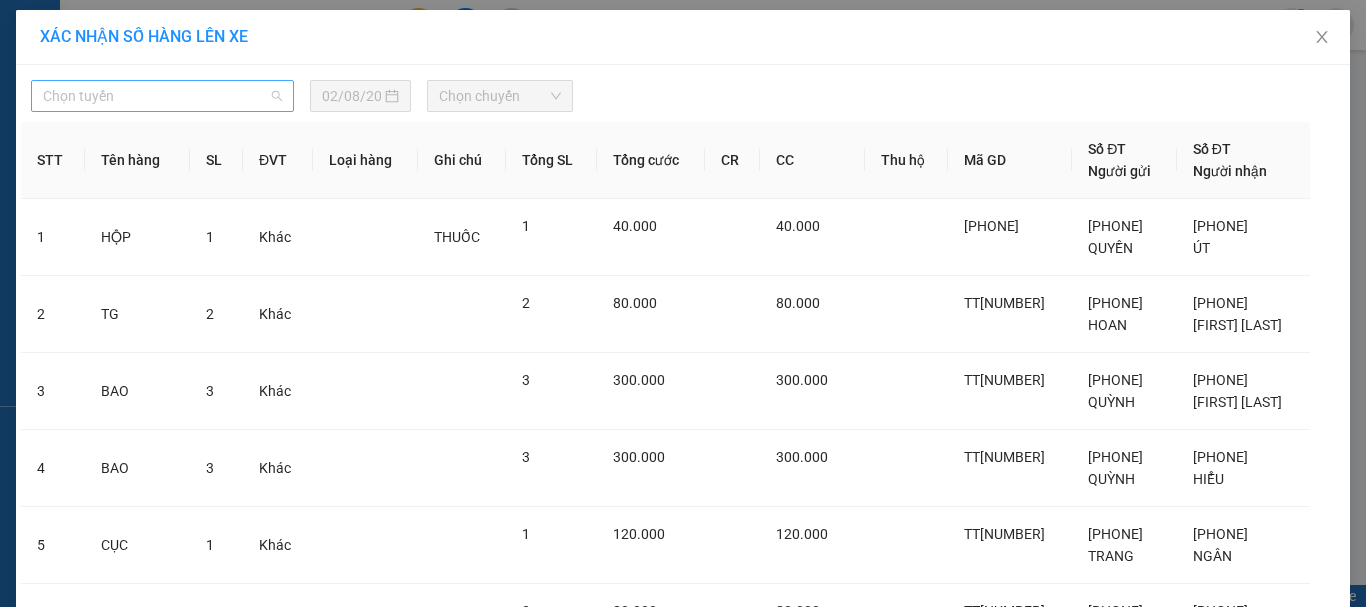 click on "Chọn tuyến" at bounding box center [162, 96] 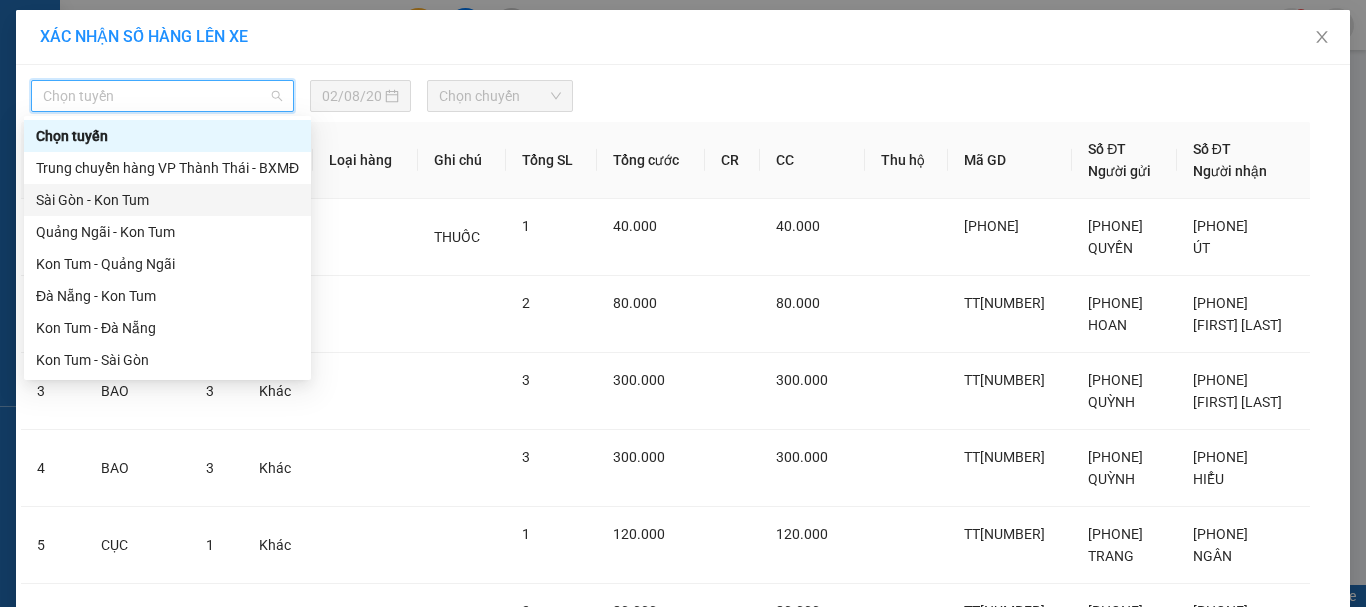 click on "Sài Gòn - Kon Tum" at bounding box center [167, 200] 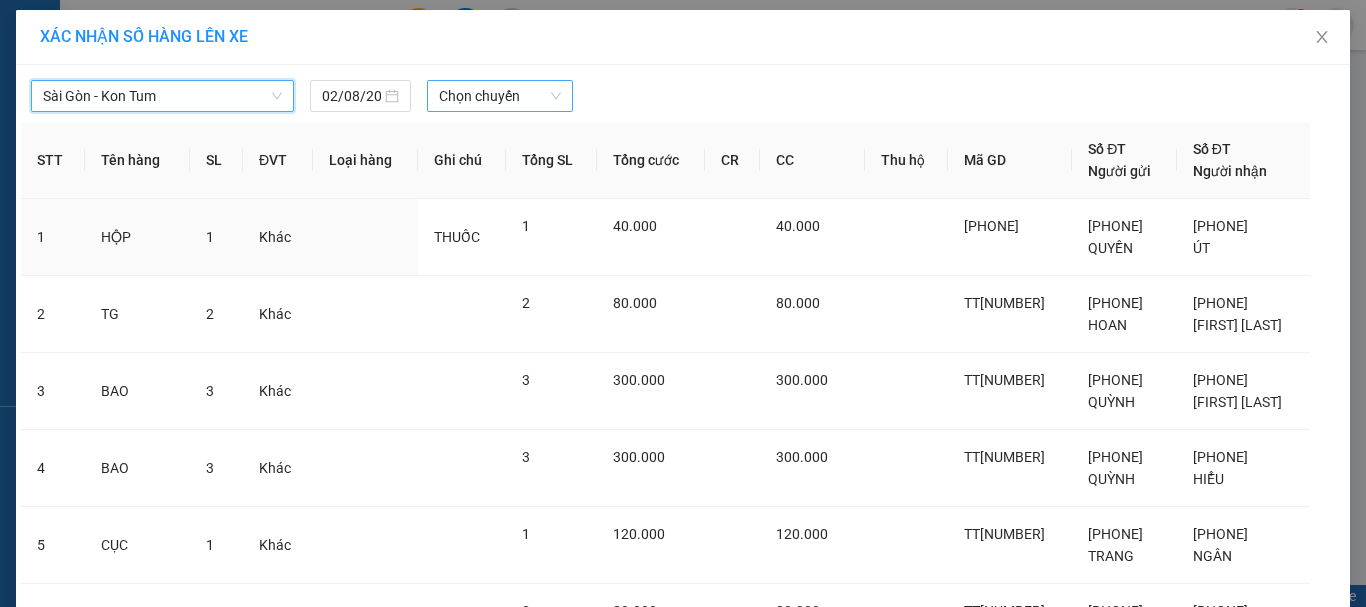 click on "Chọn chuyến" at bounding box center (500, 96) 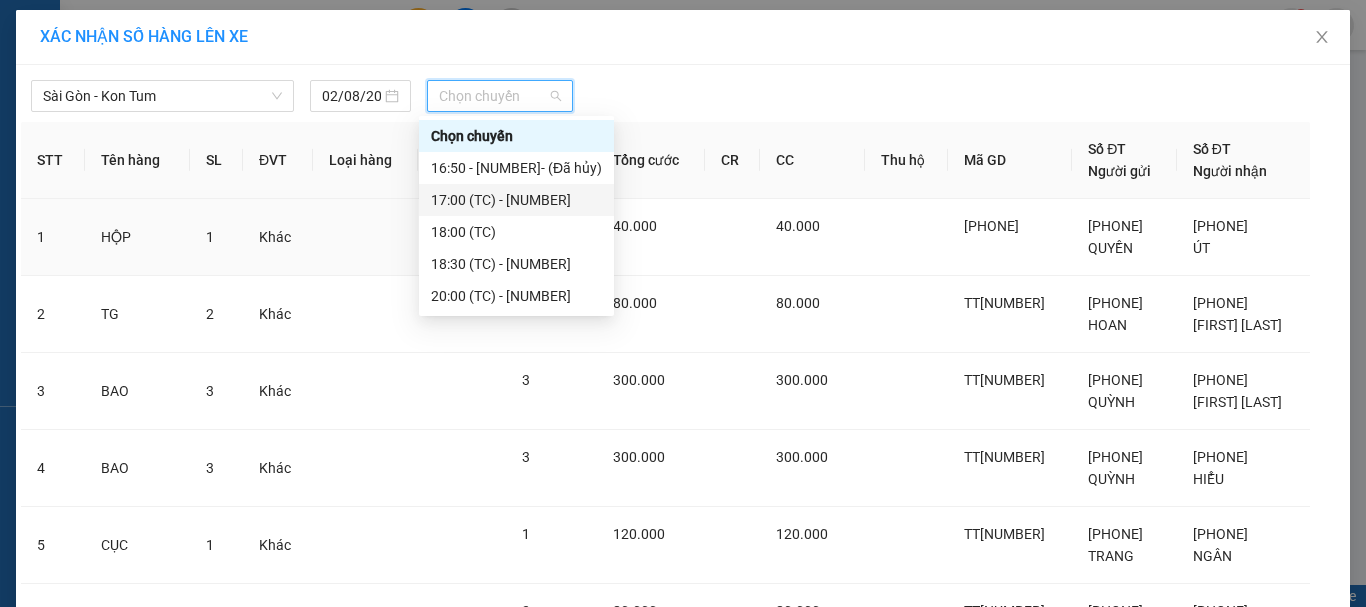 click on "[TIME]   (TC)   - [NUMBER]" at bounding box center [516, 200] 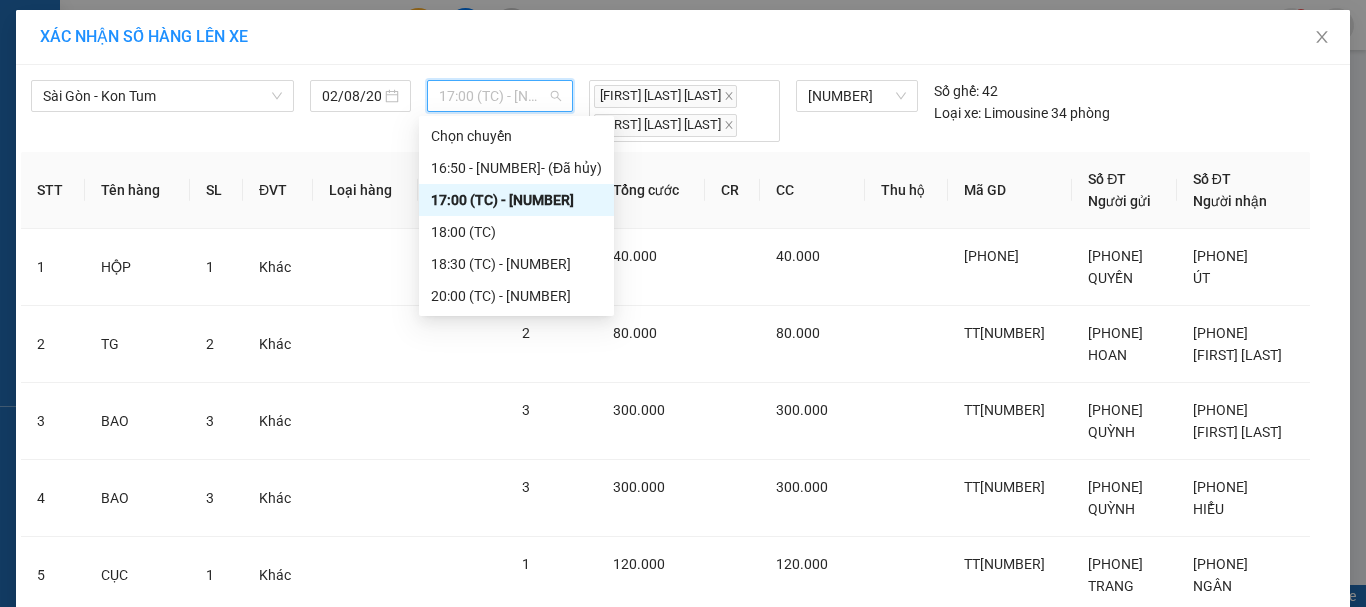 click on "[TIME]   (TC)   - [NUMBER]" at bounding box center (500, 96) 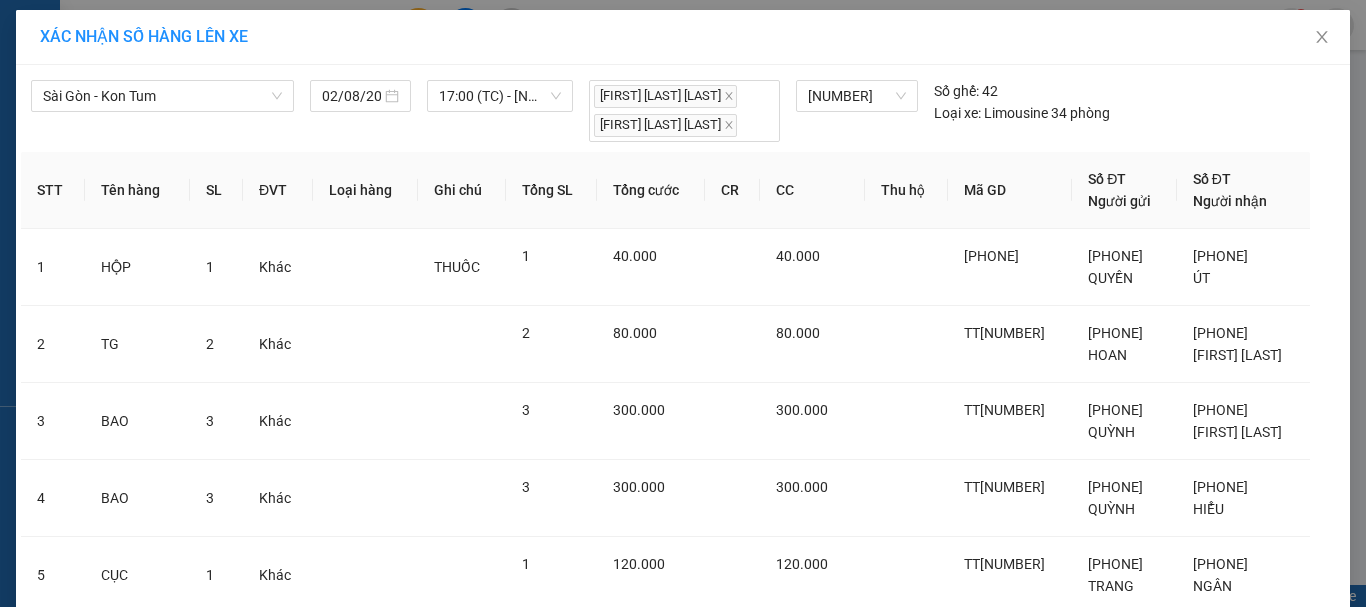 click on "Lên hàng" at bounding box center (756, 1090) 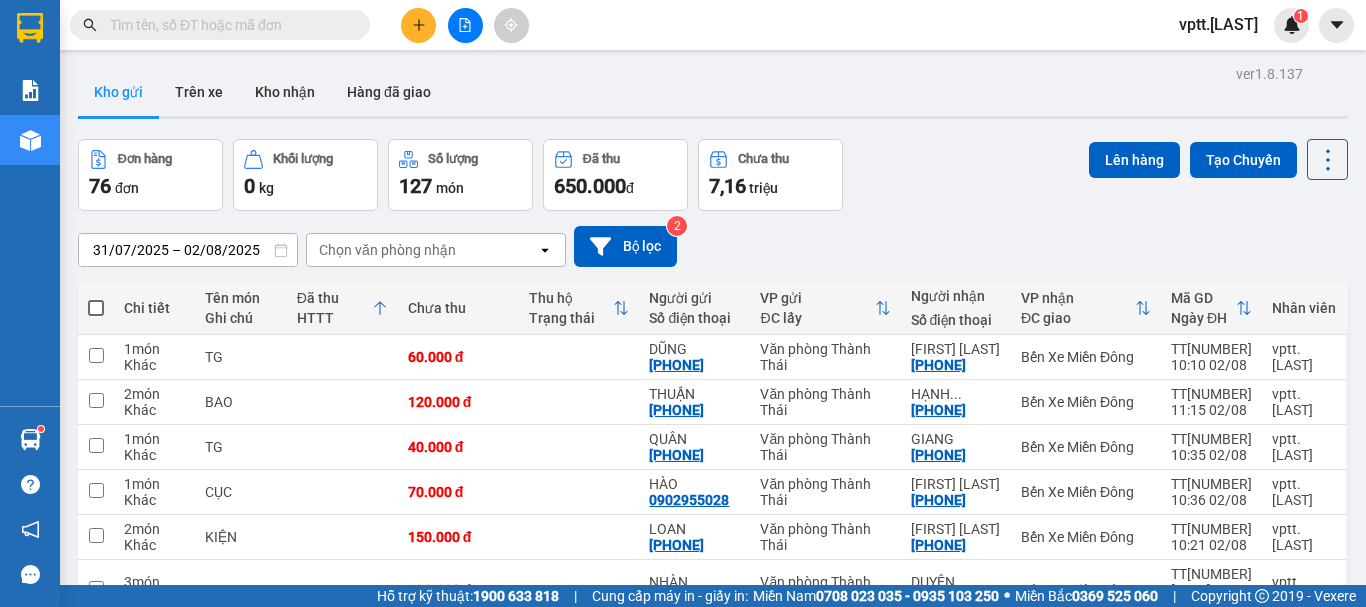 click at bounding box center (96, 308) 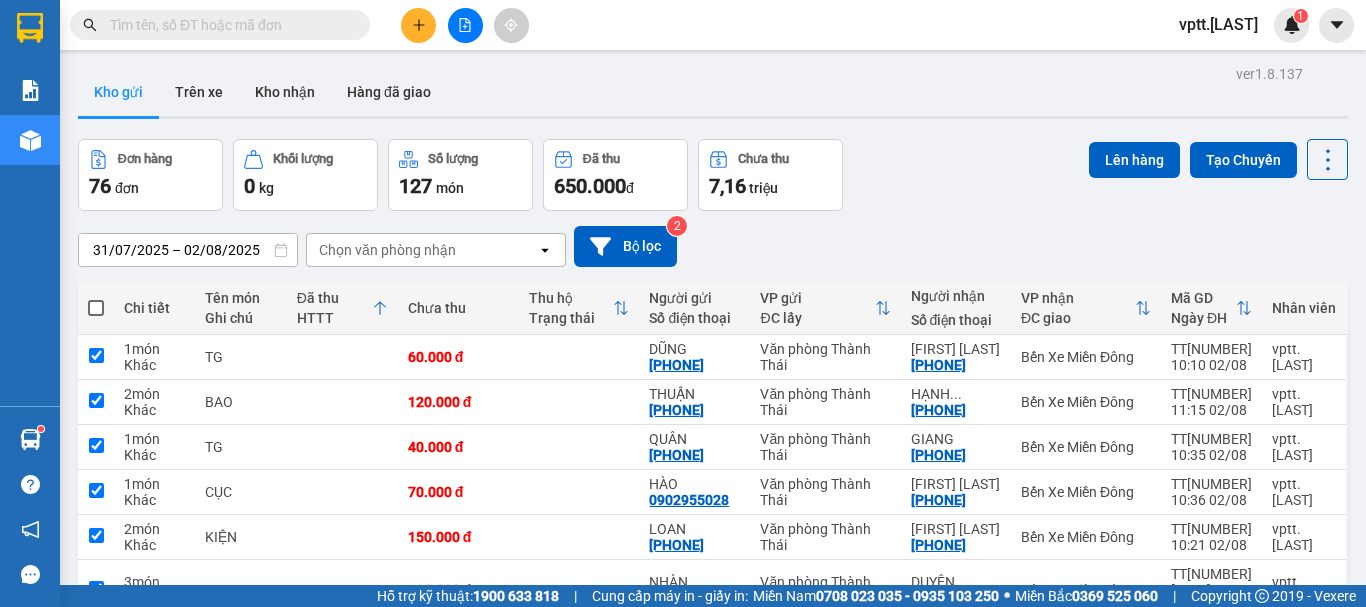 checkbox on "true" 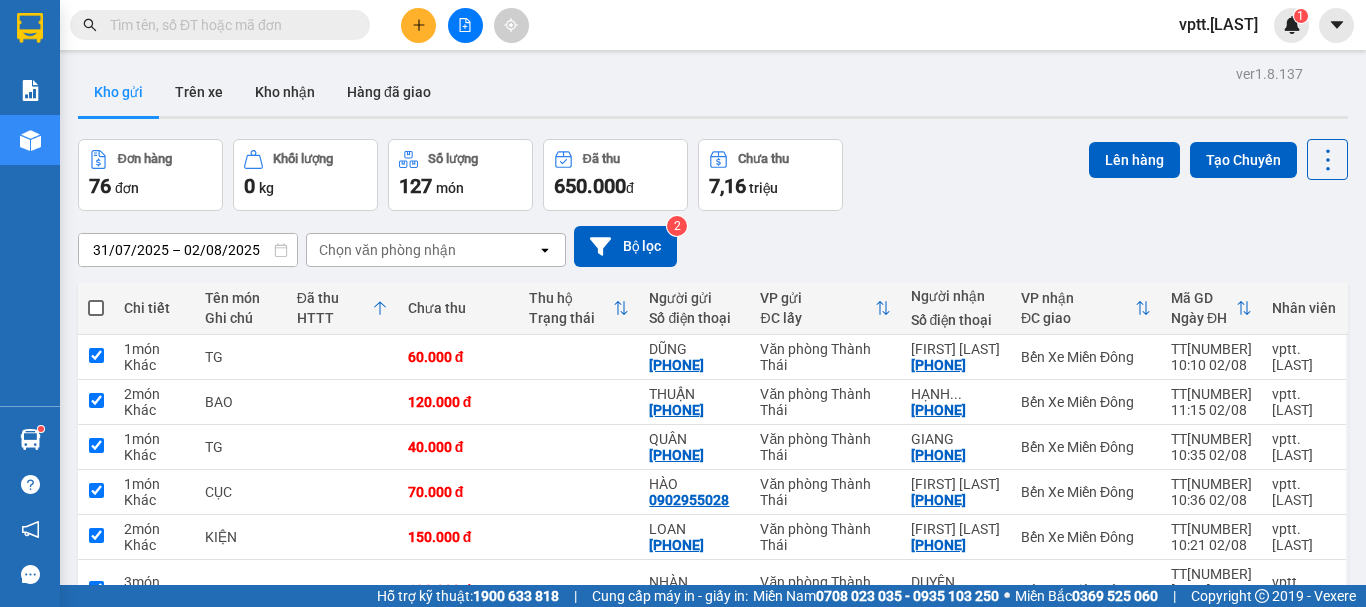 checkbox on "true" 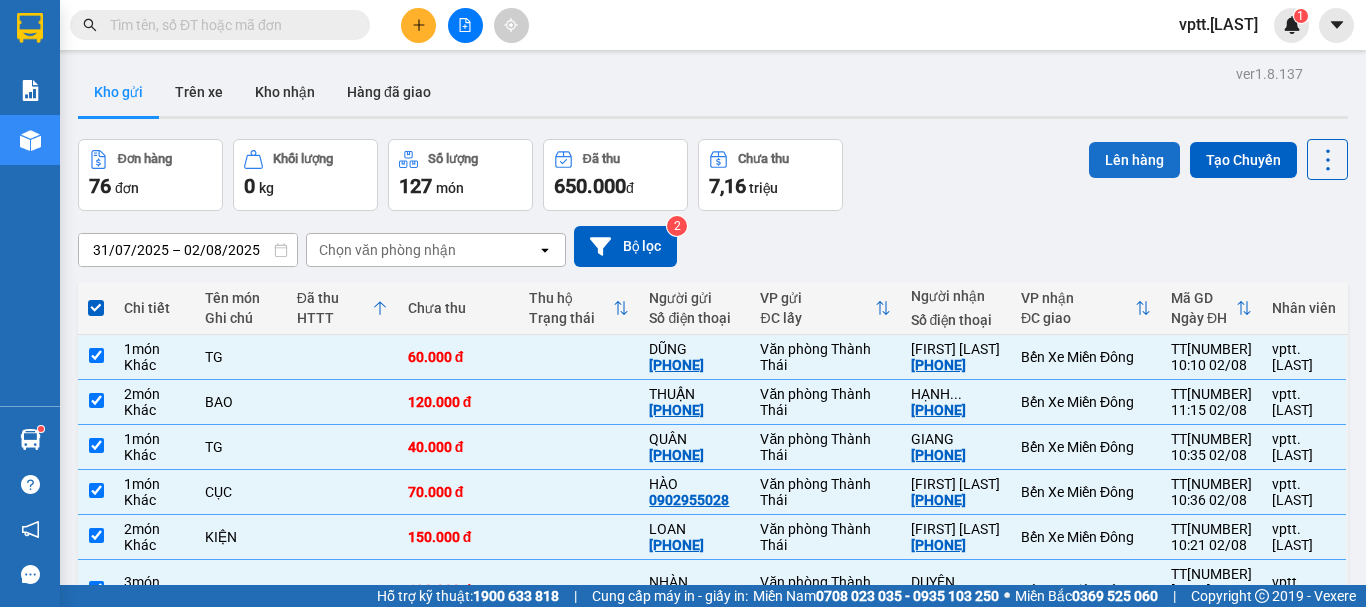click on "Lên hàng" at bounding box center [1134, 160] 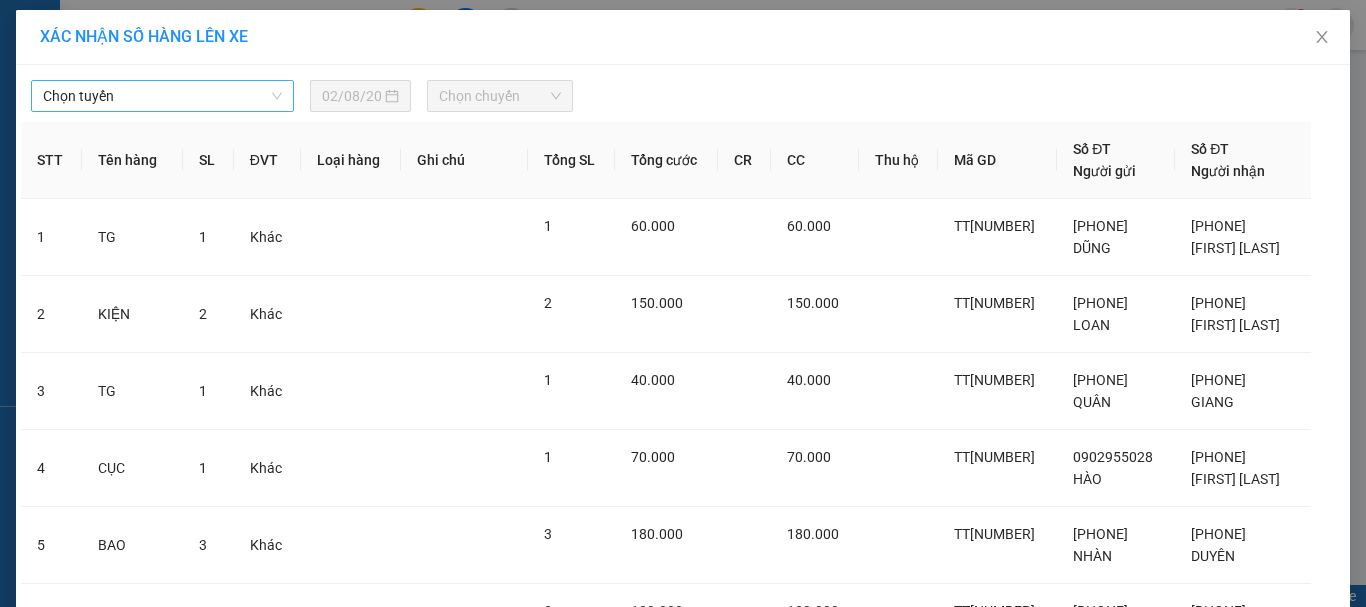 click on "Chọn tuyến" at bounding box center [162, 96] 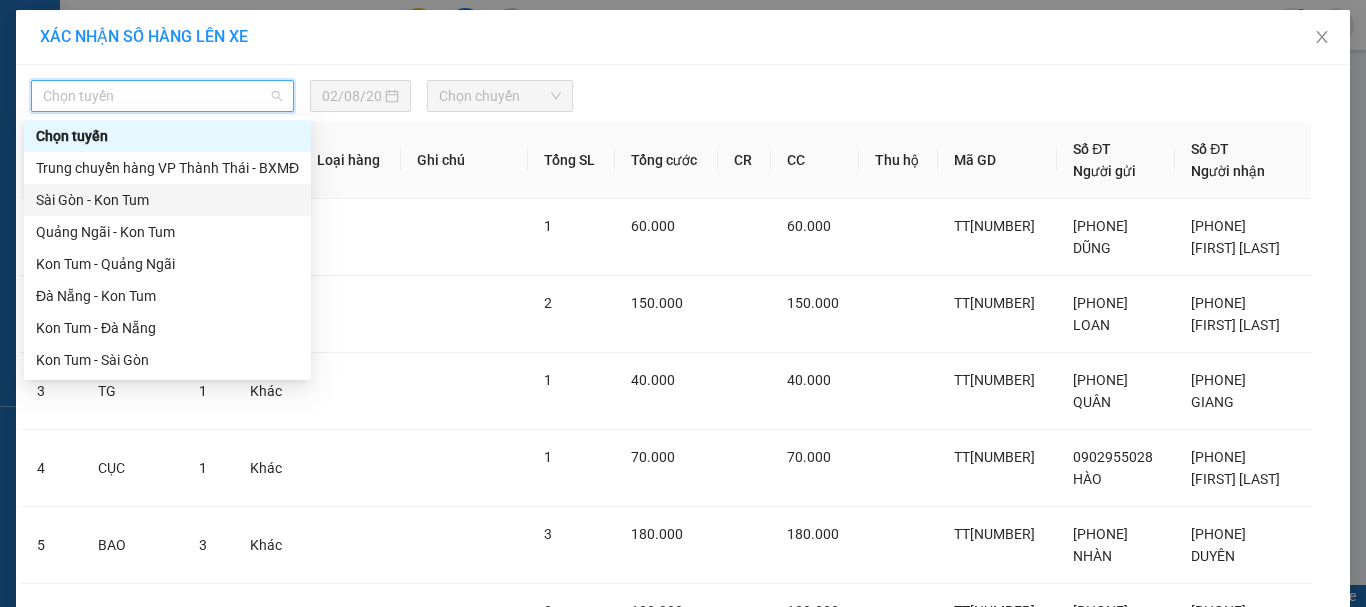 click on "Sài Gòn - Kon Tum" at bounding box center [167, 200] 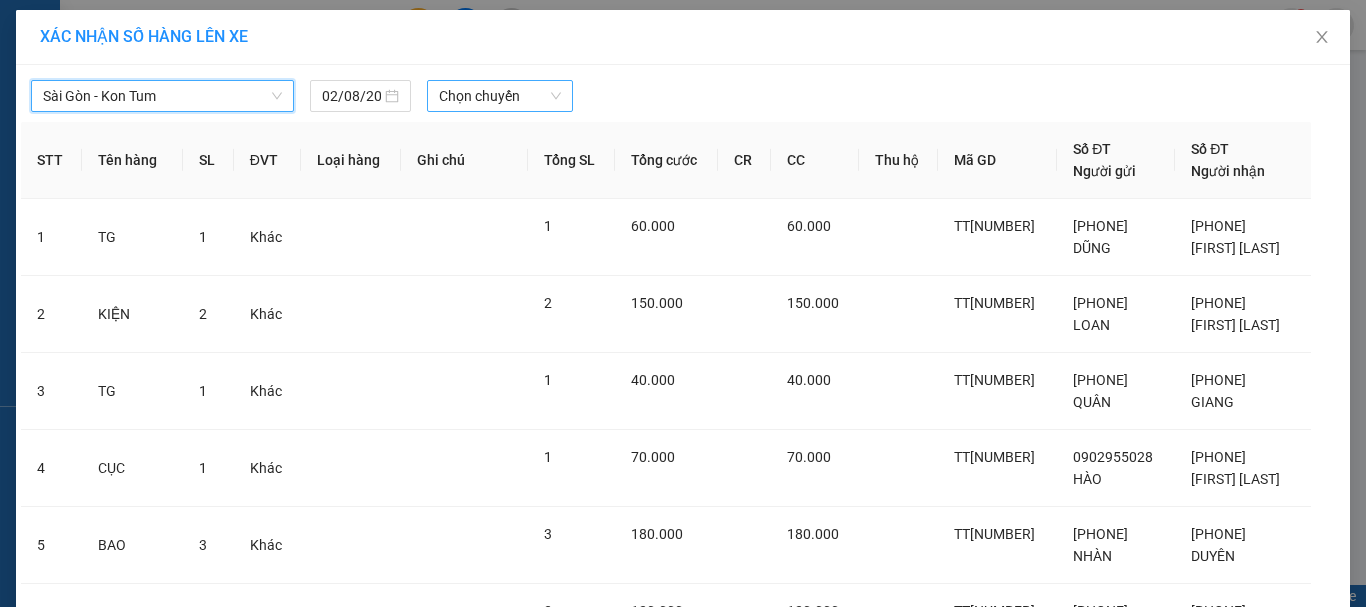 click on "Chọn chuyến" at bounding box center (500, 96) 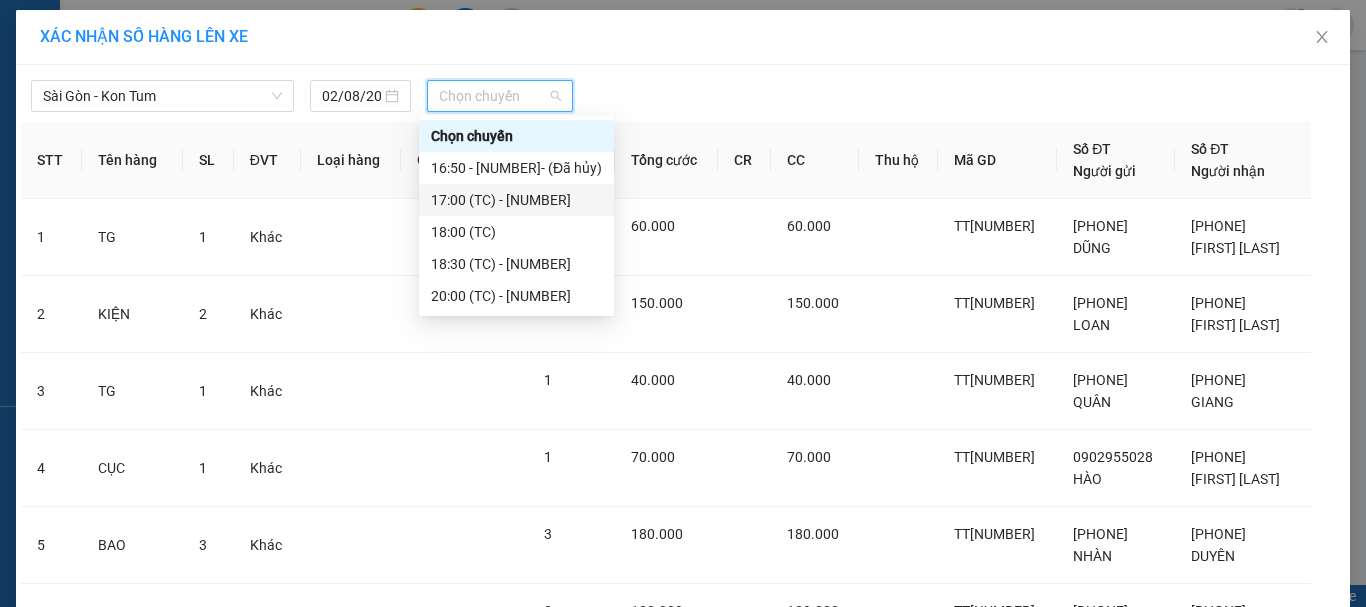 click on "[TIME]   (TC)   - [NUMBER]" at bounding box center (516, 200) 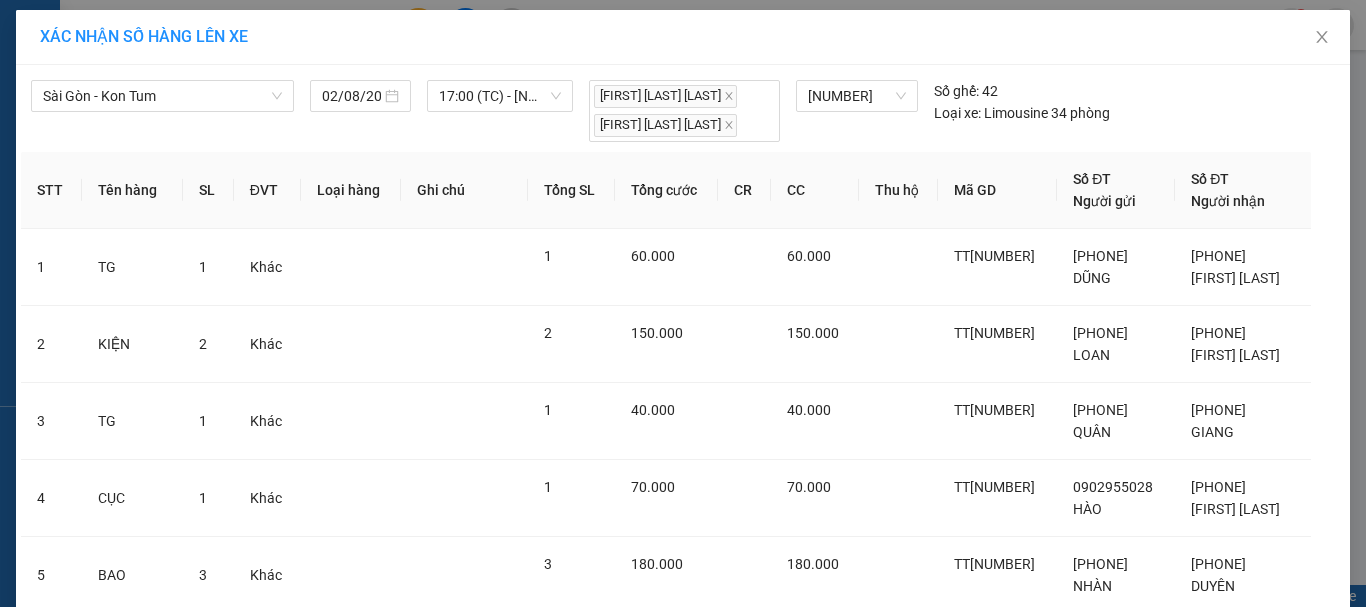 click on "Lên hàng" at bounding box center (756, 1090) 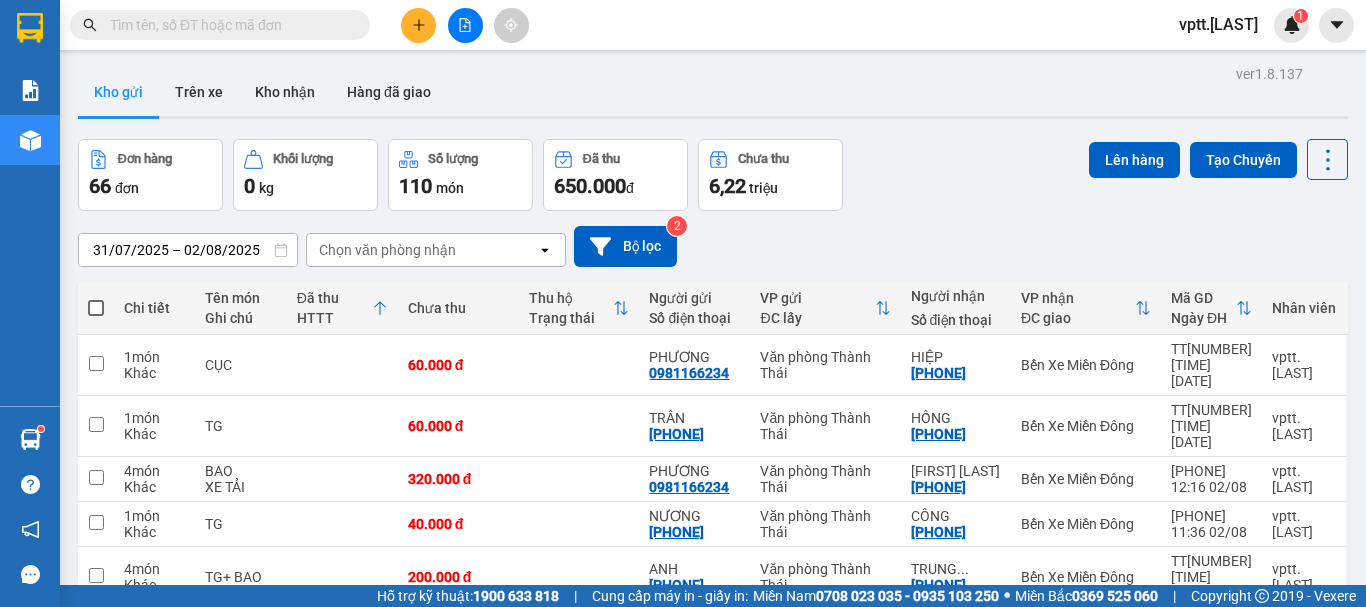 click at bounding box center (96, 308) 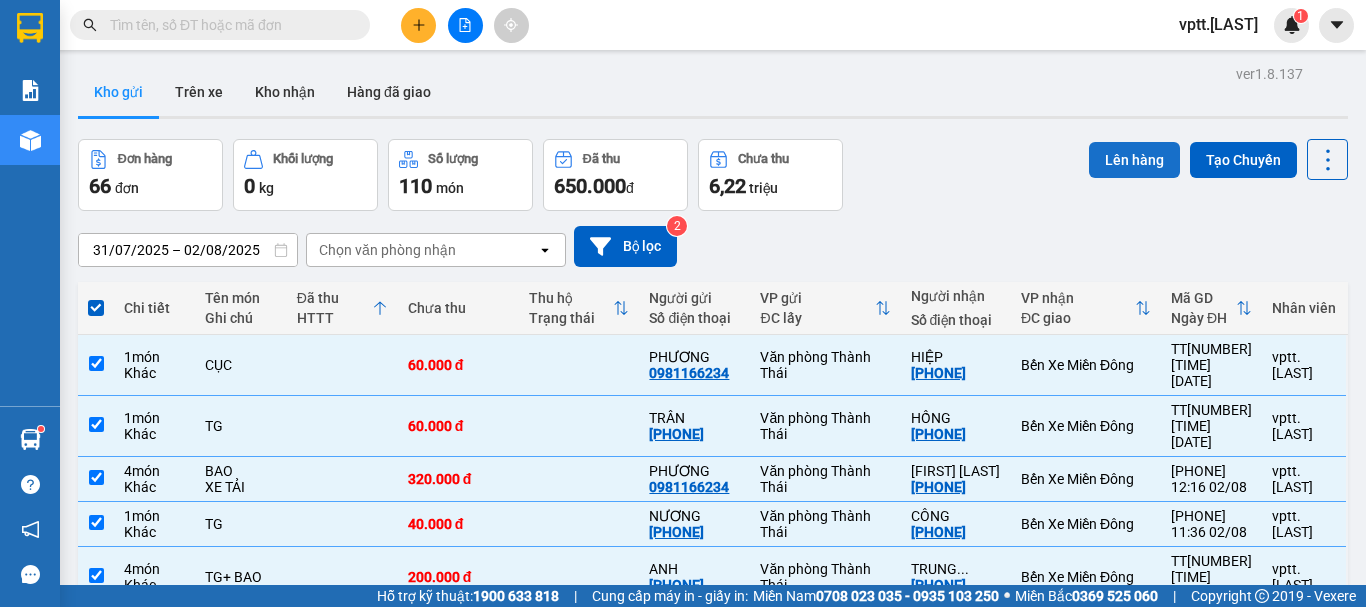 click on "Lên hàng" at bounding box center (1134, 160) 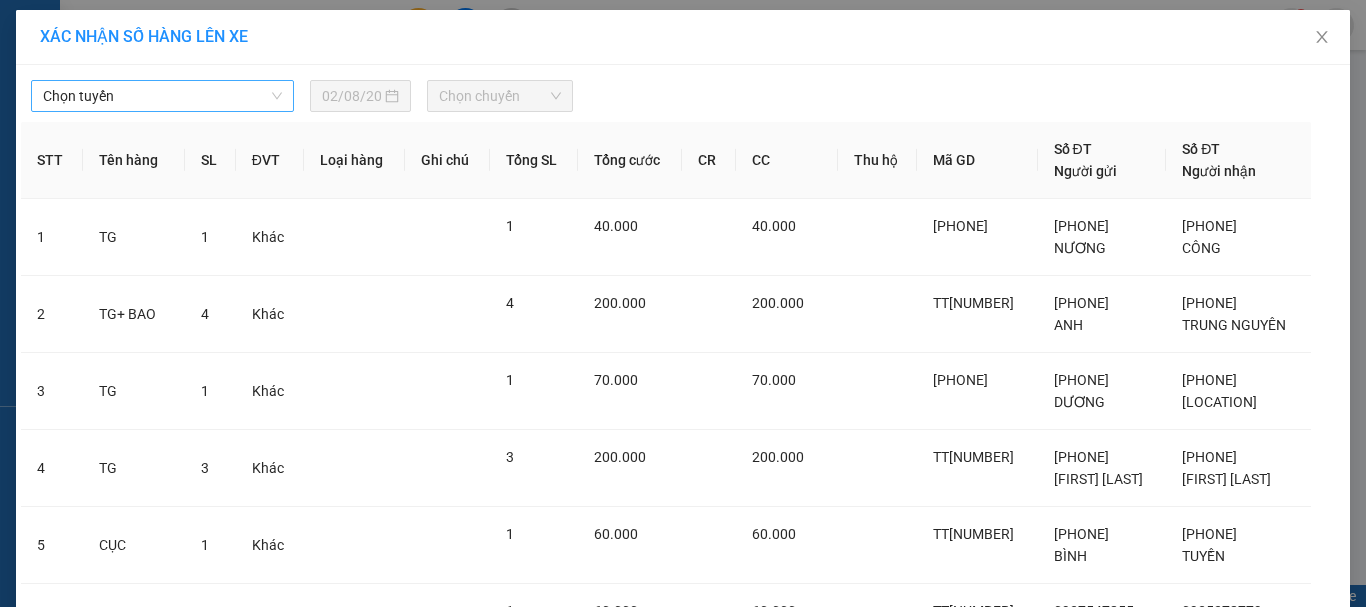 click on "Chọn tuyến" at bounding box center [162, 96] 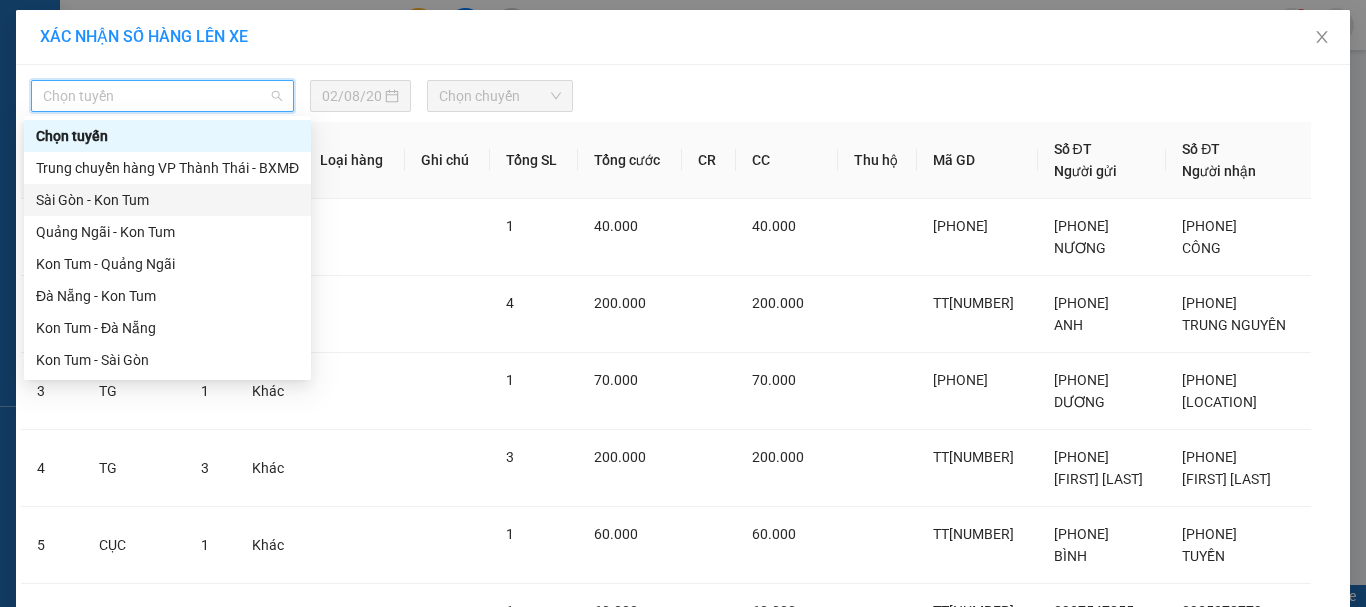 click on "Sài Gòn - Kon Tum" at bounding box center [167, 200] 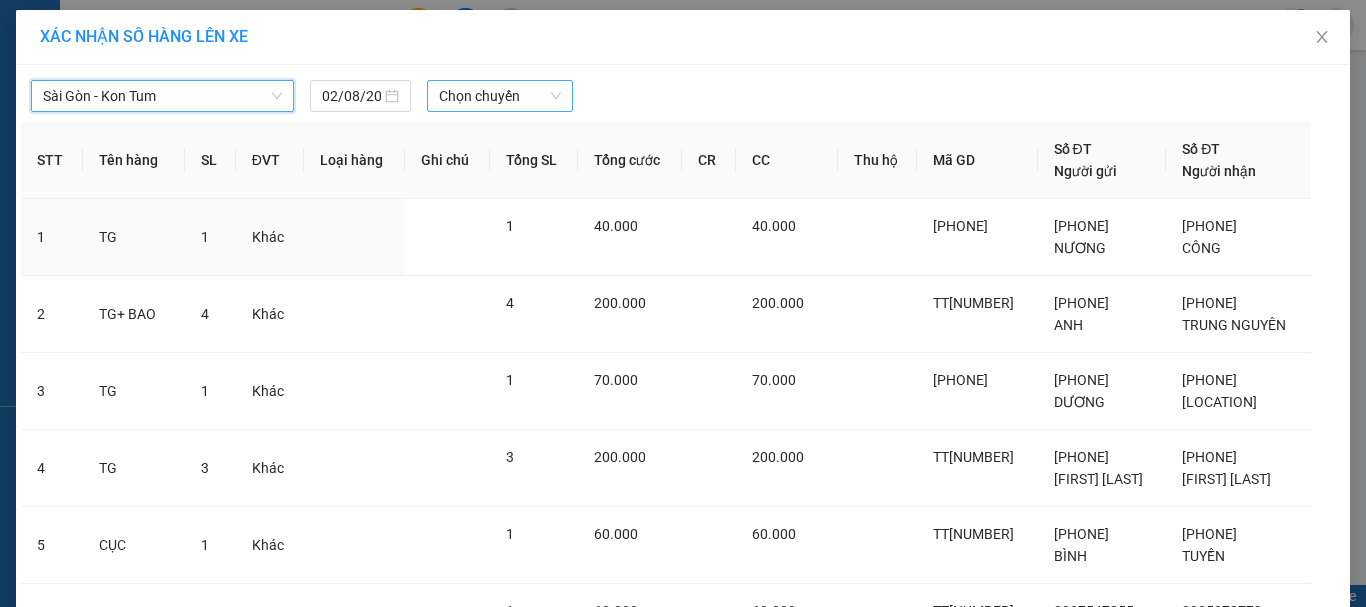 click on "Chọn chuyến" at bounding box center [500, 96] 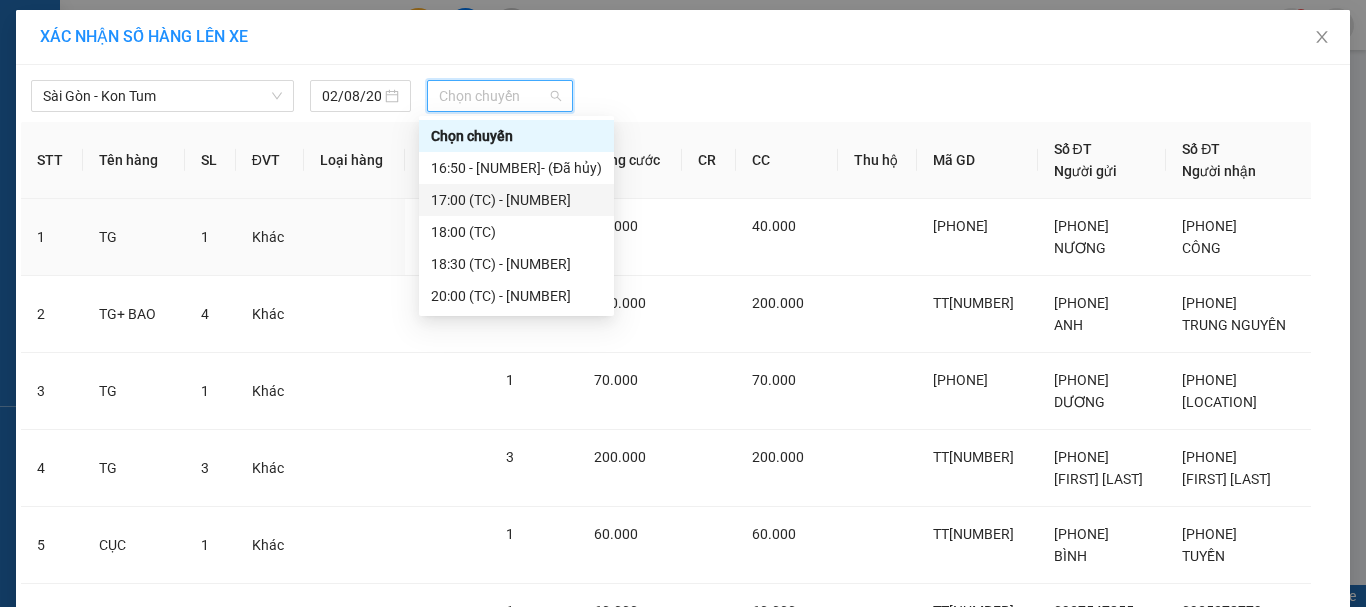 click on "[TIME]   (TC)   - [NUMBER]" at bounding box center [516, 200] 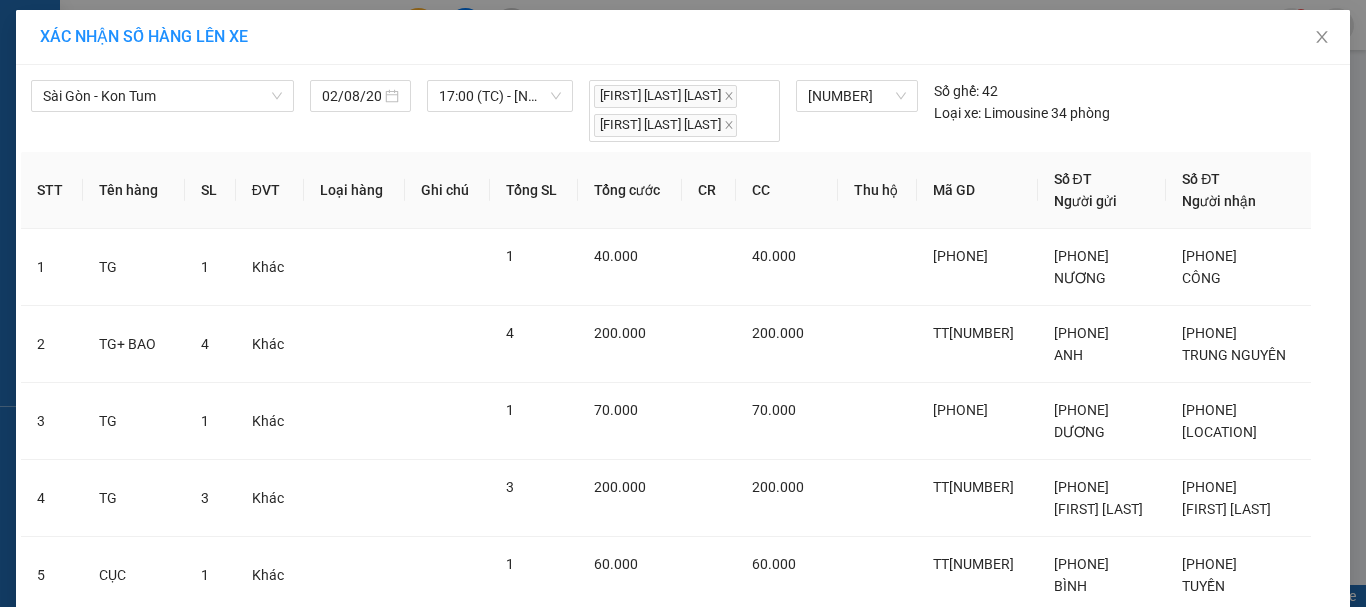 click on "Lên hàng" at bounding box center [756, 1090] 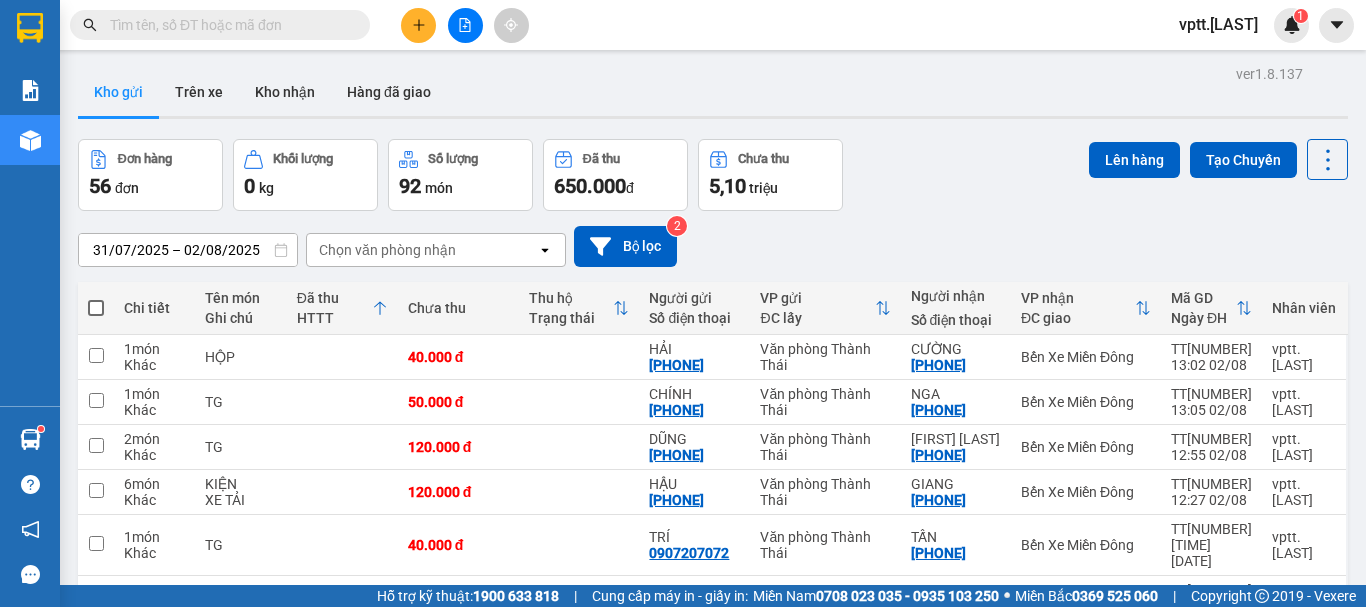 click at bounding box center (96, 308) 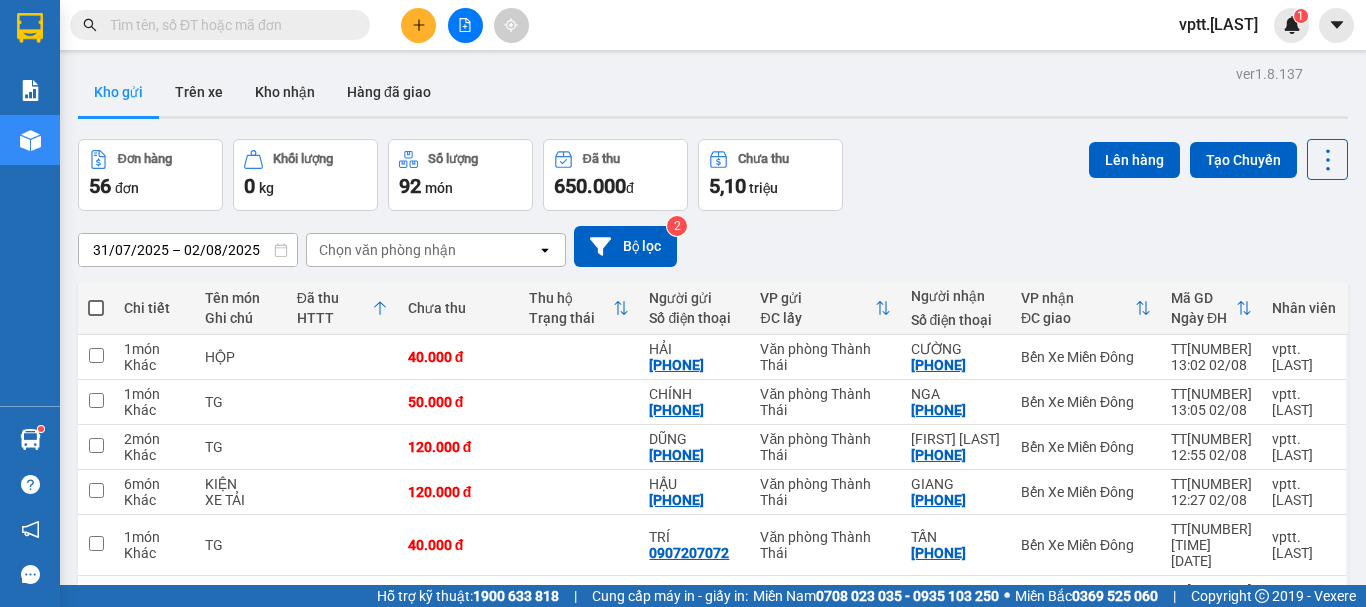 click at bounding box center [96, 298] 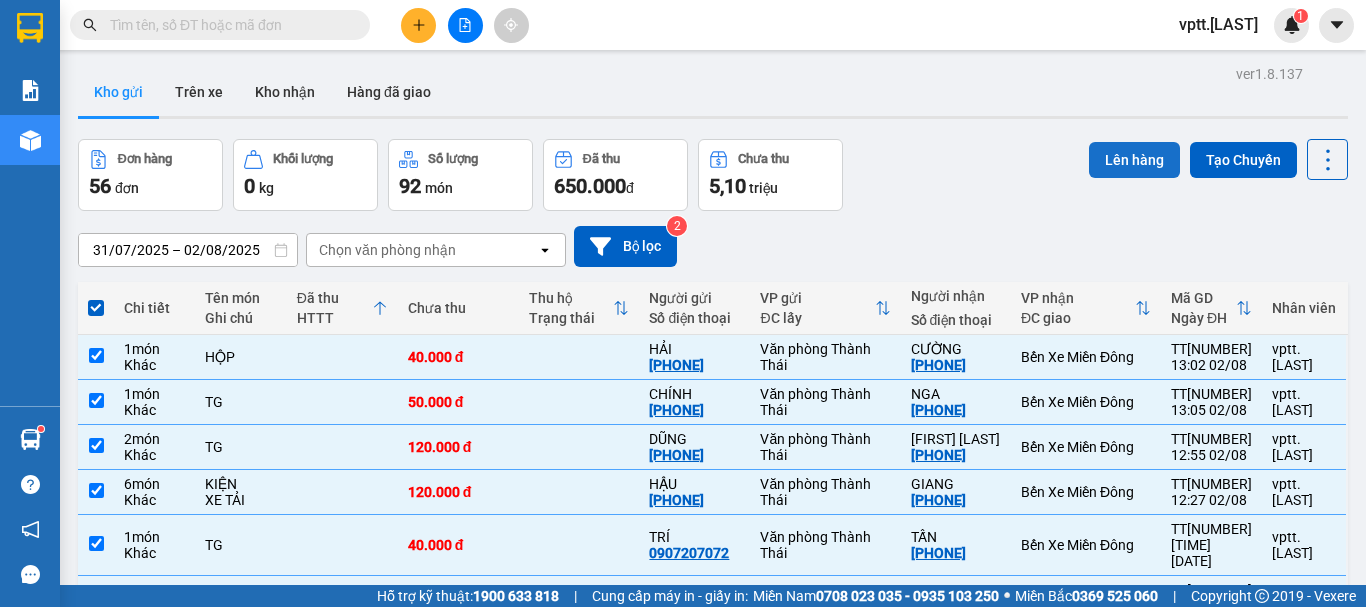 click on "Lên hàng" at bounding box center (1134, 160) 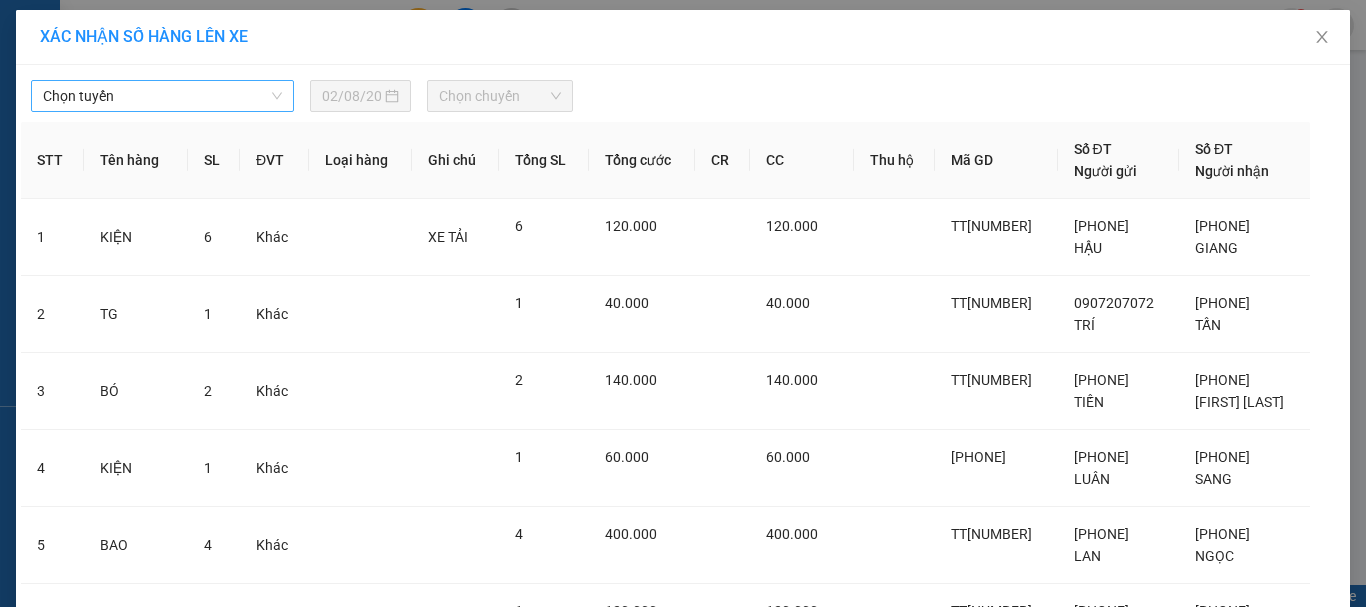 click on "Chọn tuyến" at bounding box center [162, 96] 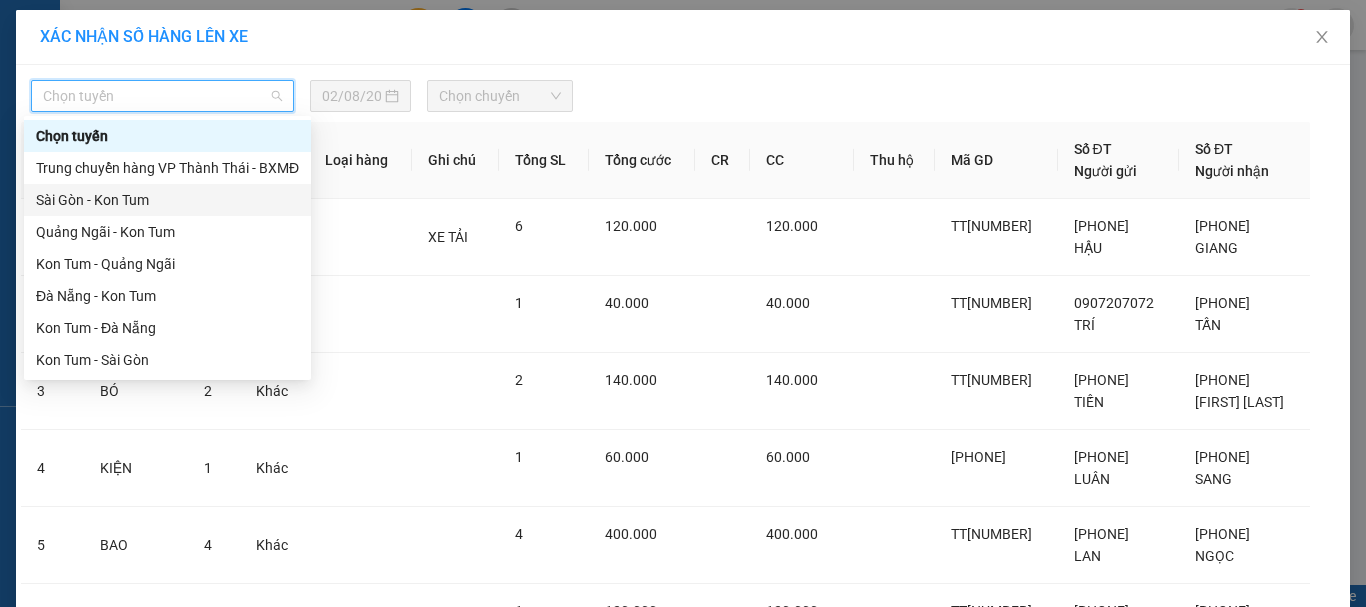 click on "Sài Gòn - Kon Tum" at bounding box center (167, 200) 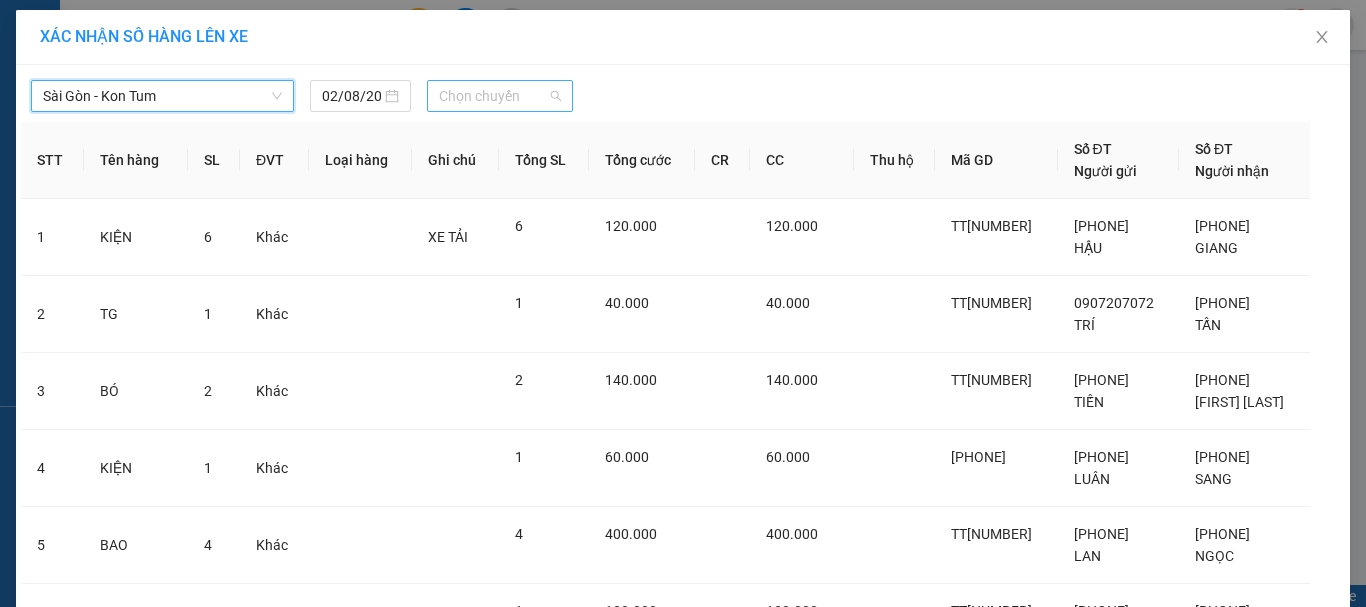 click on "Chọn chuyến" at bounding box center (500, 96) 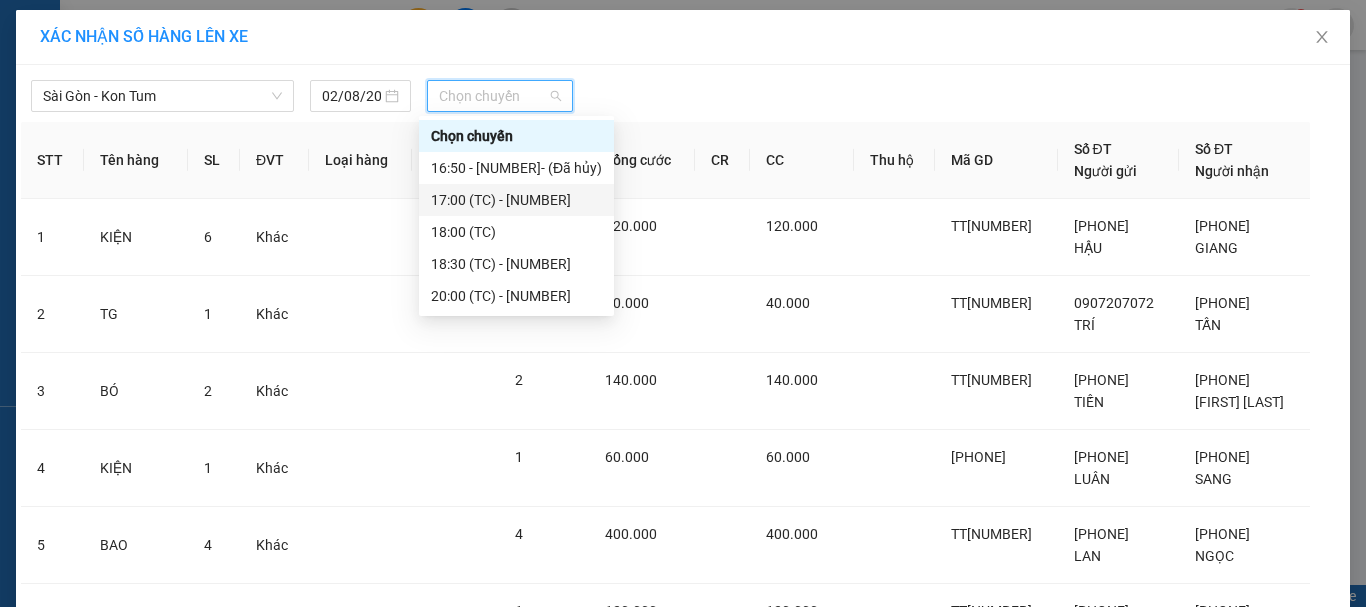 click on "[TIME]   (TC)   - [NUMBER]" at bounding box center (516, 200) 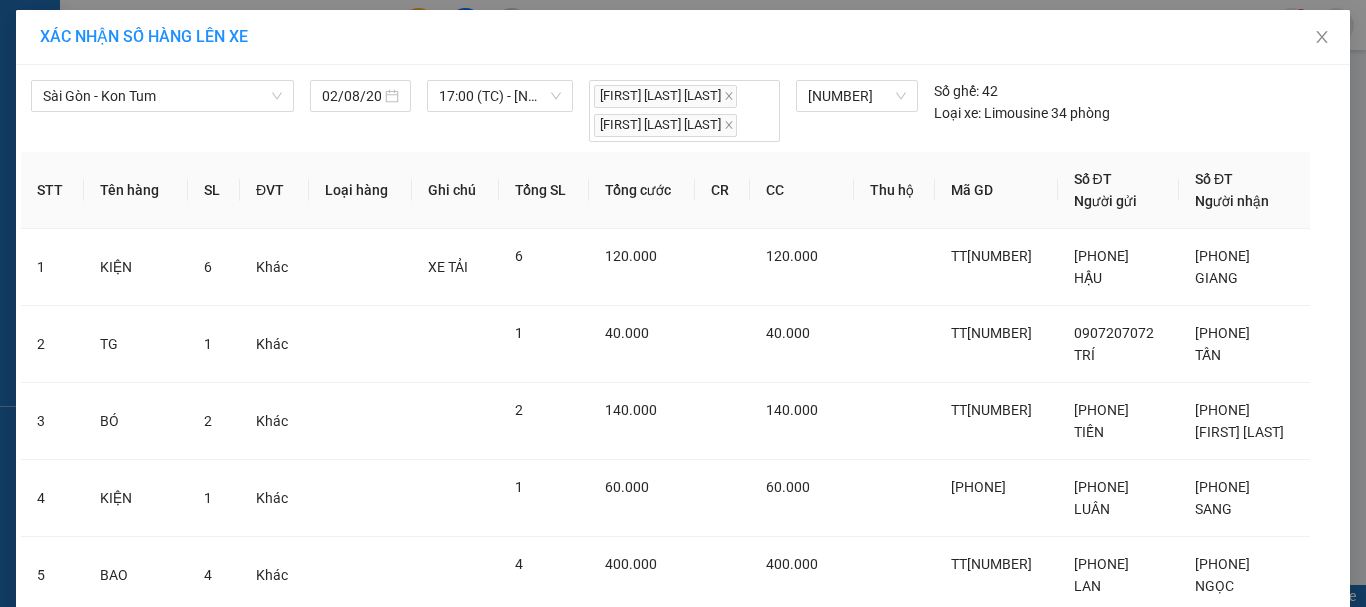 click on "Lên hàng" at bounding box center [756, 1090] 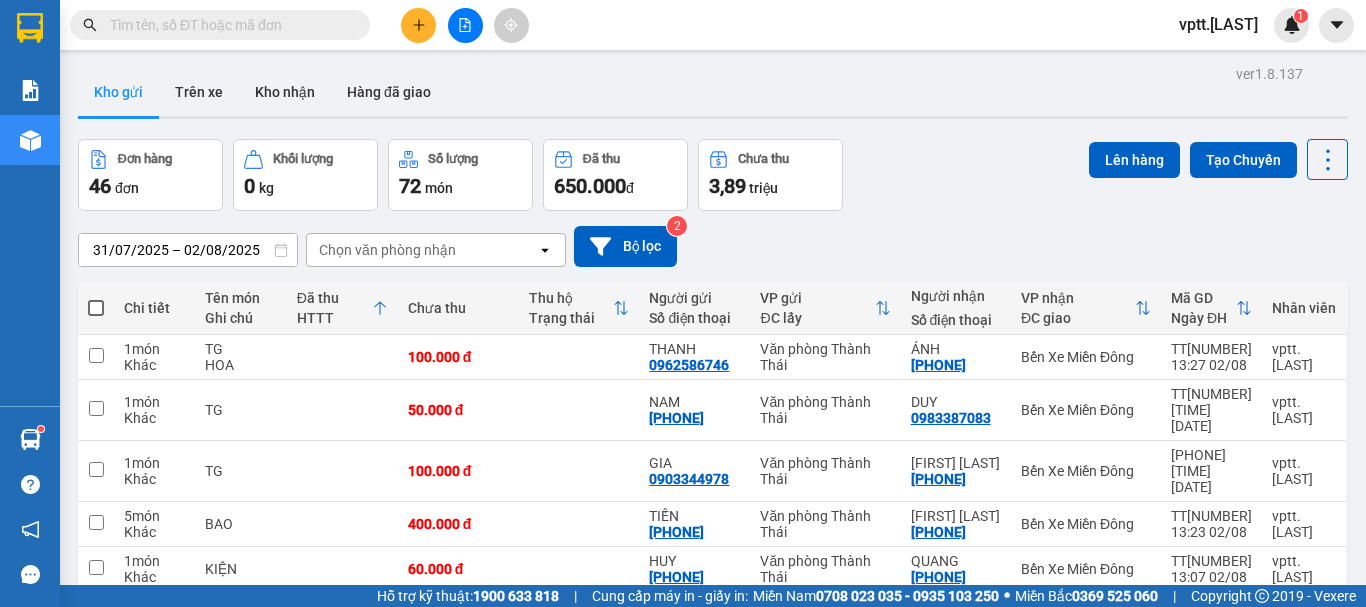 click at bounding box center [96, 308] 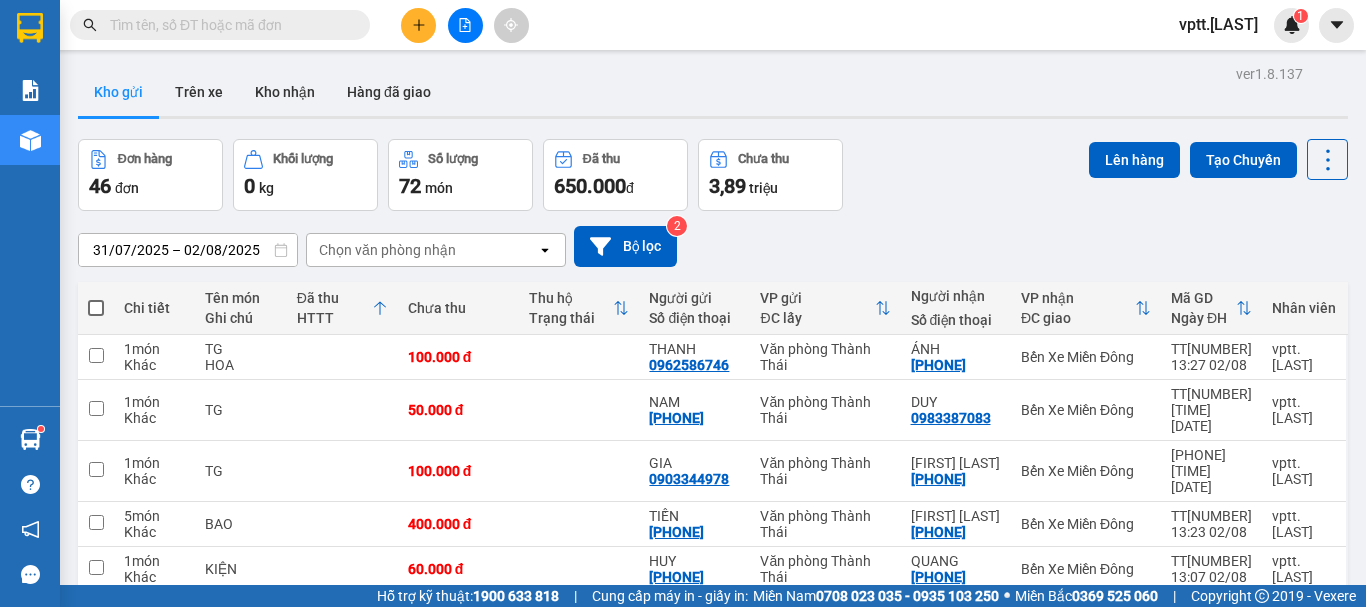 click at bounding box center (96, 298) 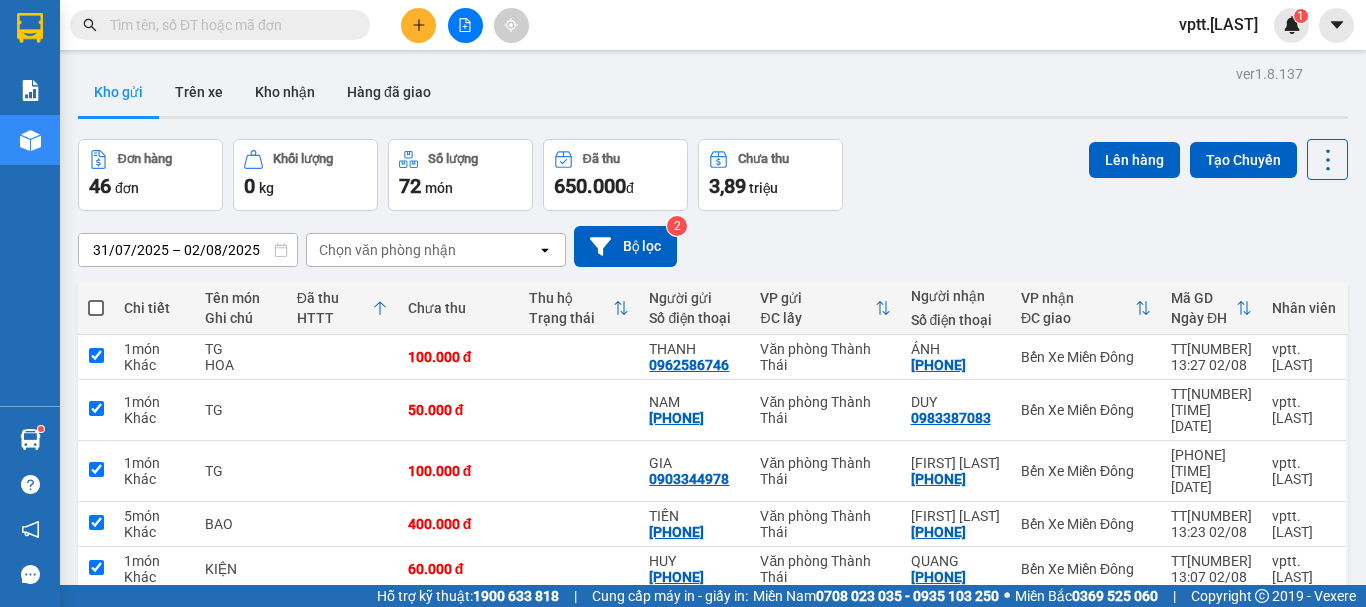checkbox on "true" 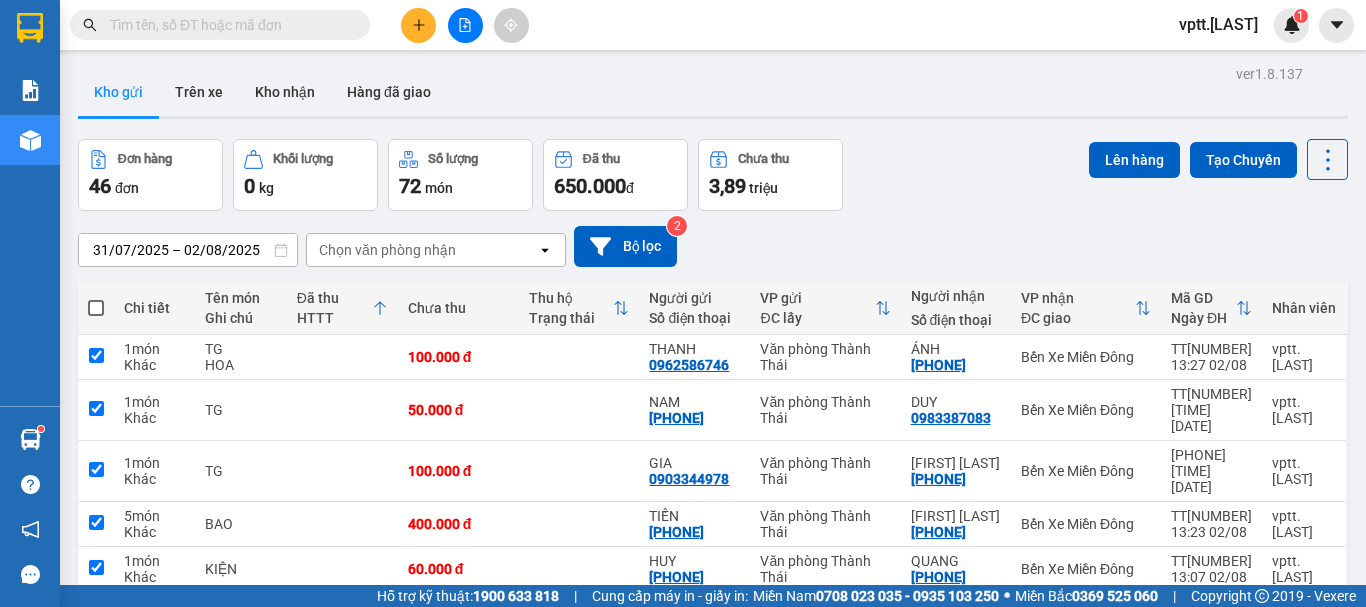 checkbox on "true" 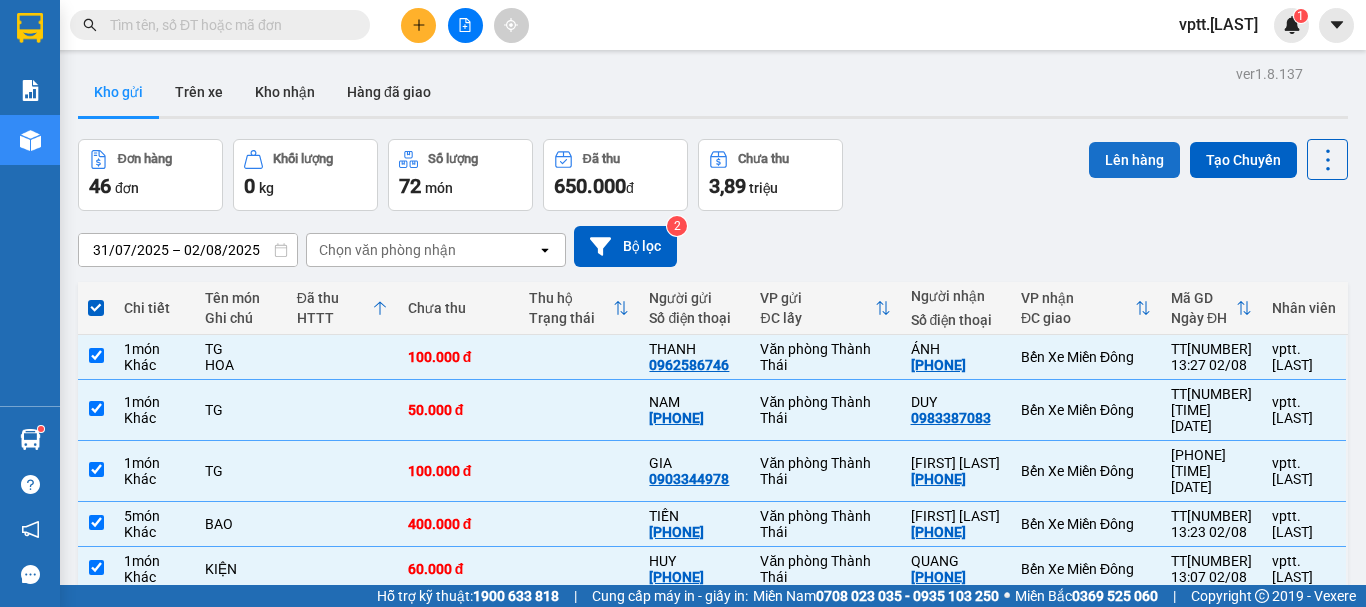 click on "Lên hàng" at bounding box center (1134, 160) 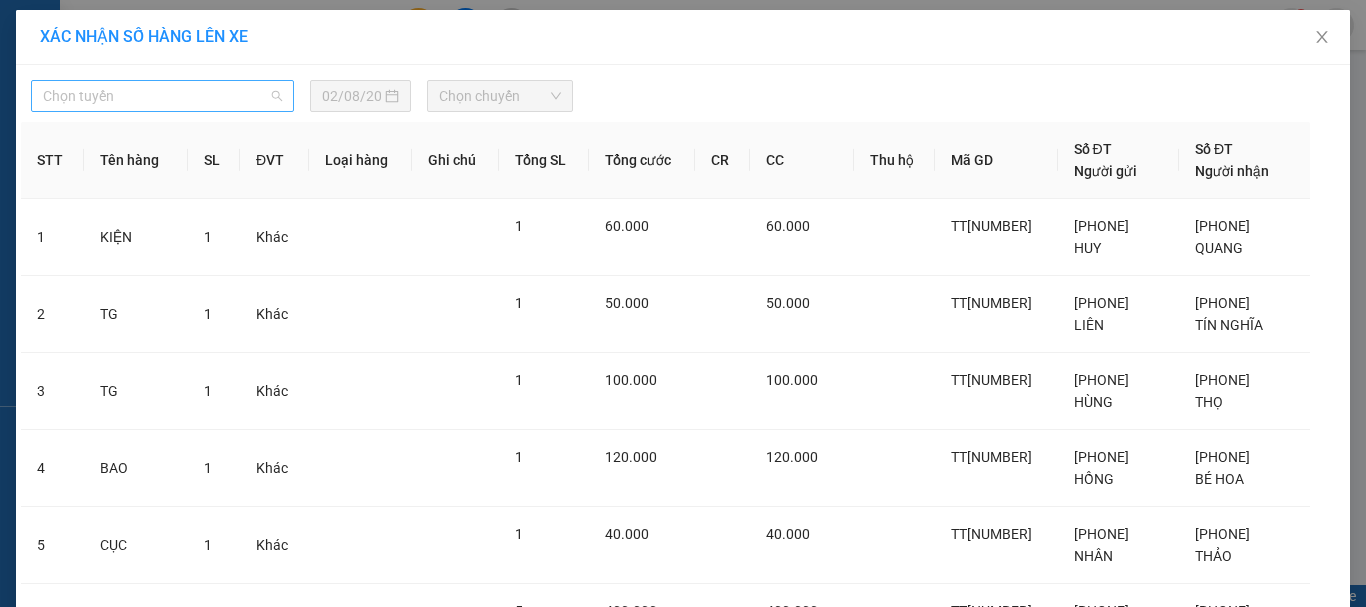 click on "Chọn tuyến" at bounding box center (162, 96) 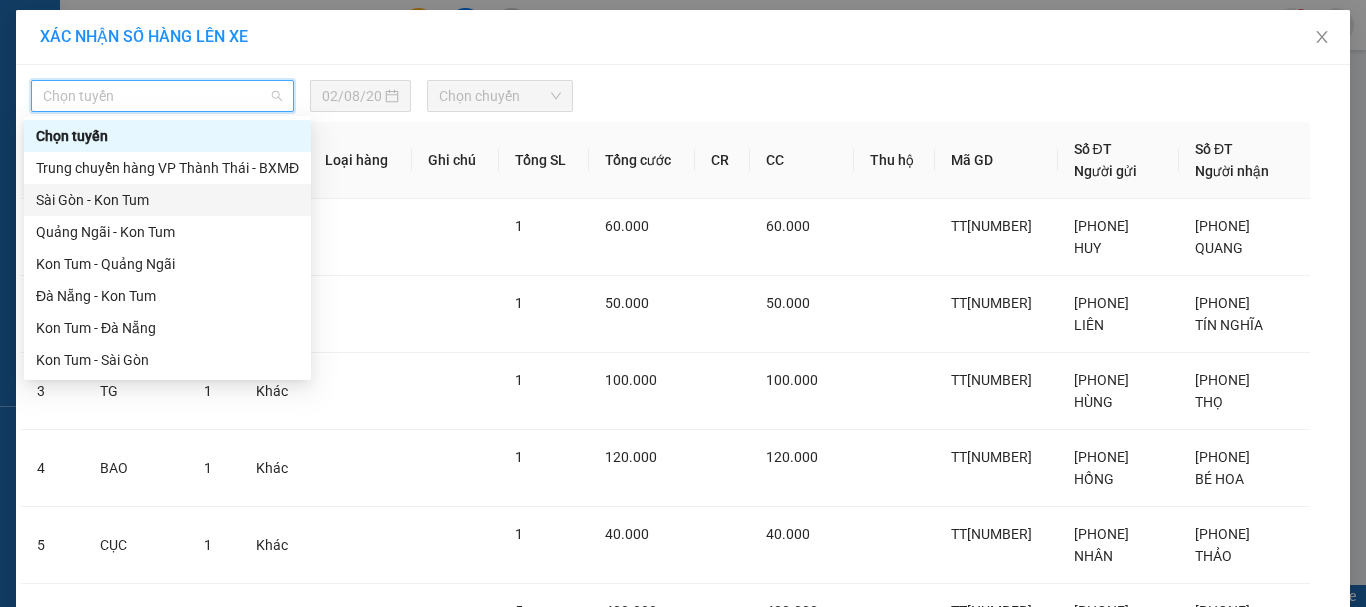 click on "Sài Gòn - Kon Tum" at bounding box center [167, 200] 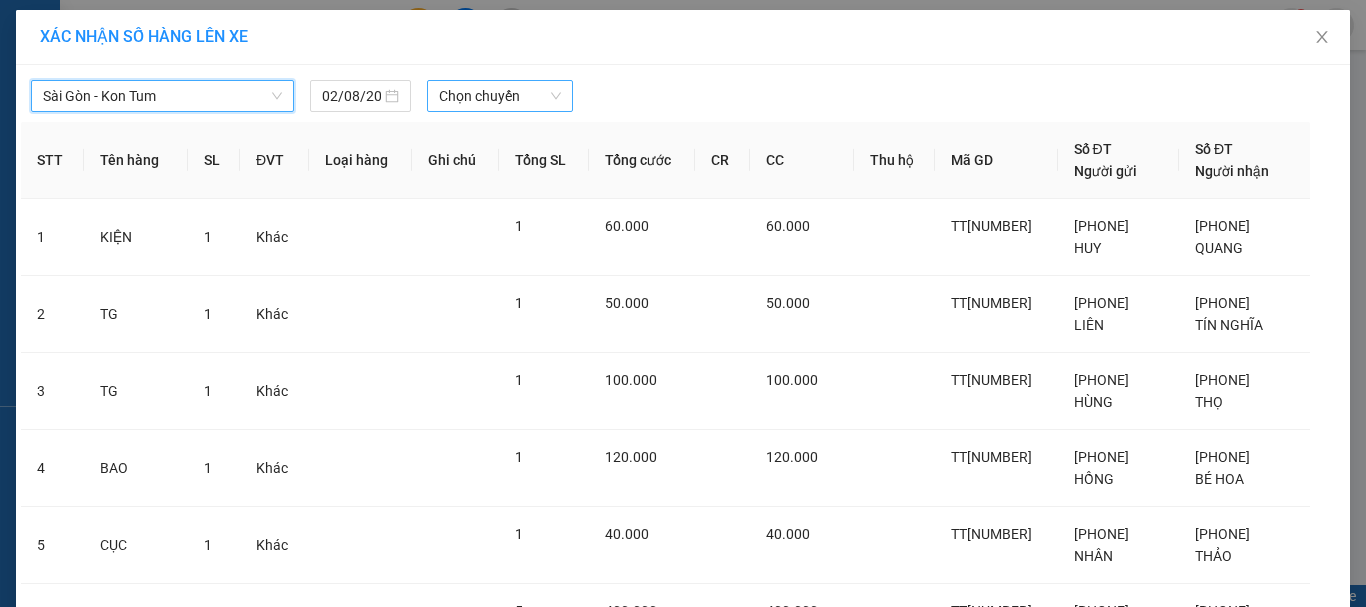 click on "Chọn chuyến" at bounding box center (500, 96) 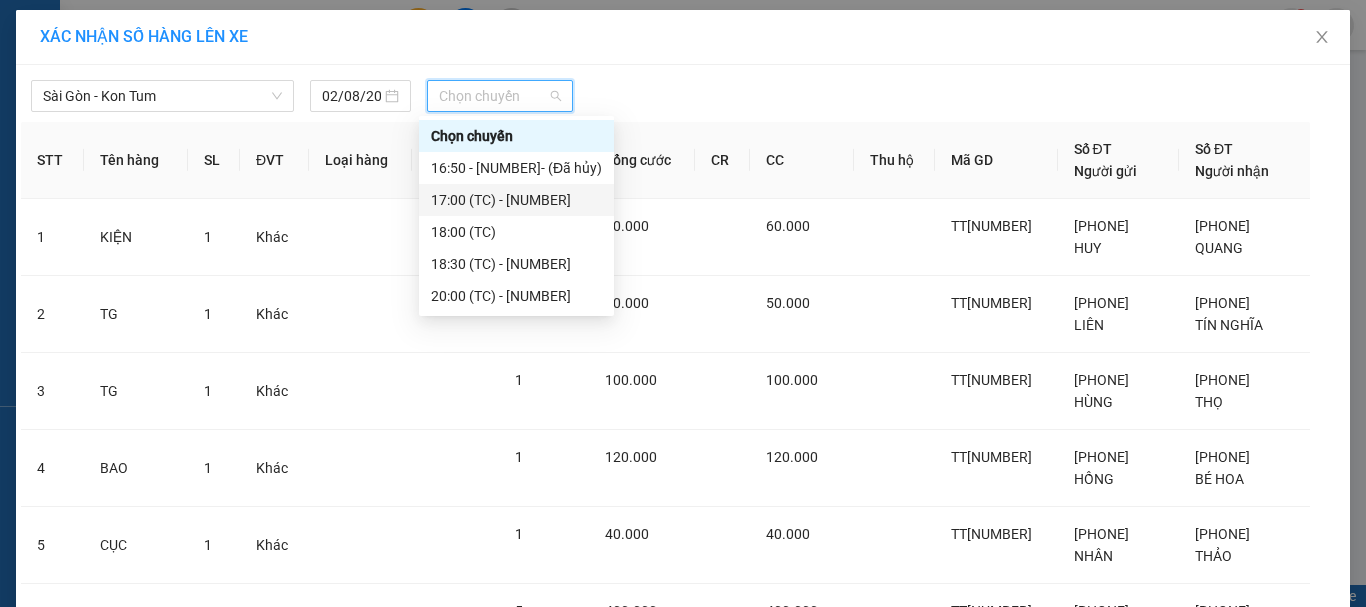 click on "[TIME]   (TC)   - [NUMBER]" at bounding box center [516, 200] 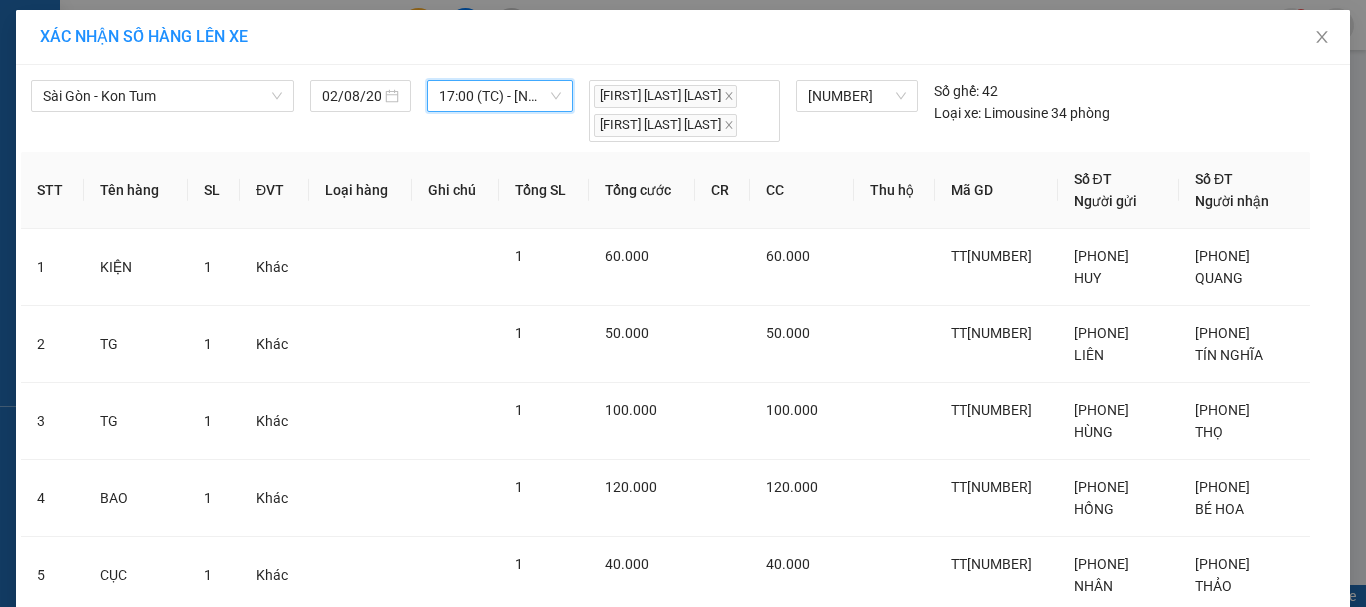click on "Lên hàng" at bounding box center [756, 1090] 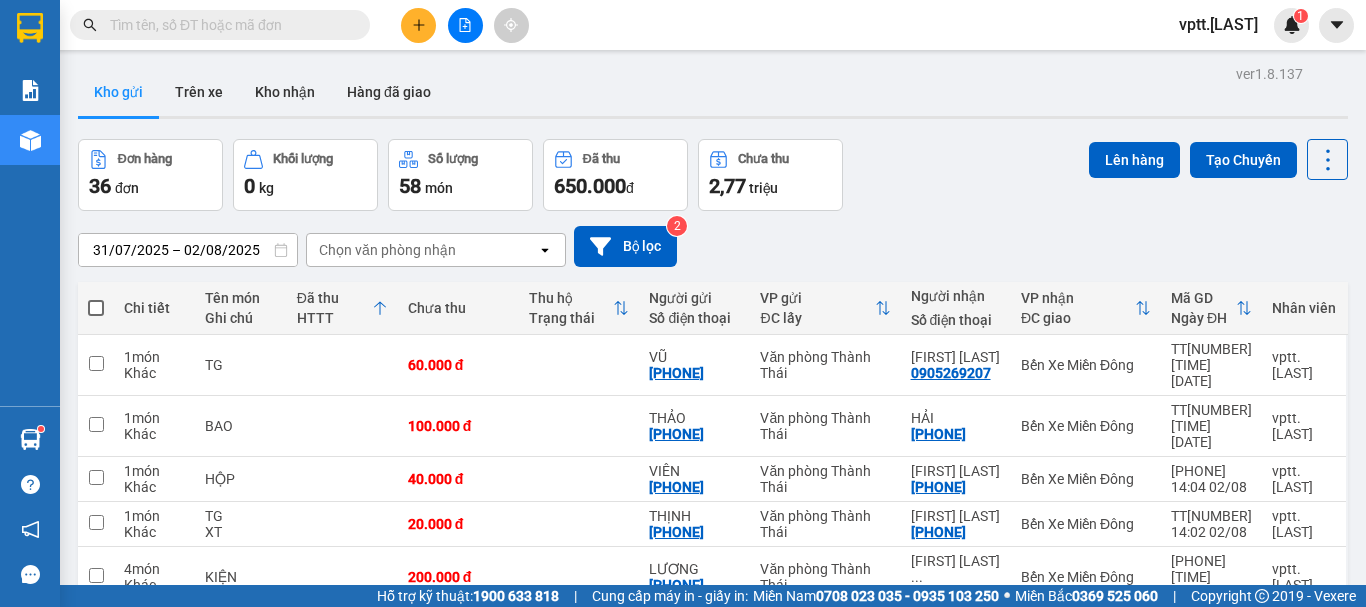 click at bounding box center [96, 308] 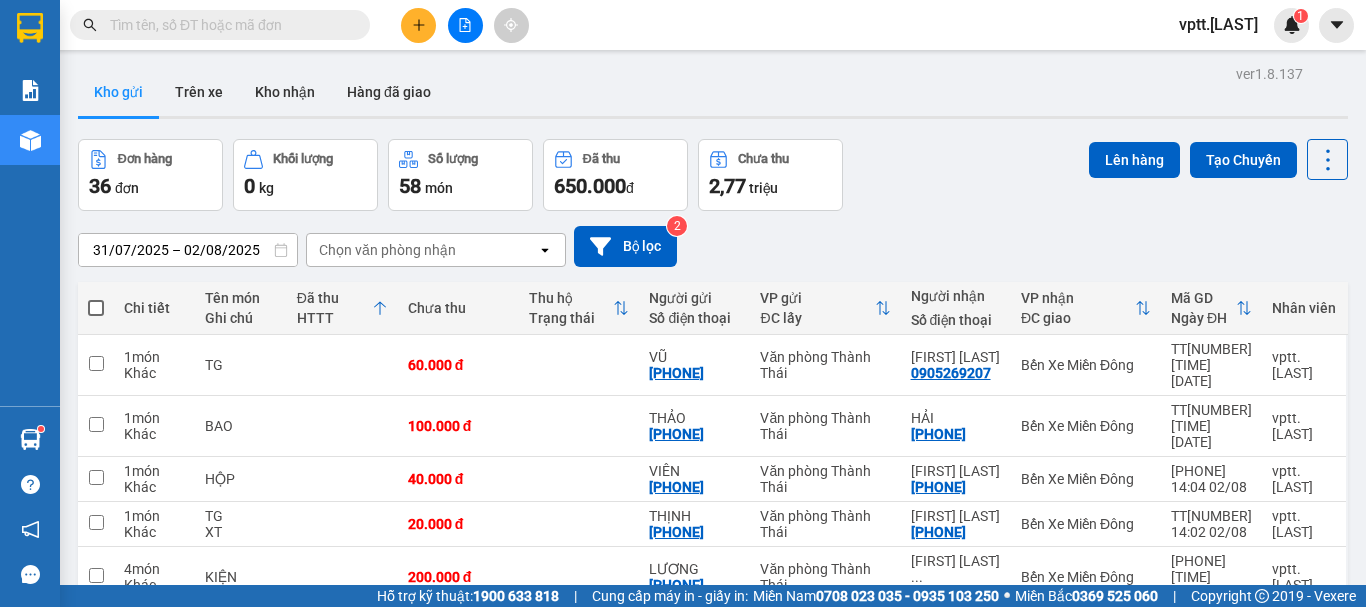 click at bounding box center (96, 298) 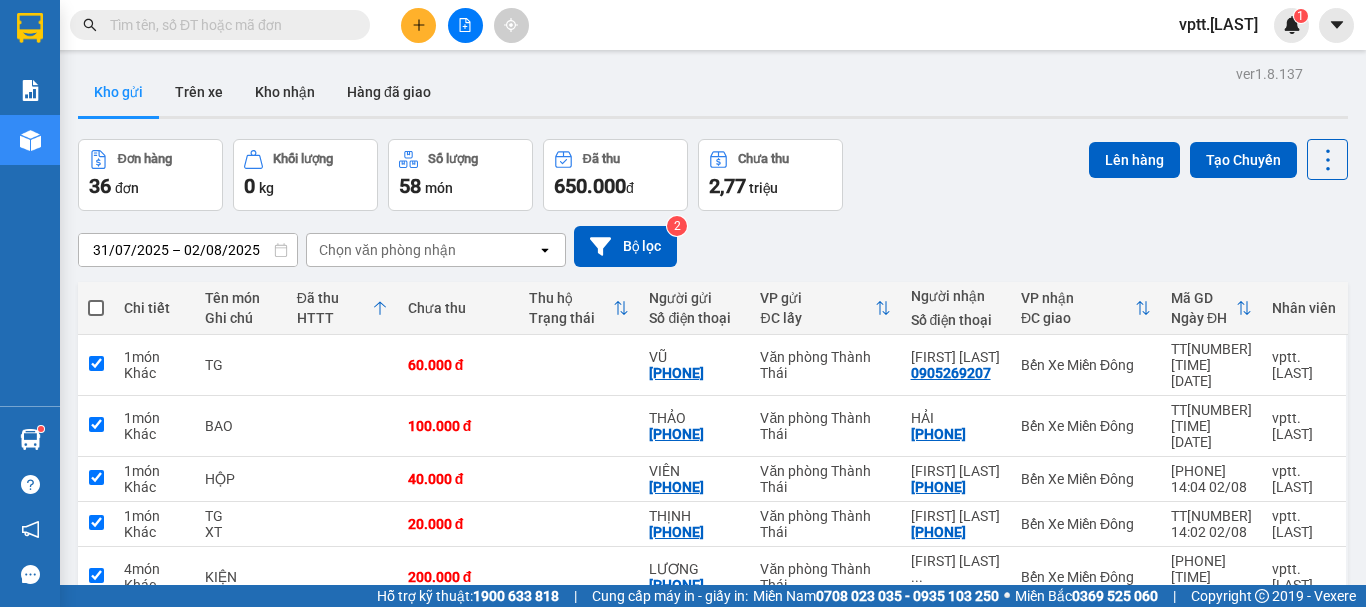 checkbox on "true" 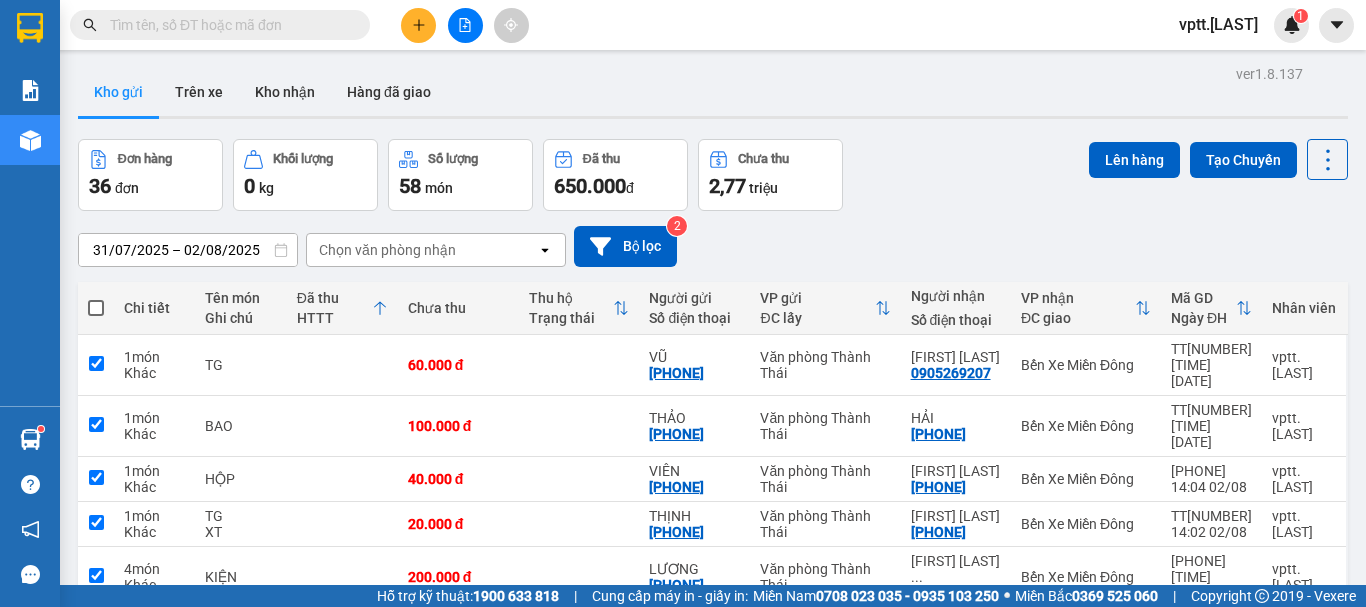 checkbox on "true" 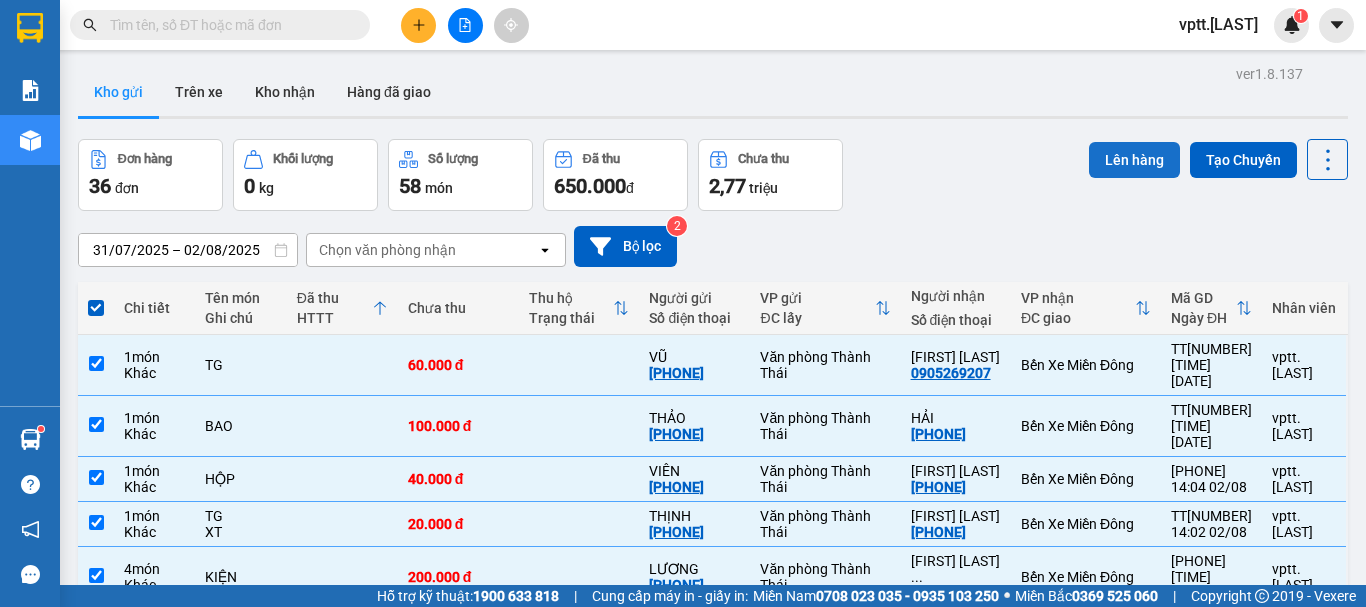 click on "Lên hàng" at bounding box center [1134, 160] 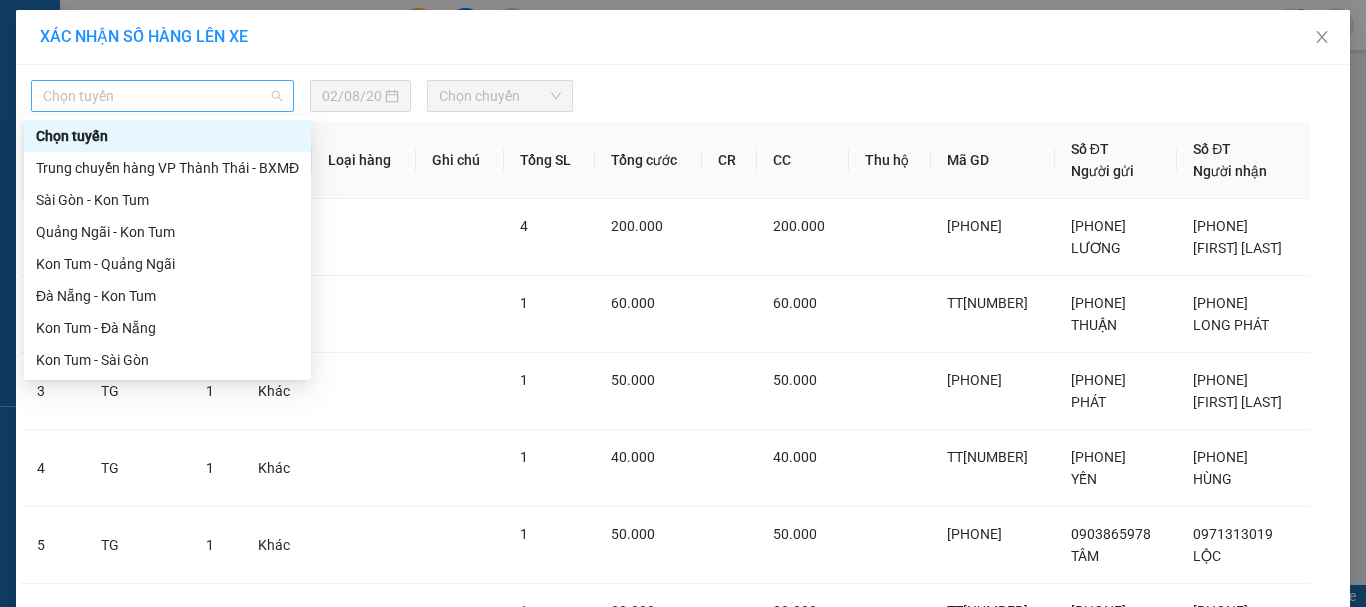 click on "Chọn tuyến" at bounding box center (162, 96) 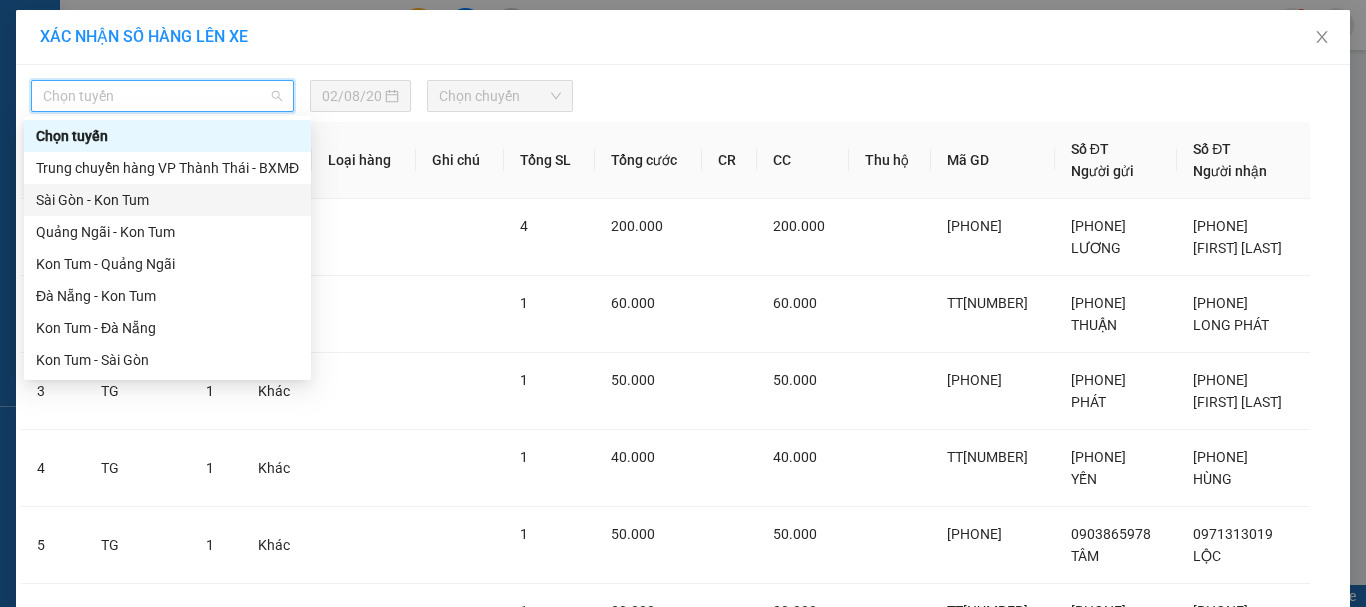 click on "Sài Gòn - Kon Tum" at bounding box center [167, 200] 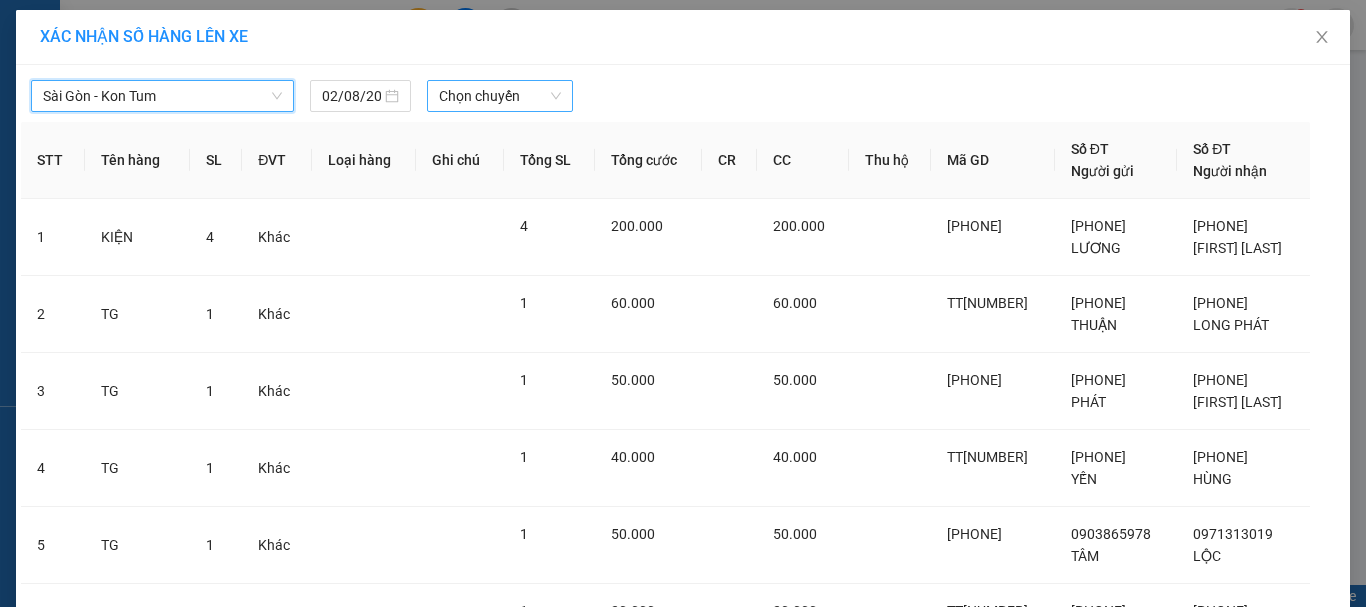 click on "Chọn chuyến" at bounding box center [500, 96] 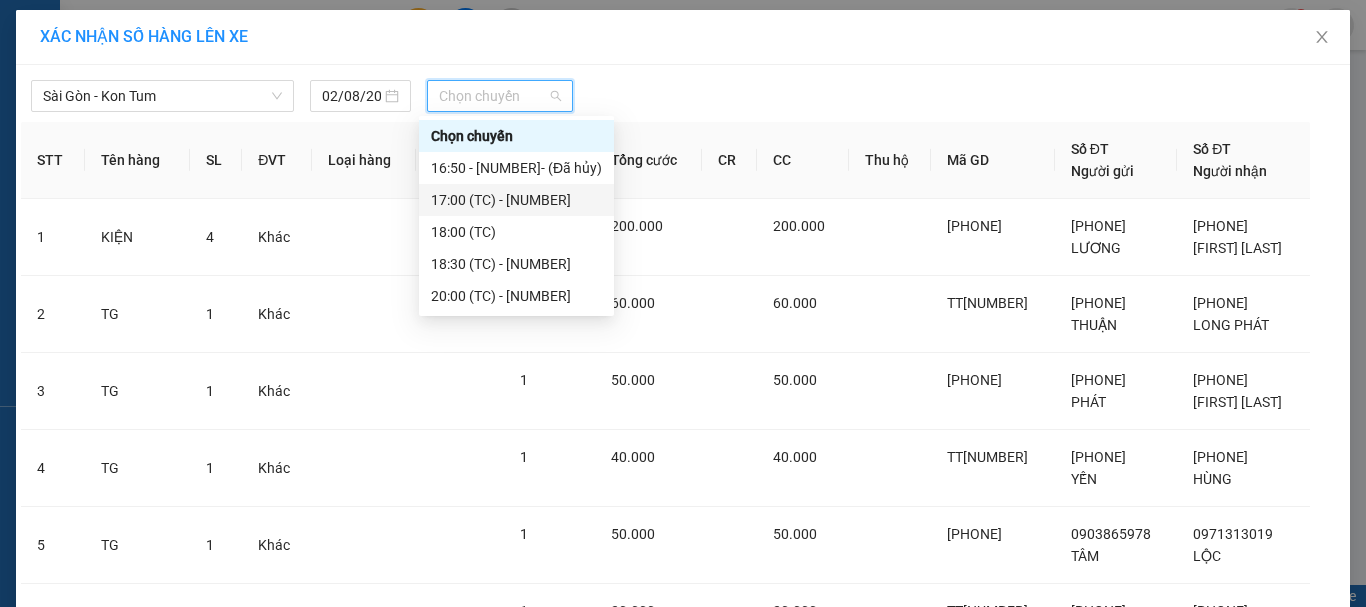 click on "[TIME]   (TC)   - [NUMBER]" at bounding box center (516, 200) 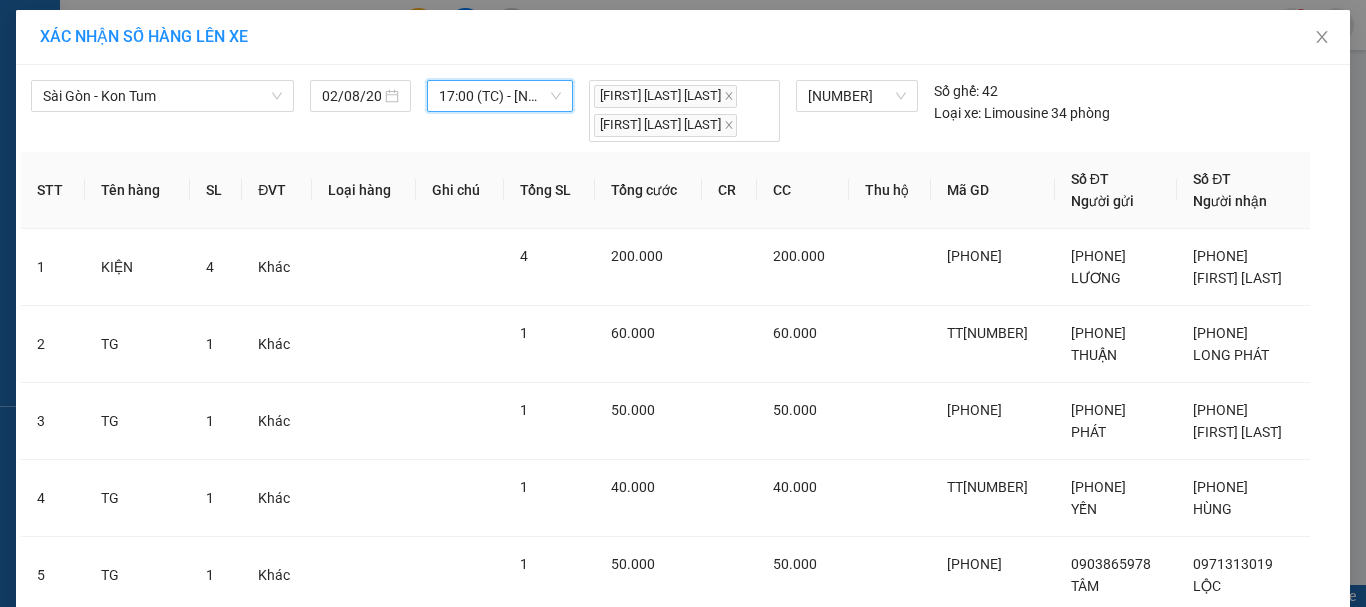 click on "Lên hàng" at bounding box center (756, 1090) 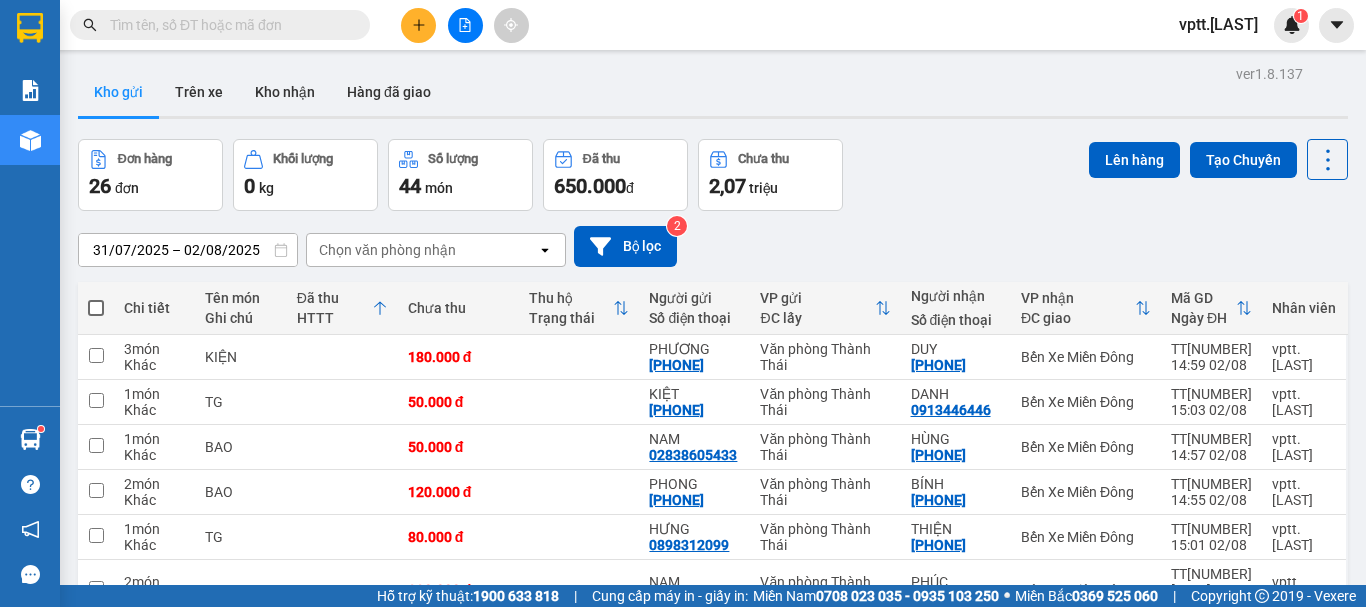 click at bounding box center [96, 308] 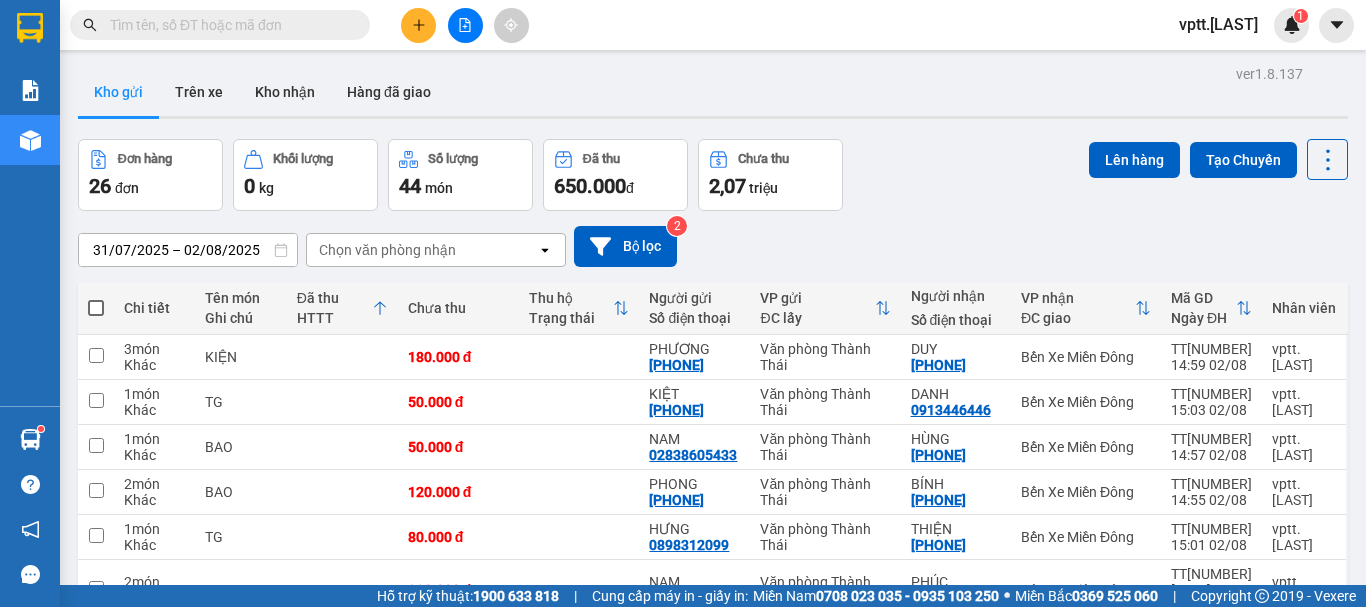 click at bounding box center [96, 298] 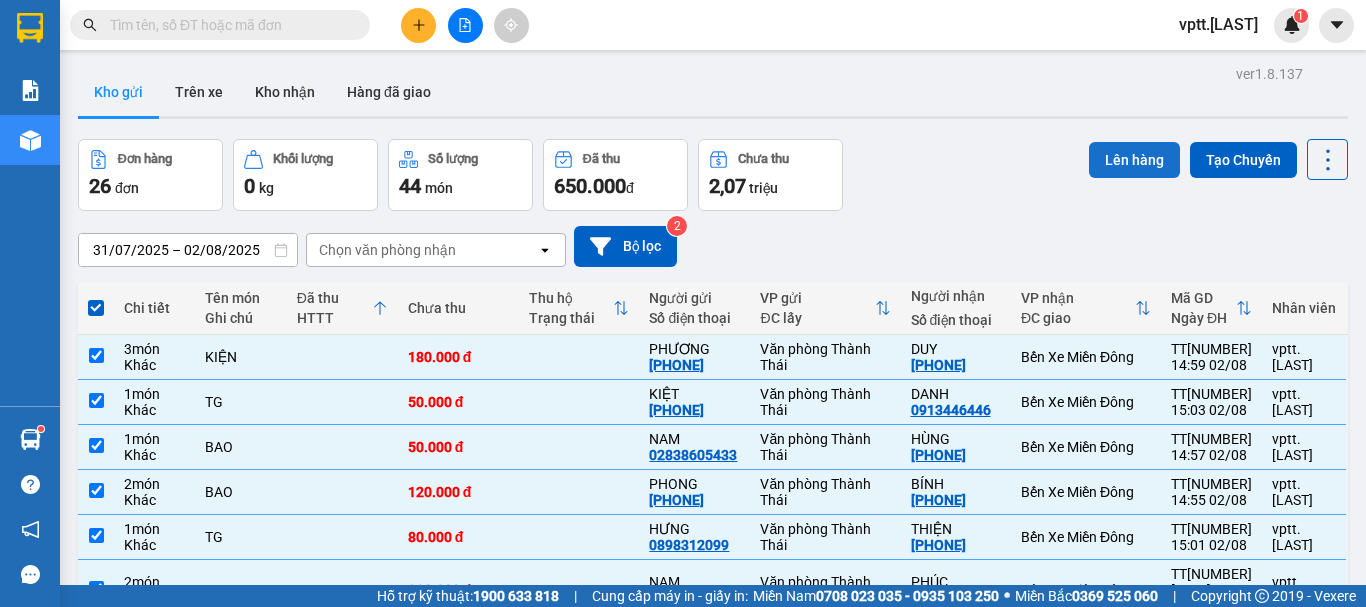 click on "Lên hàng" at bounding box center (1134, 160) 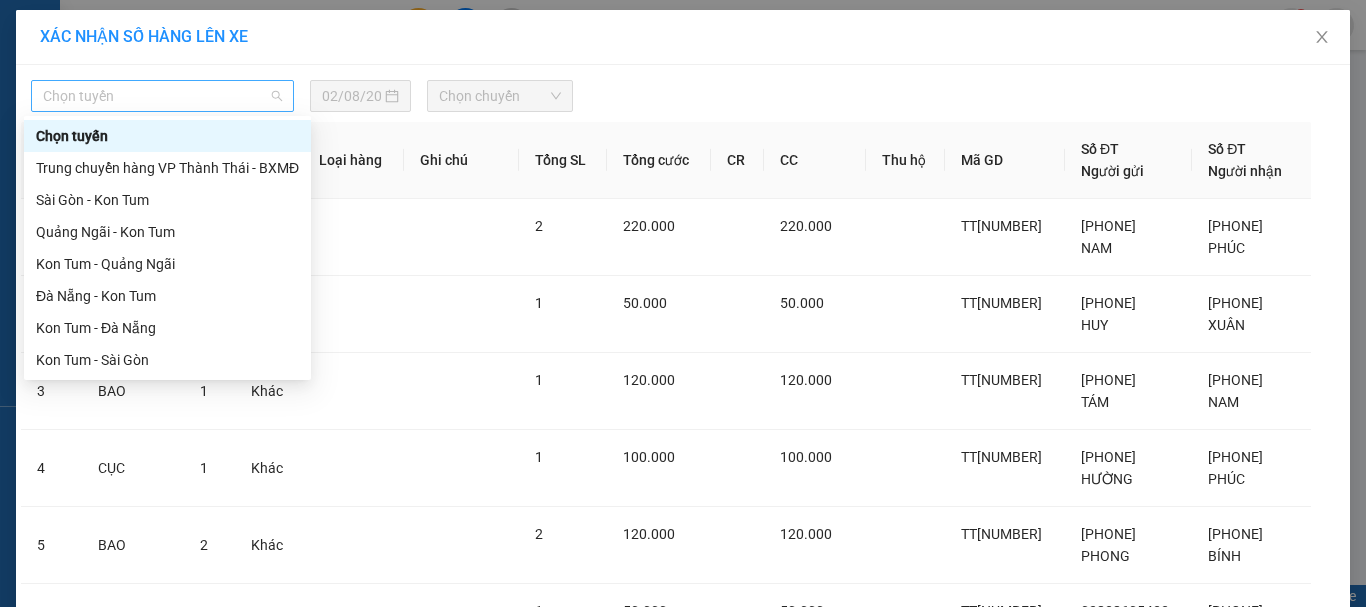 click on "Chọn tuyến" at bounding box center [162, 96] 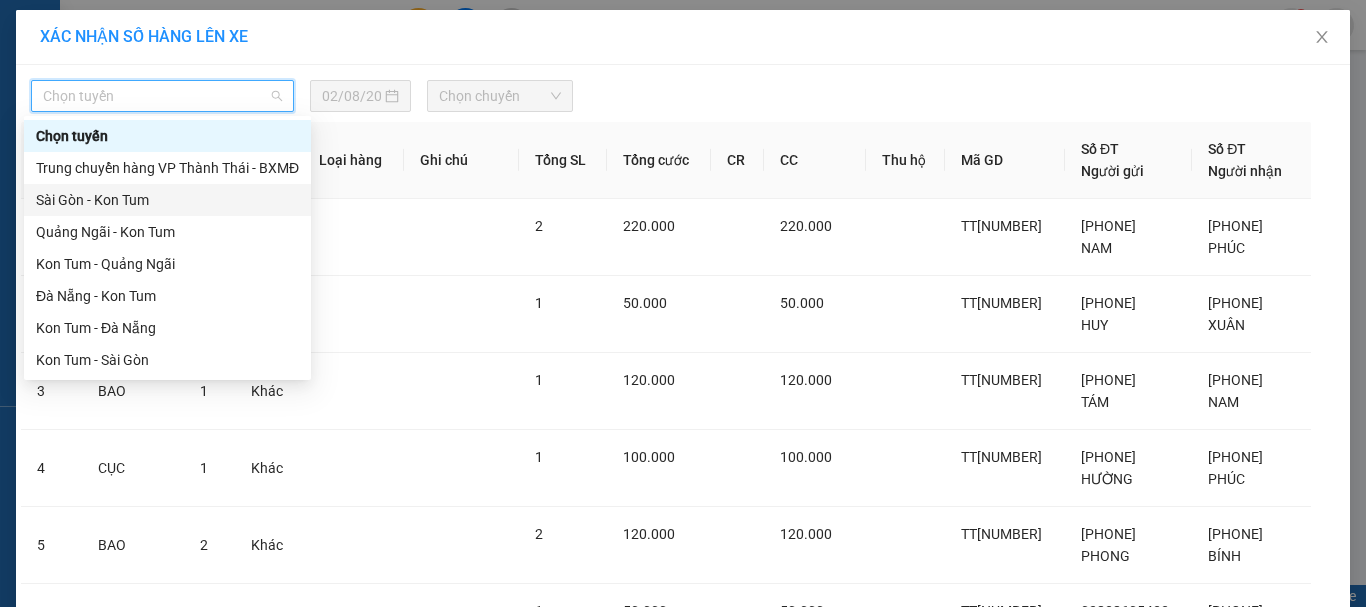 click on "Sài Gòn - Kon Tum" at bounding box center (167, 200) 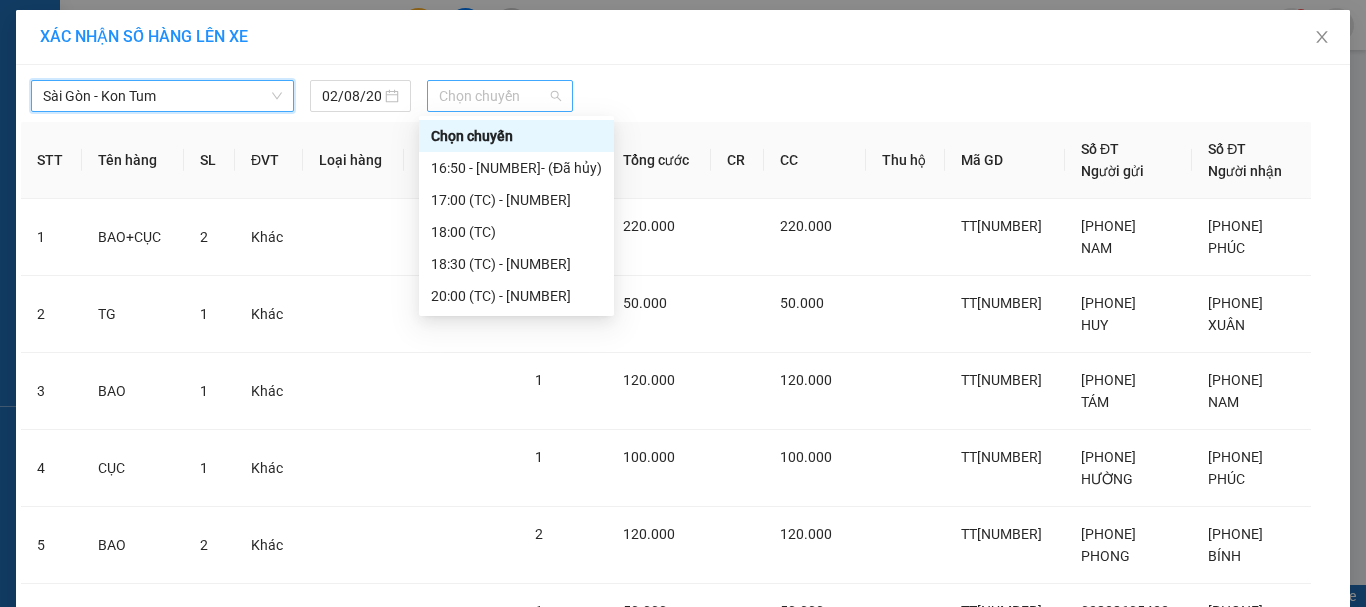 click on "Chọn chuyến" at bounding box center (500, 96) 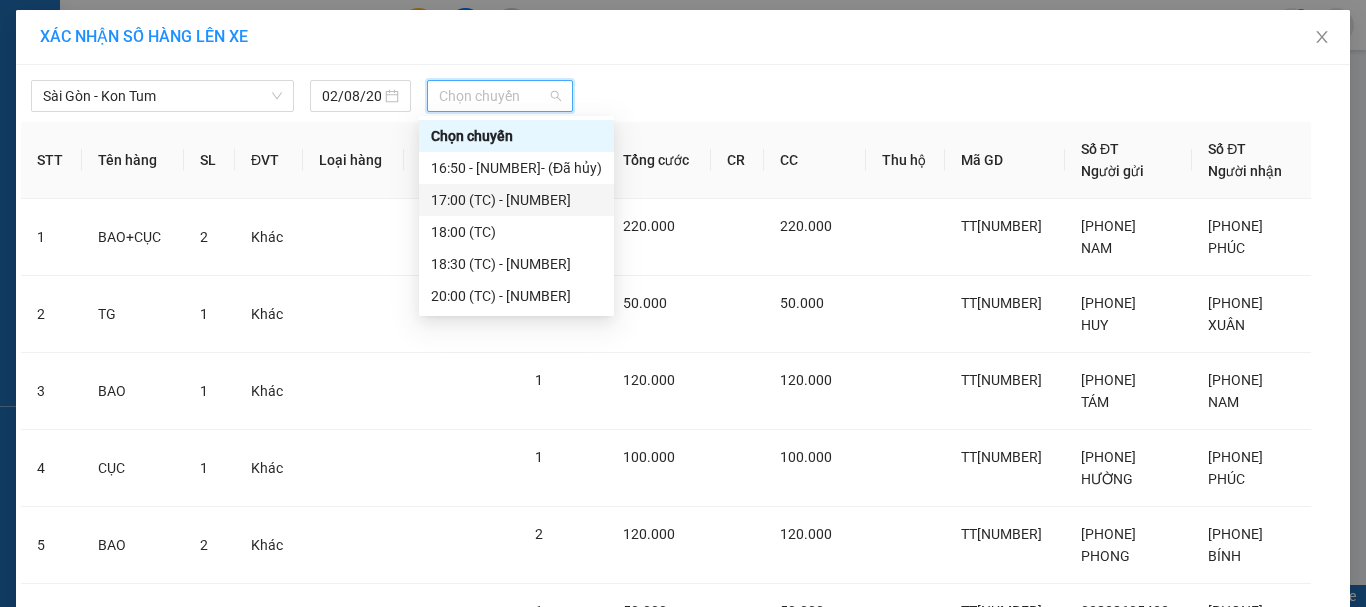 drag, startPoint x: 564, startPoint y: 198, endPoint x: 575, endPoint y: 187, distance: 15.556349 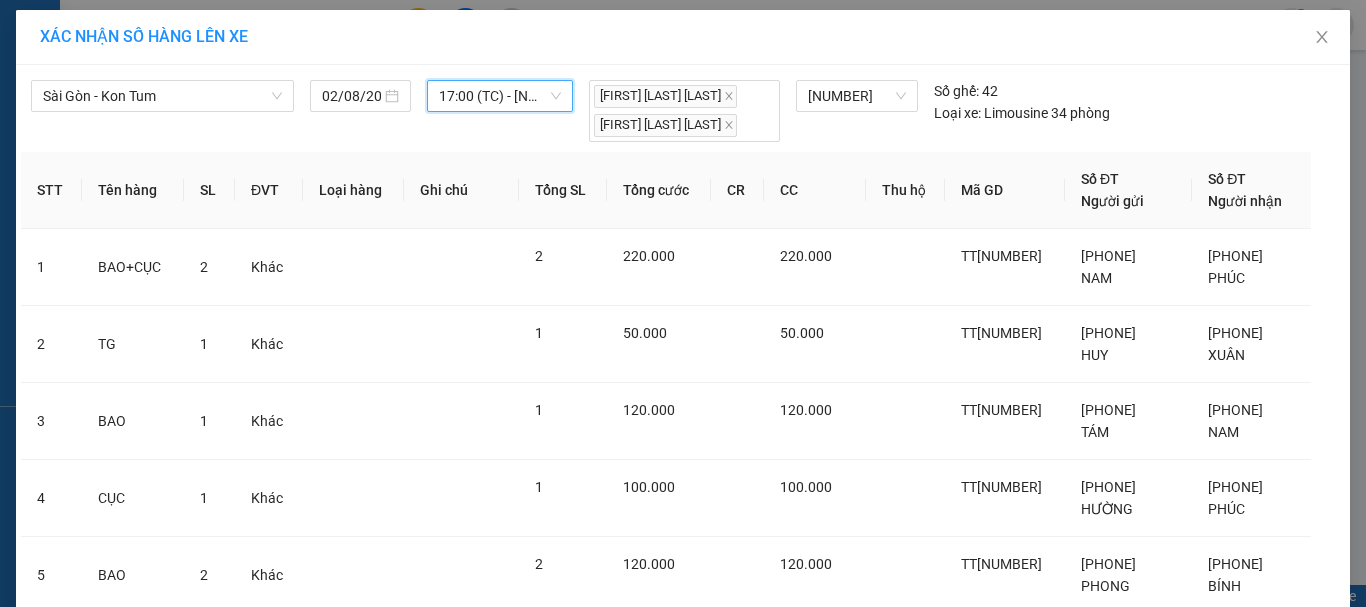 click on "Lên hàng" at bounding box center (756, 1090) 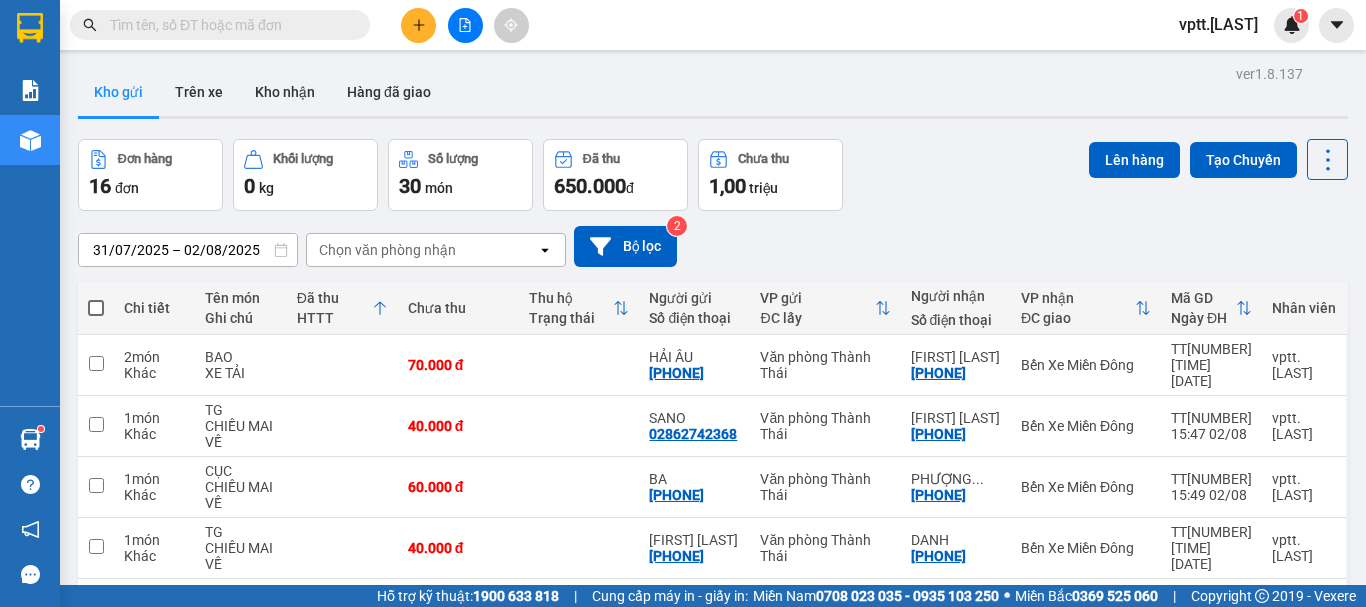 click at bounding box center [96, 308] 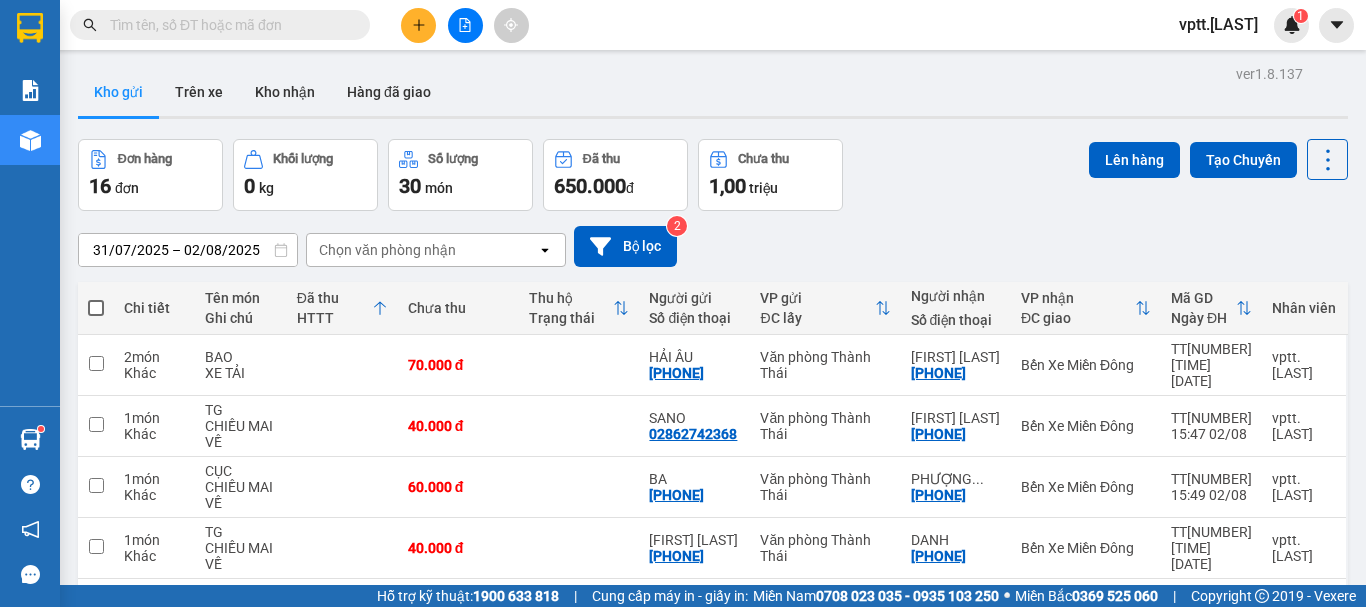 click at bounding box center [96, 298] 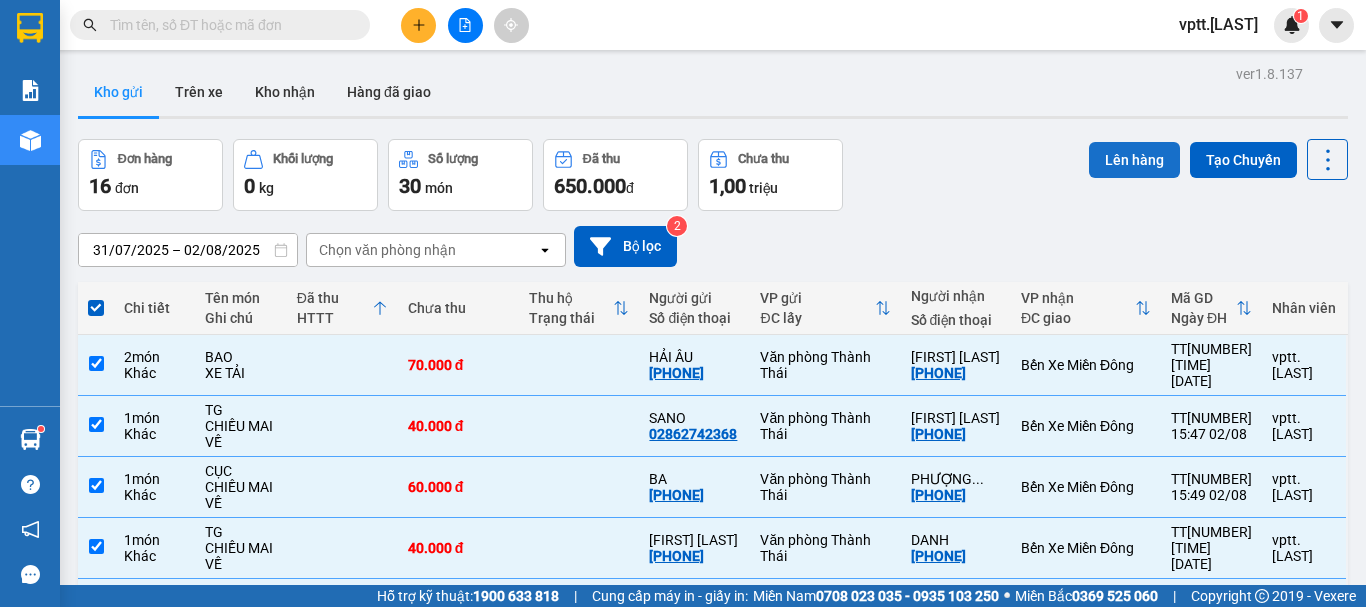 click on "Lên hàng" at bounding box center (1134, 160) 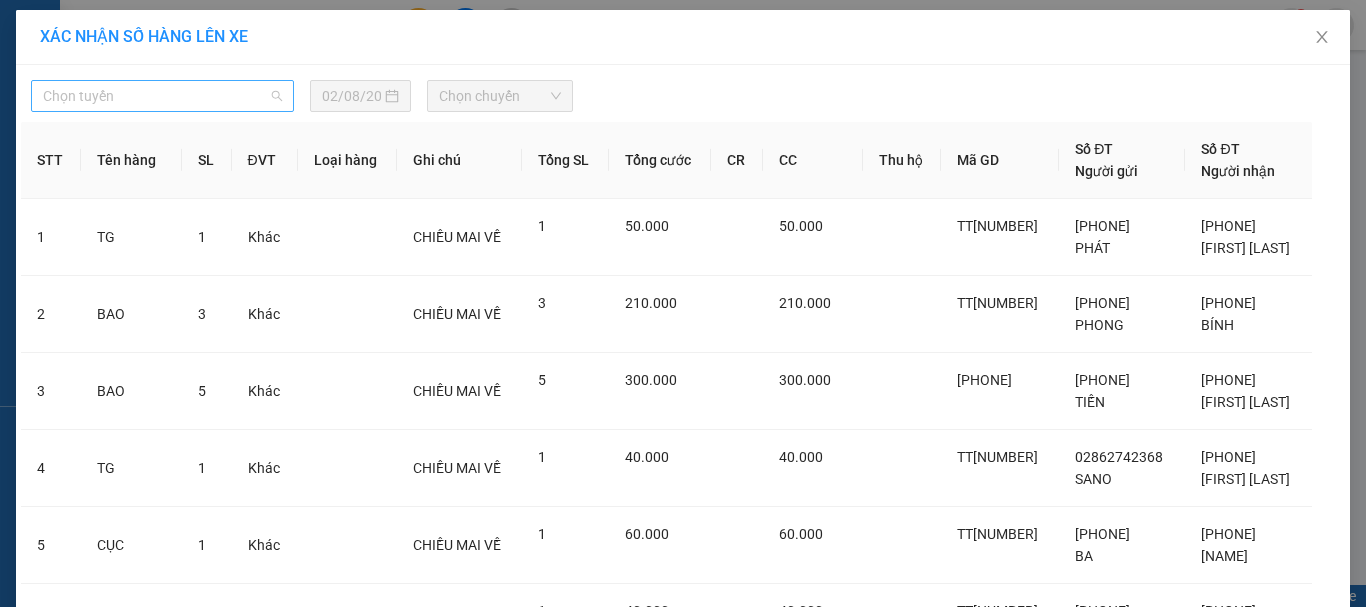 click on "Chọn tuyến" at bounding box center (162, 96) 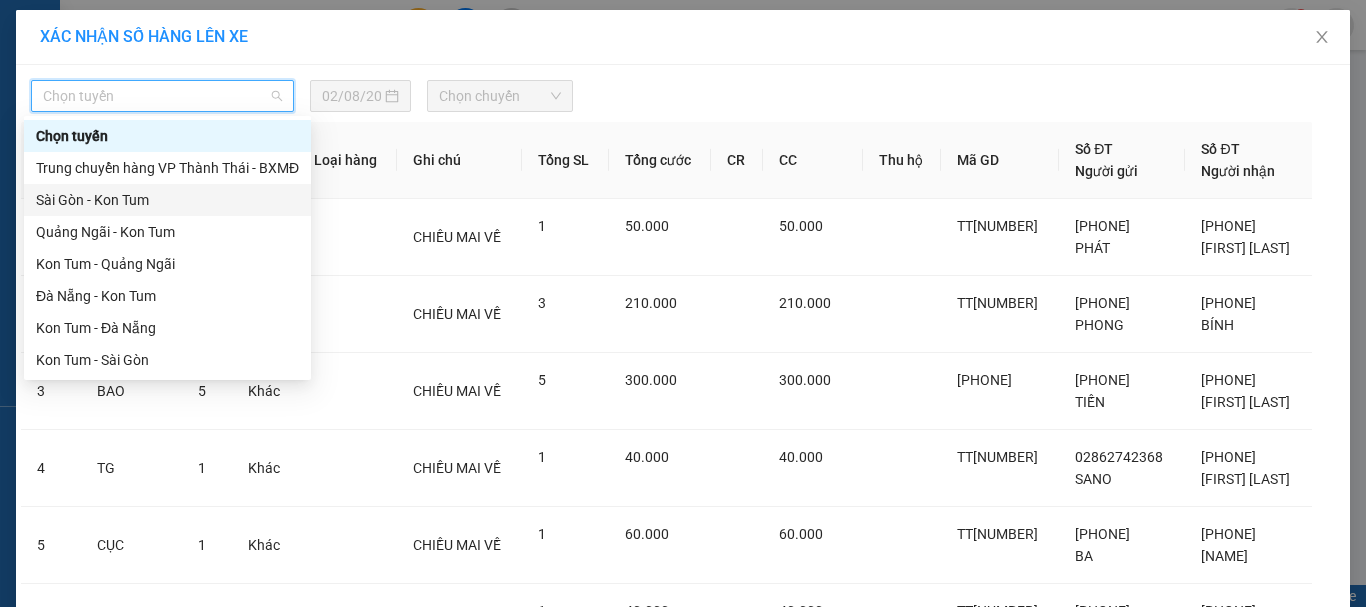 click on "Sài Gòn - Kon Tum" at bounding box center [167, 200] 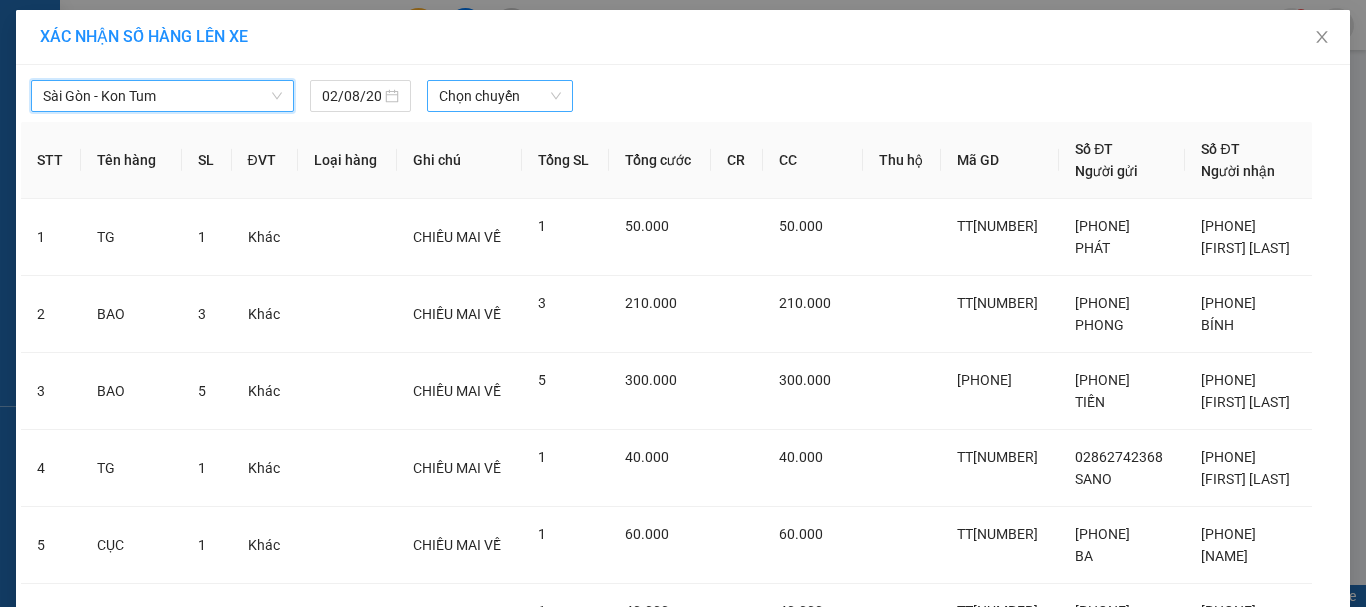 click on "Chọn chuyến" at bounding box center (500, 96) 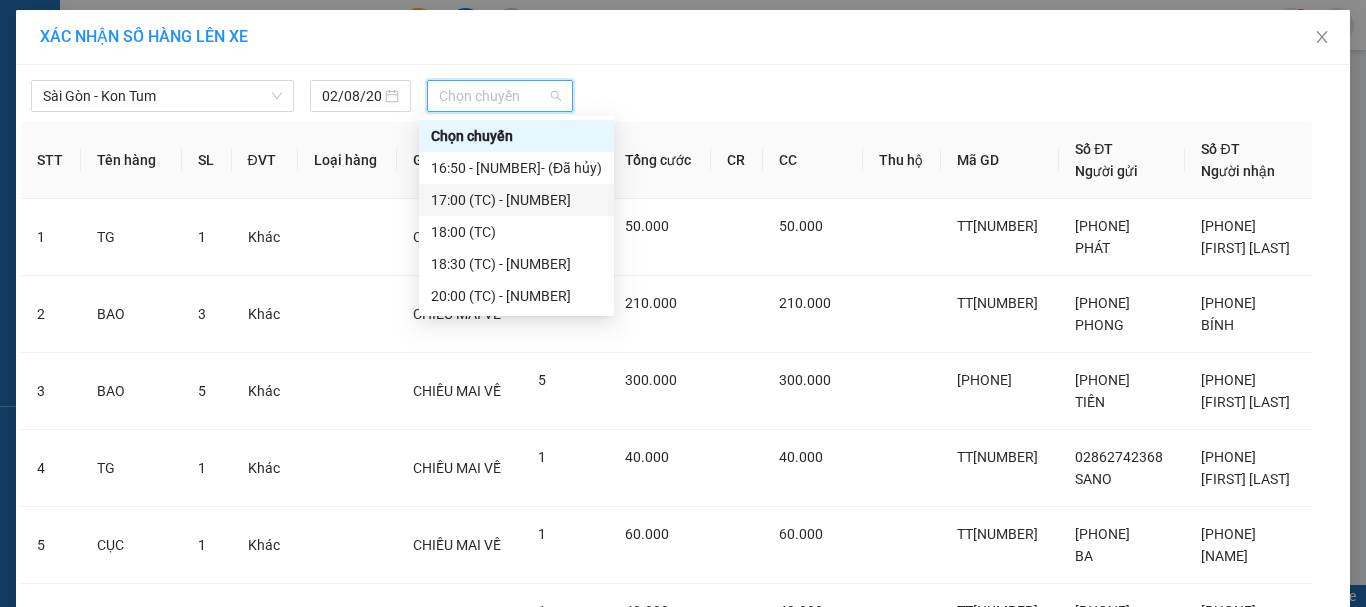 click on "[TIME]   (TC)   - [NUMBER]" at bounding box center [516, 200] 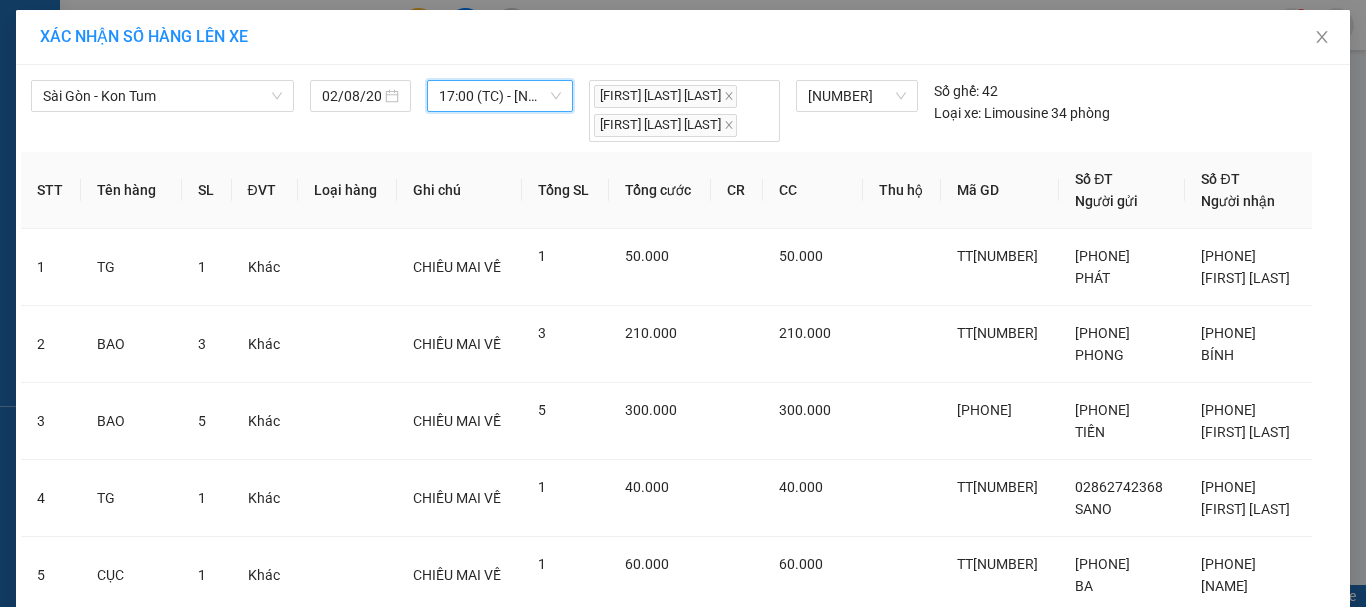 click on "Lên hàng" at bounding box center [756, 1090] 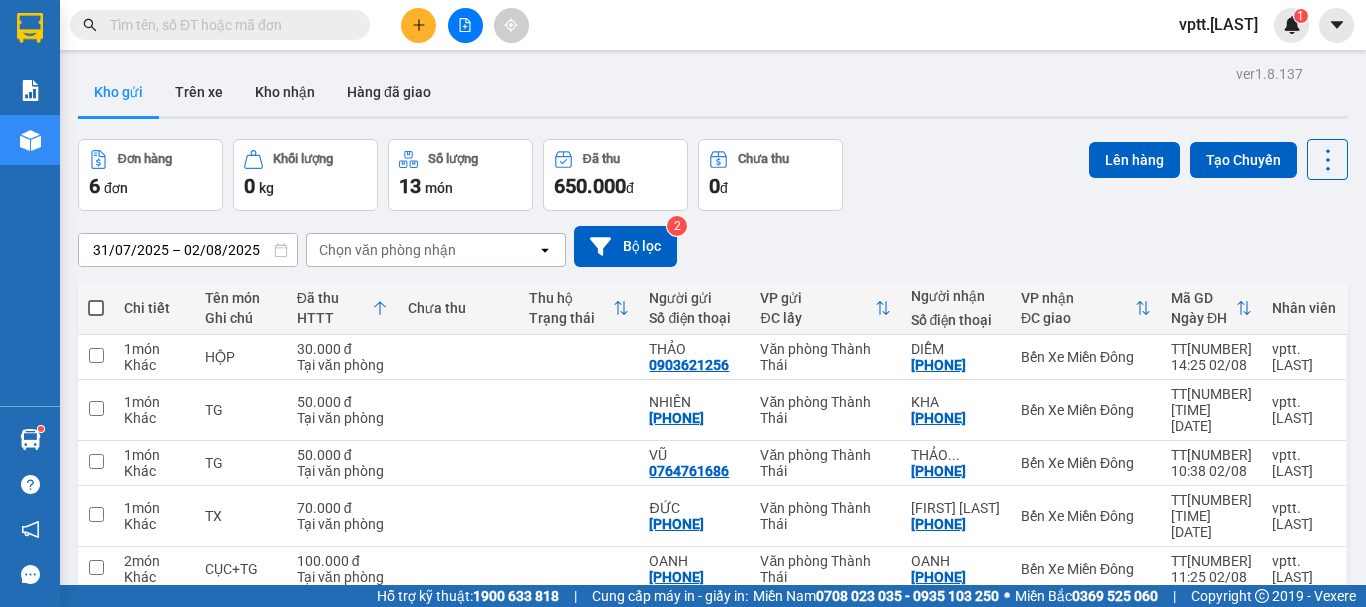 click at bounding box center [96, 308] 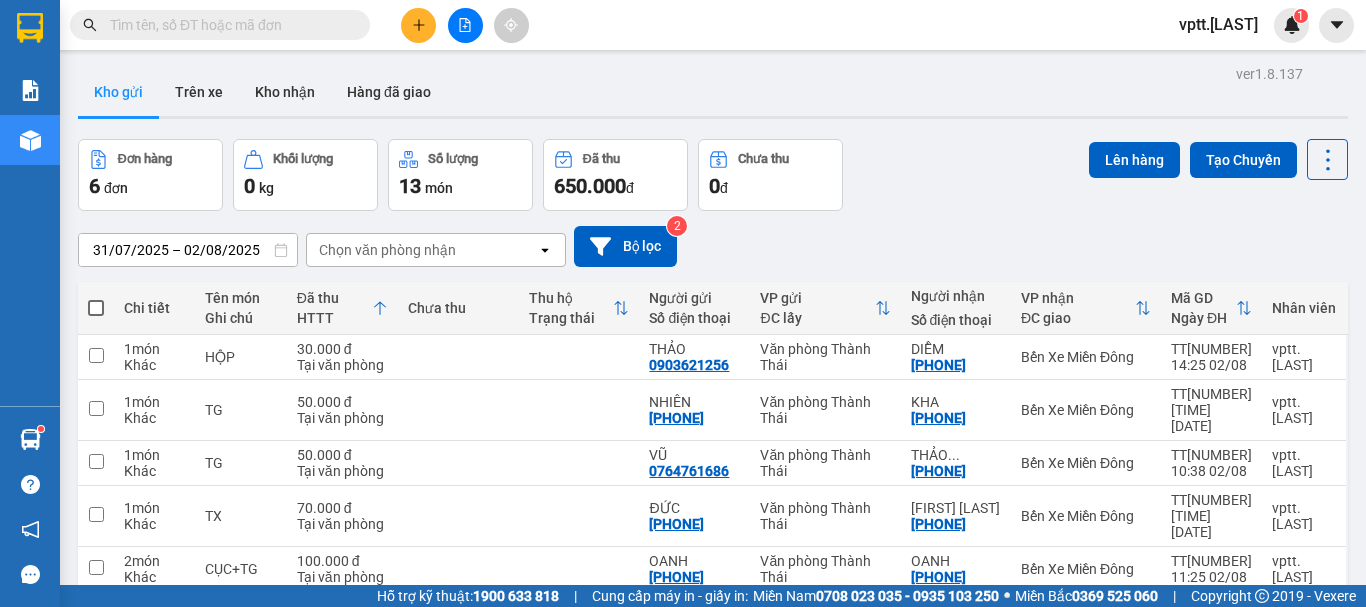 click at bounding box center (96, 298) 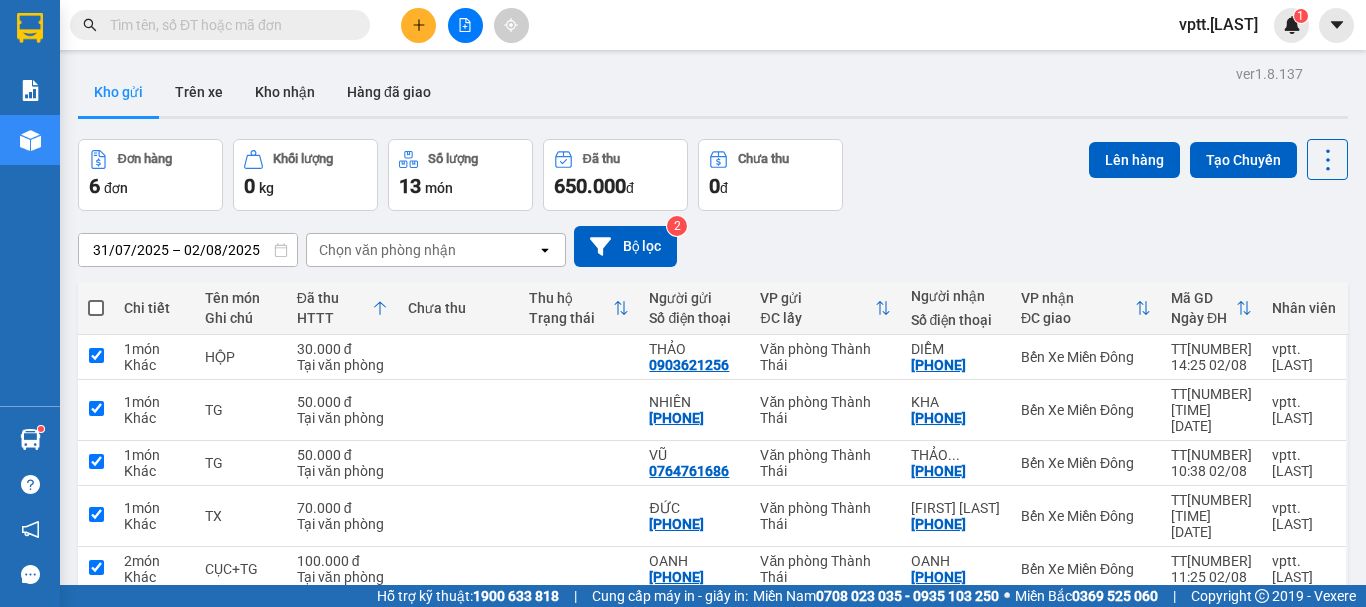 checkbox on "true" 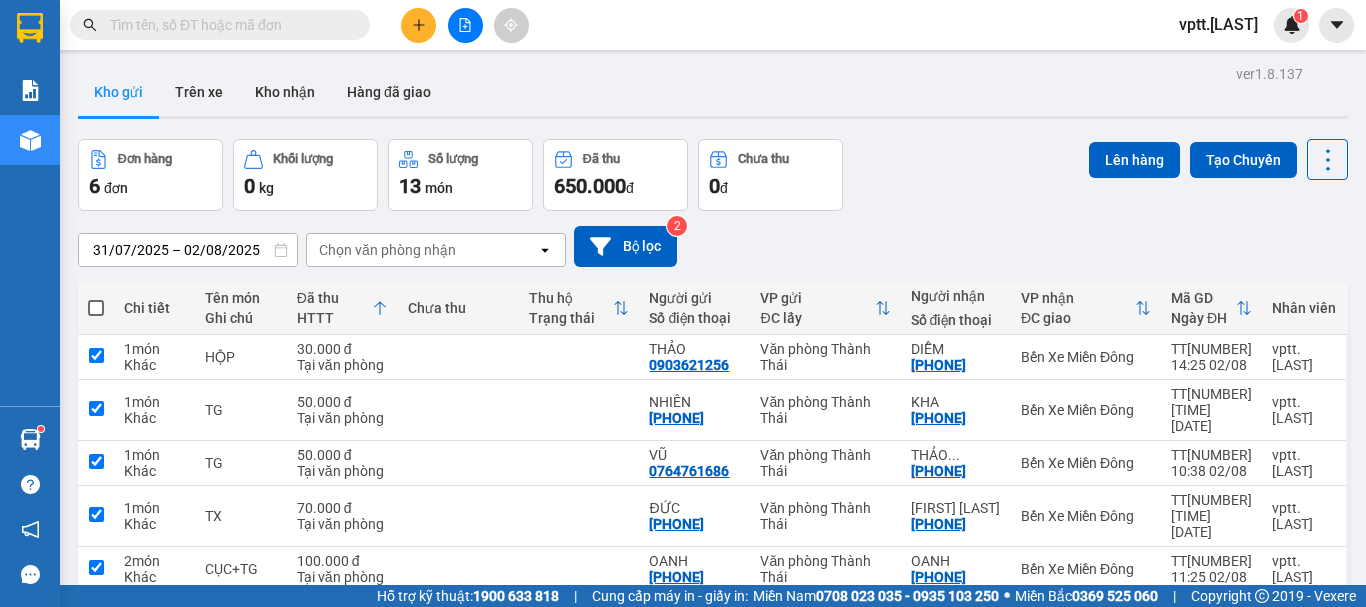 checkbox on "true" 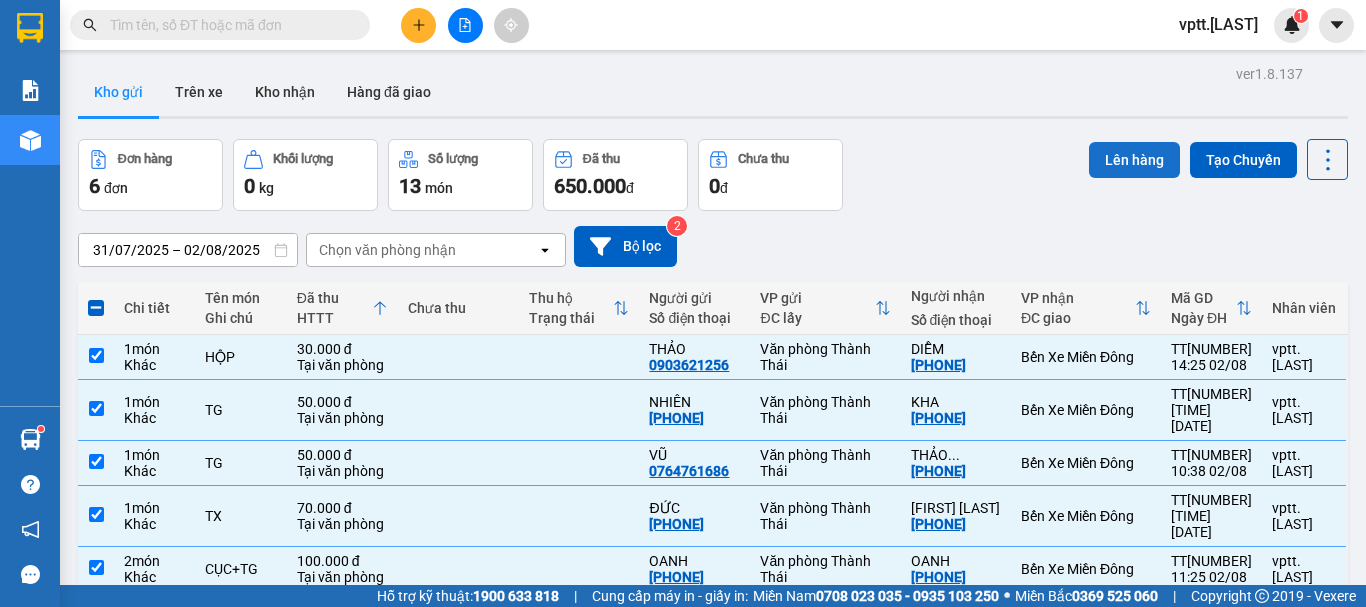 click on "Lên hàng" at bounding box center (1134, 160) 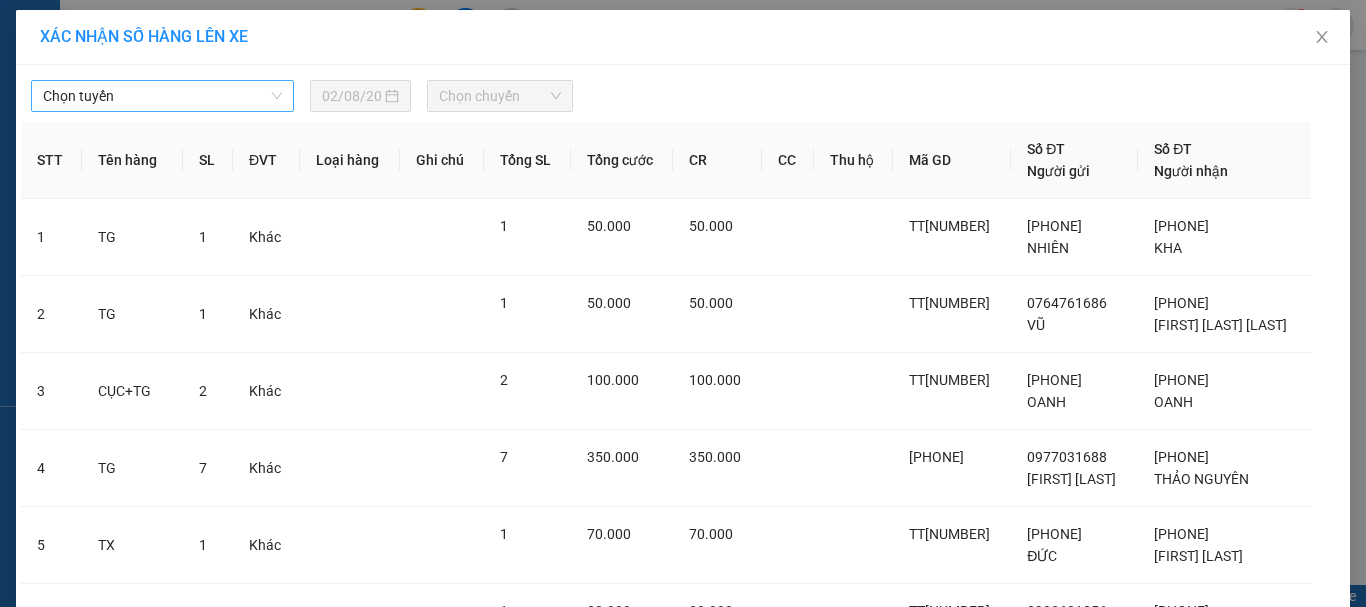 click on "Chọn tuyến" at bounding box center (162, 96) 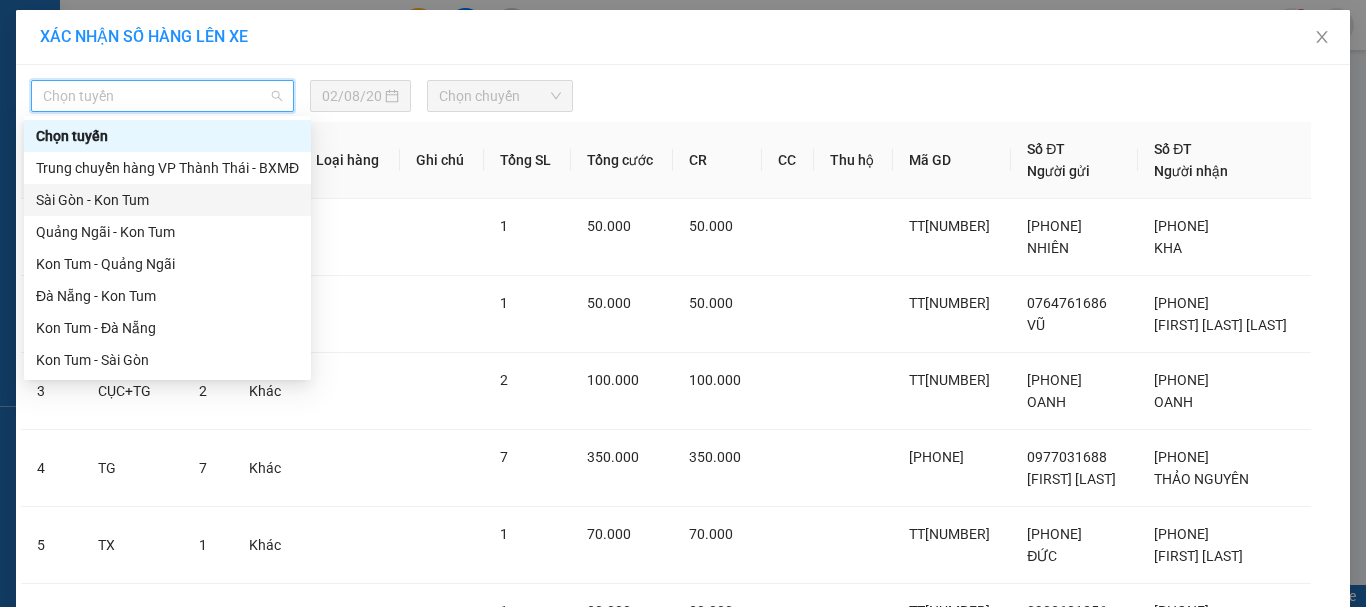 click on "Sài Gòn - Kon Tum" at bounding box center (167, 200) 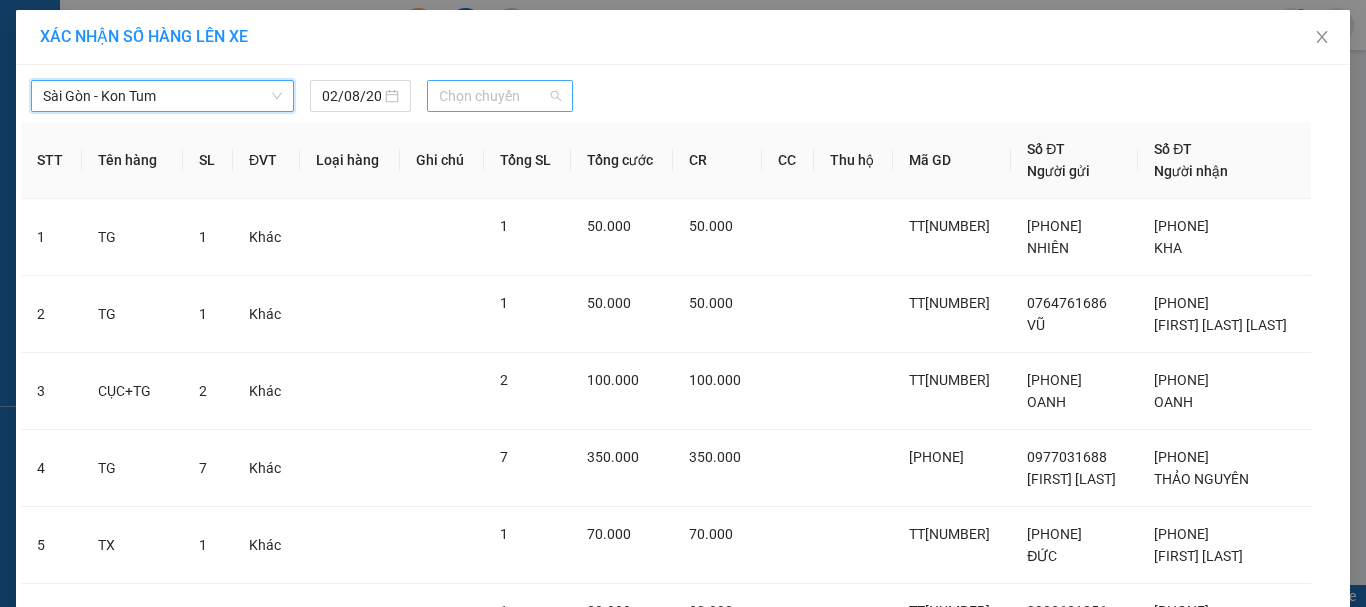 click on "Chọn chuyến" at bounding box center [500, 96] 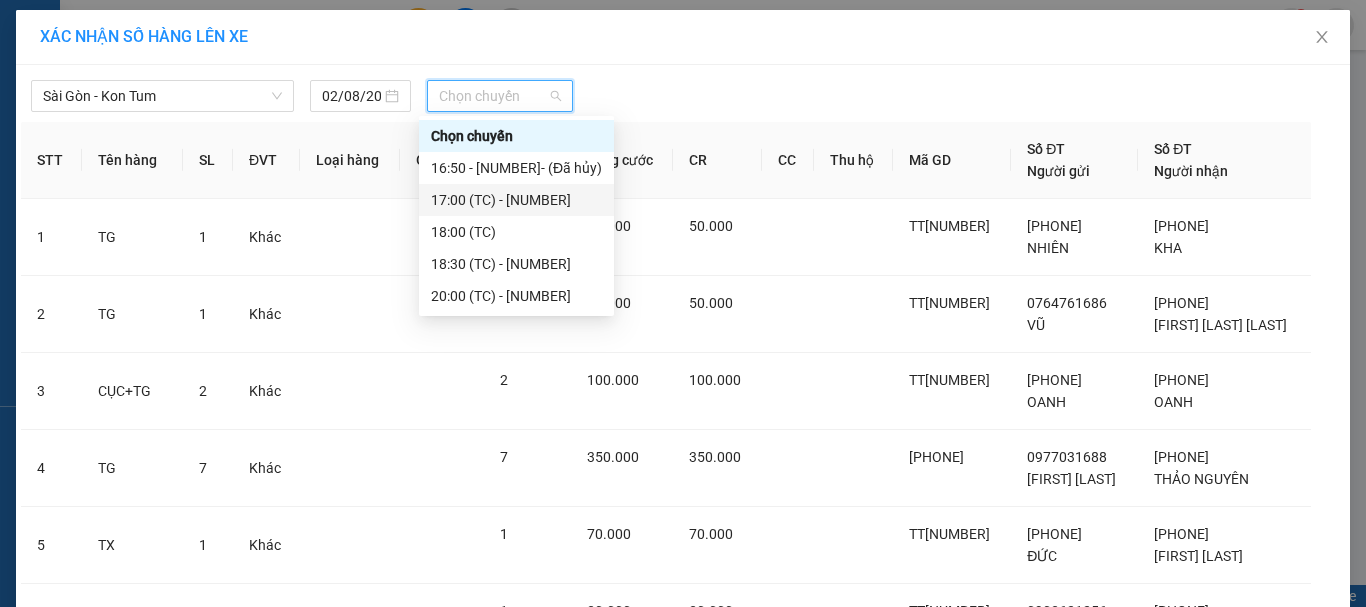 click on "[TIME]   (TC)   - [NUMBER]" at bounding box center (516, 200) 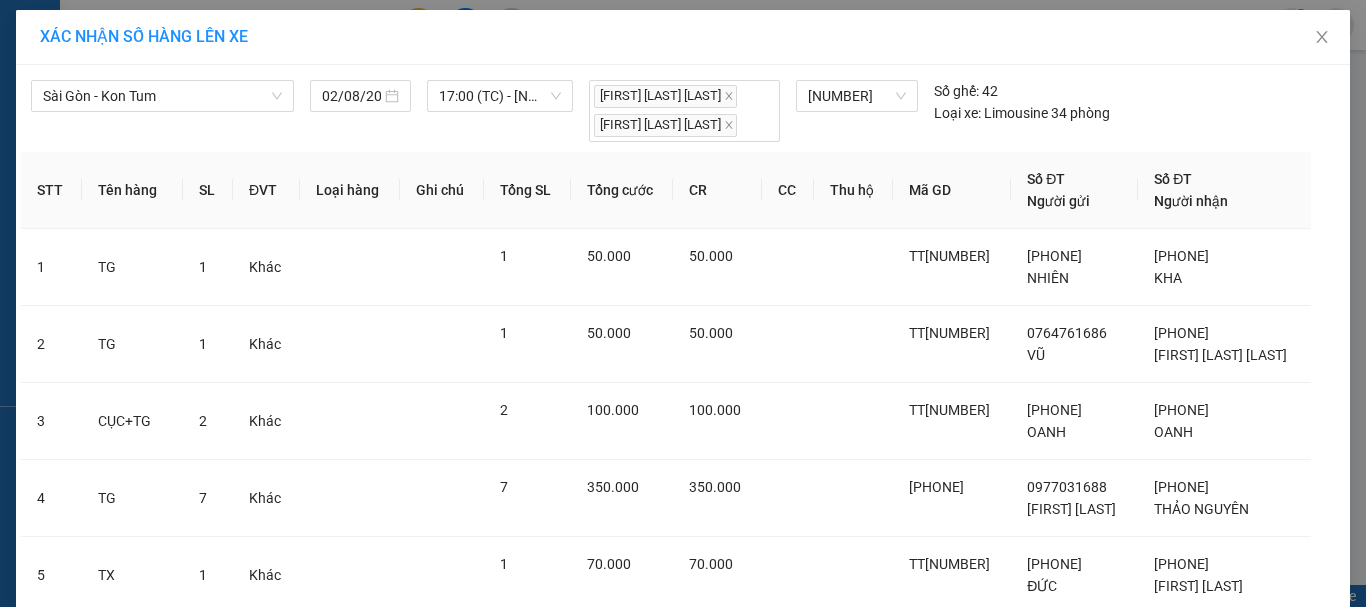 click on "Lên hàng" at bounding box center [756, 782] 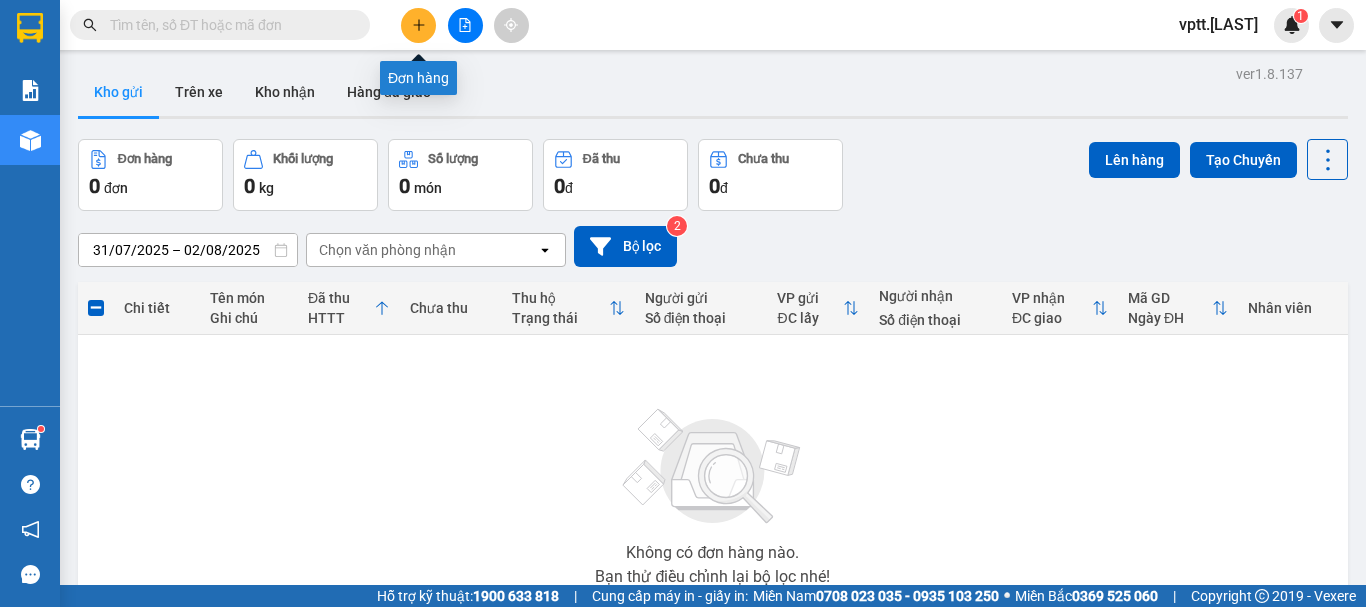 click at bounding box center [418, 25] 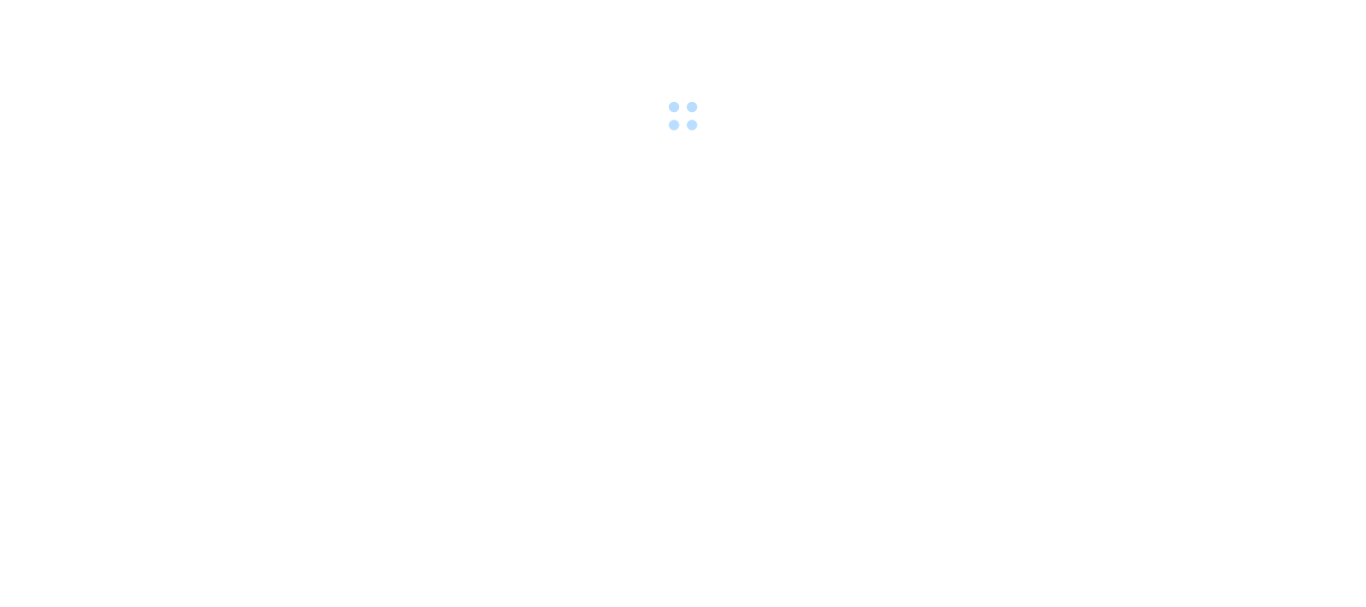 scroll, scrollTop: 0, scrollLeft: 0, axis: both 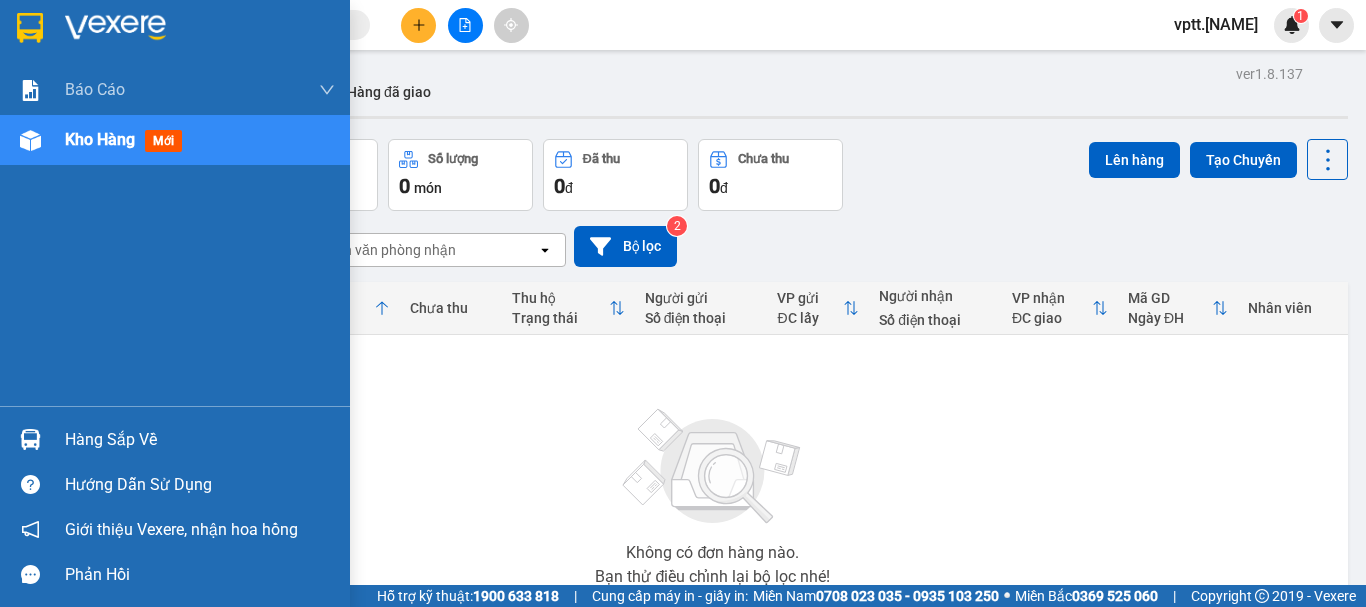 click on "Kho hàng" at bounding box center [100, 139] 